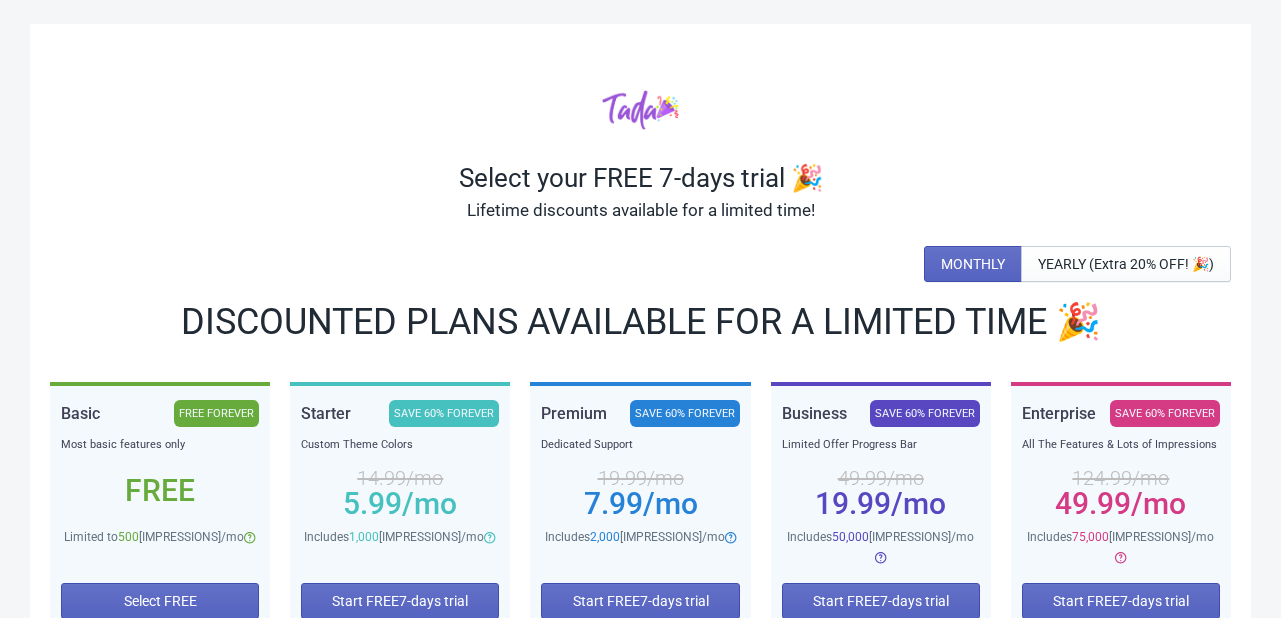 scroll, scrollTop: 0, scrollLeft: 0, axis: both 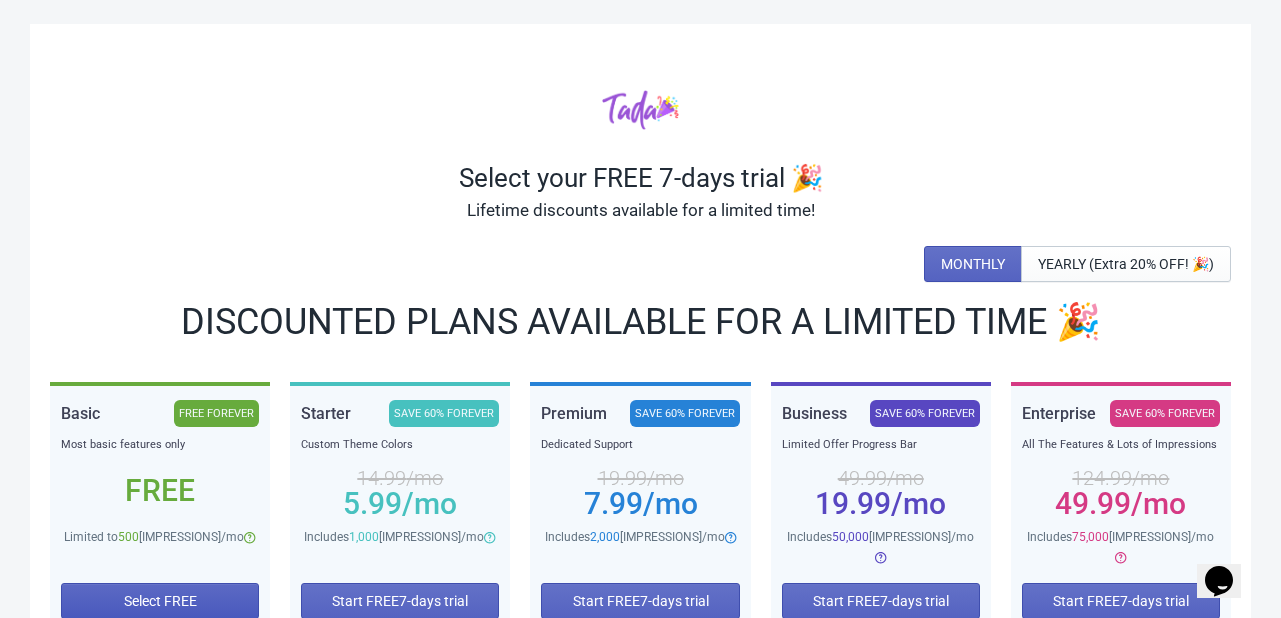 click on "Select FREE" at bounding box center [160, 601] 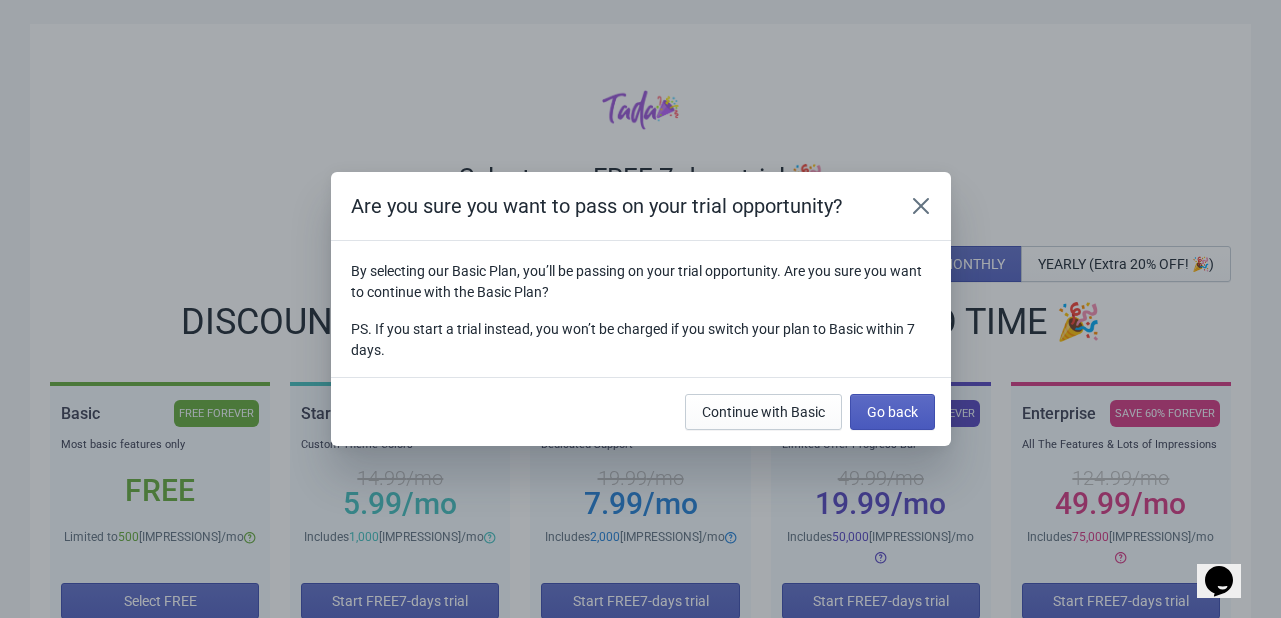 click on "Go back" at bounding box center (892, 412) 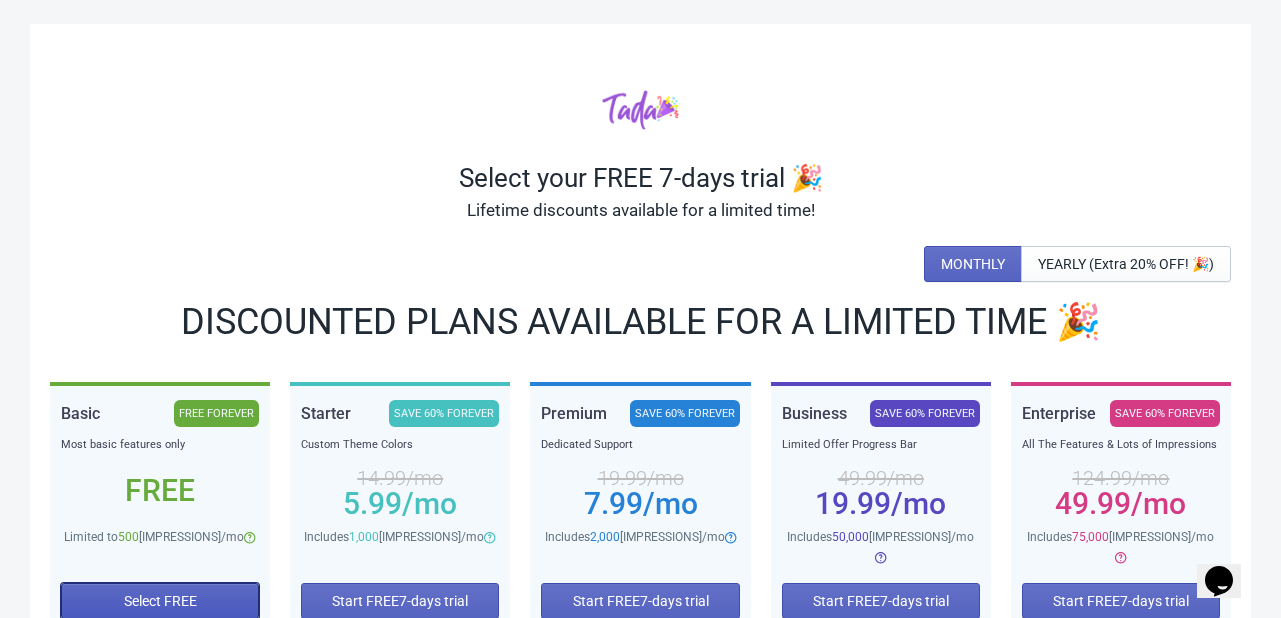 click on "Select FREE" at bounding box center [160, 601] 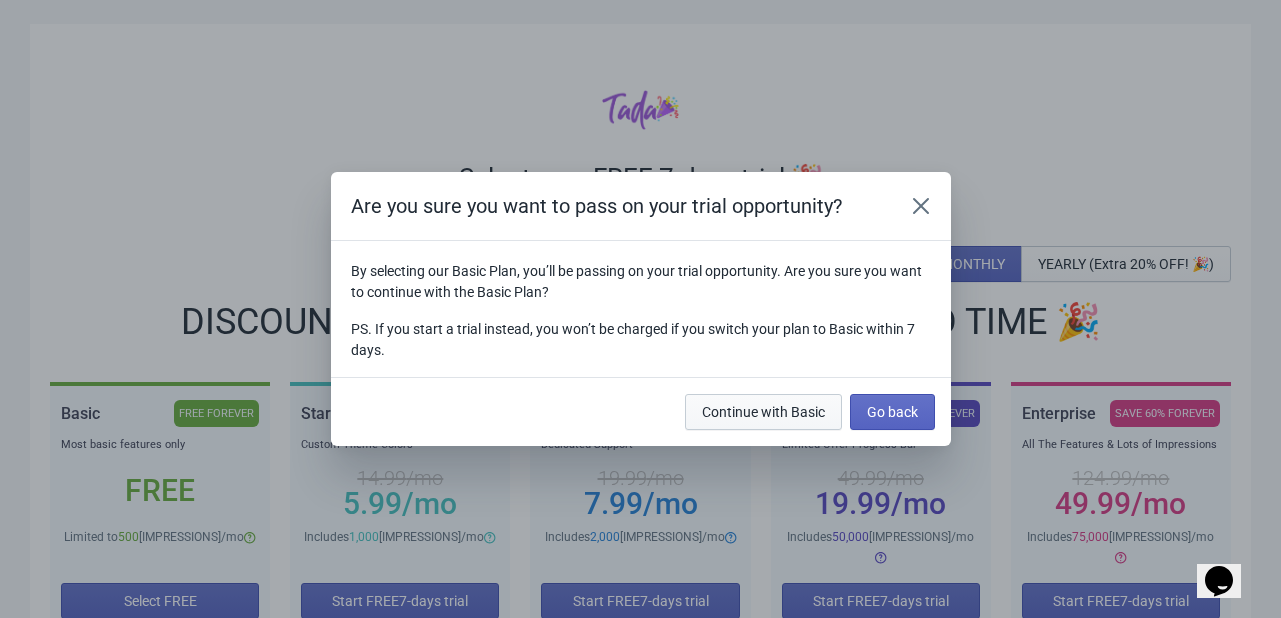 click on "Continue with Basic" at bounding box center (763, 412) 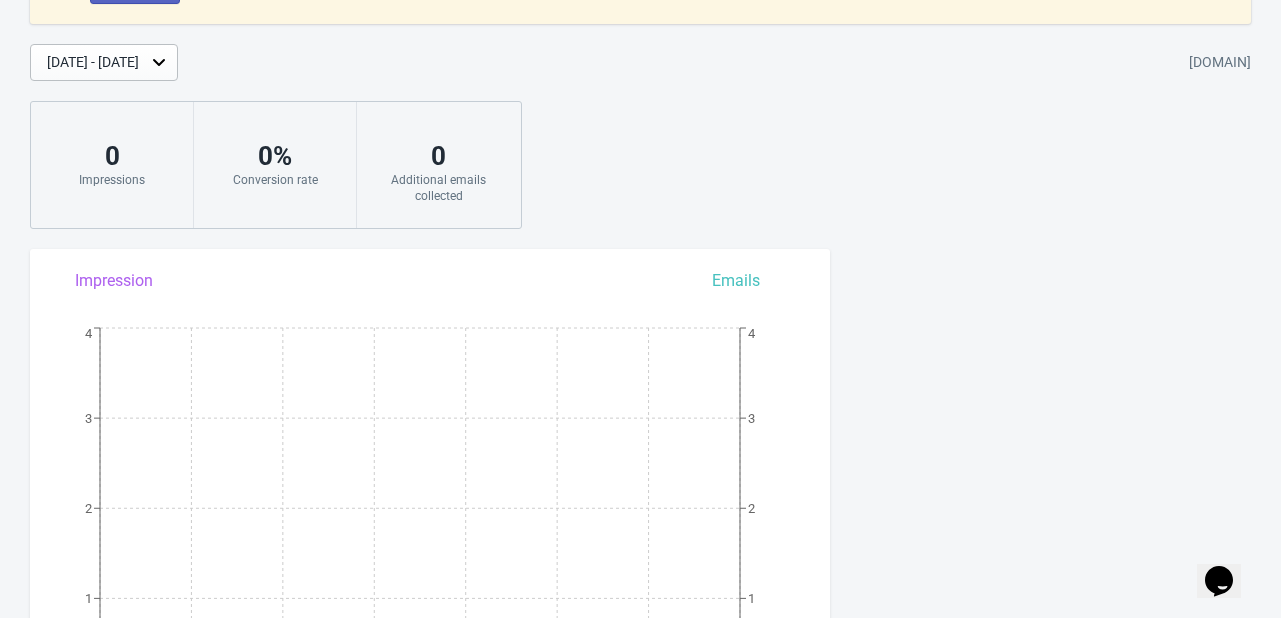 scroll, scrollTop: 0, scrollLeft: 0, axis: both 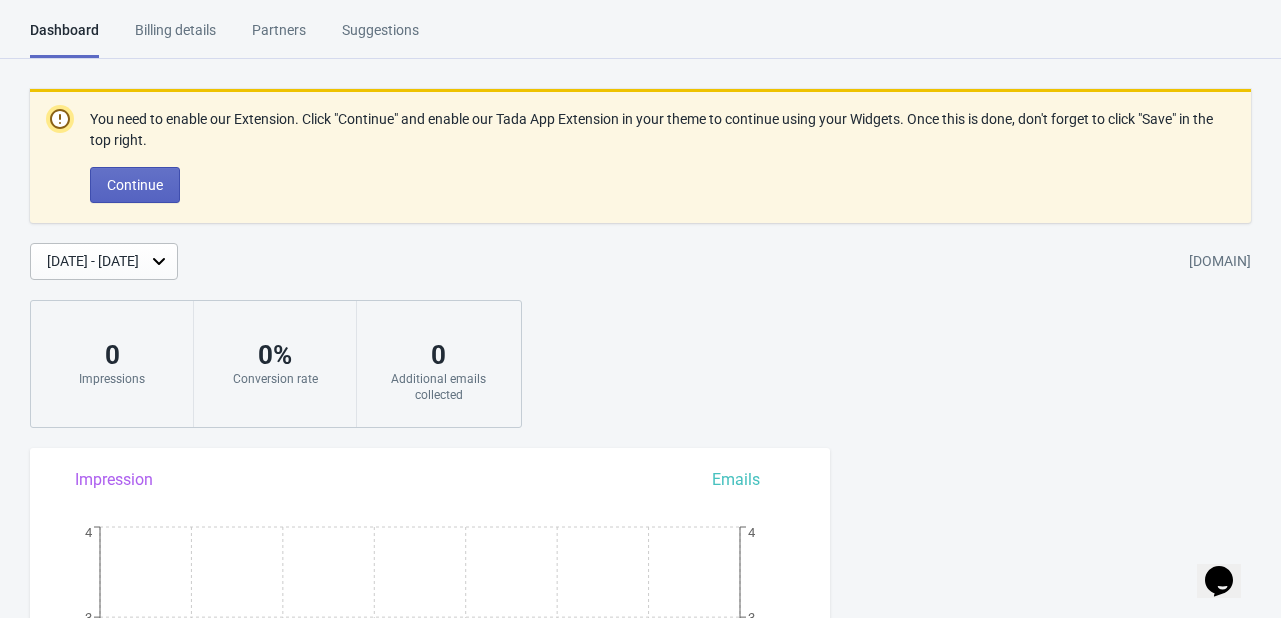 click on "Dashboard Billing details Partners Suggestions Dashboard Billing details Partners Suggestions" at bounding box center (640, 39) 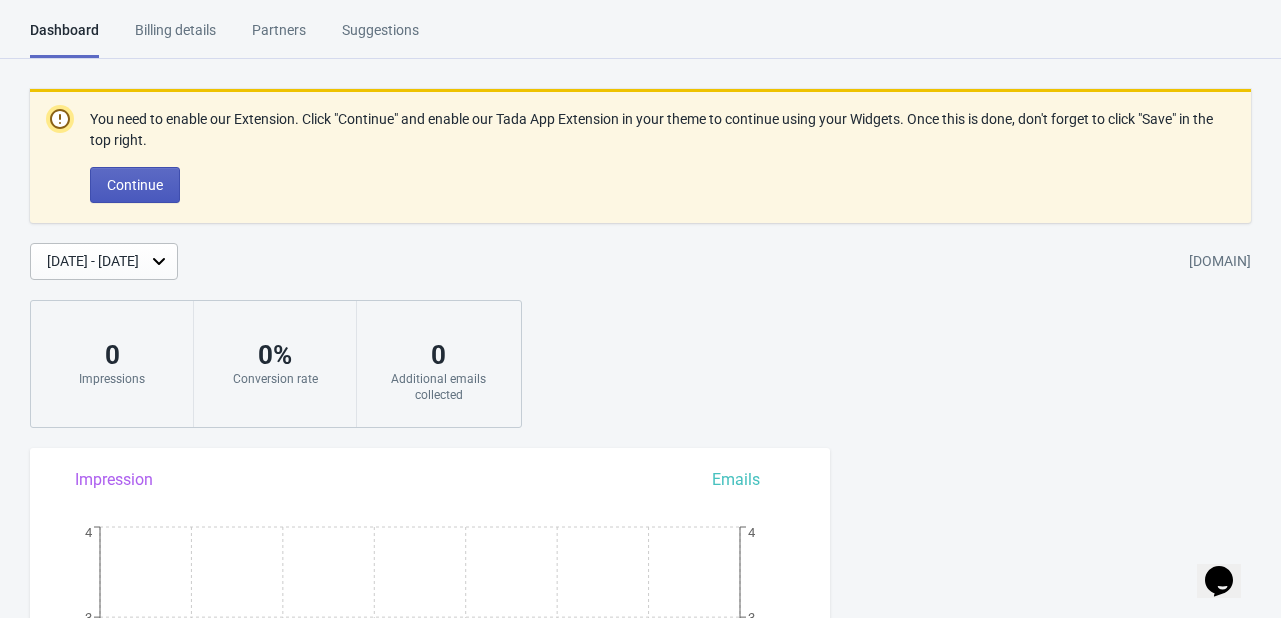 click on "Continue" at bounding box center [135, 185] 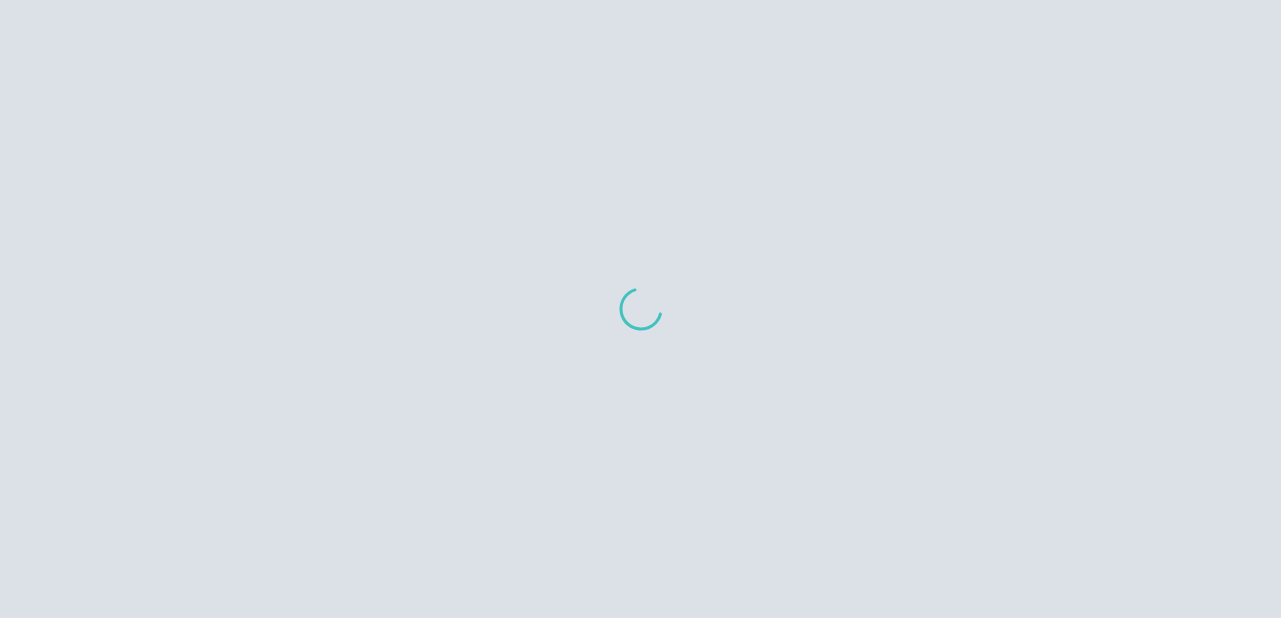 scroll, scrollTop: 0, scrollLeft: 0, axis: both 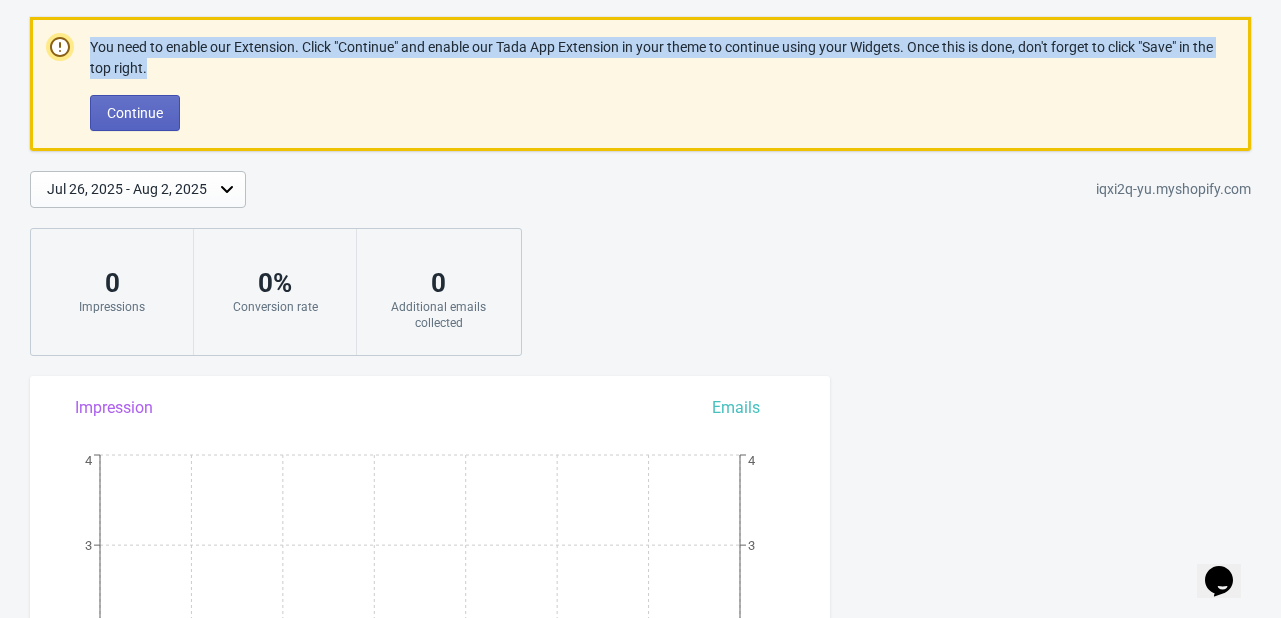 drag, startPoint x: 154, startPoint y: 72, endPoint x: 60, endPoint y: 37, distance: 100.304535 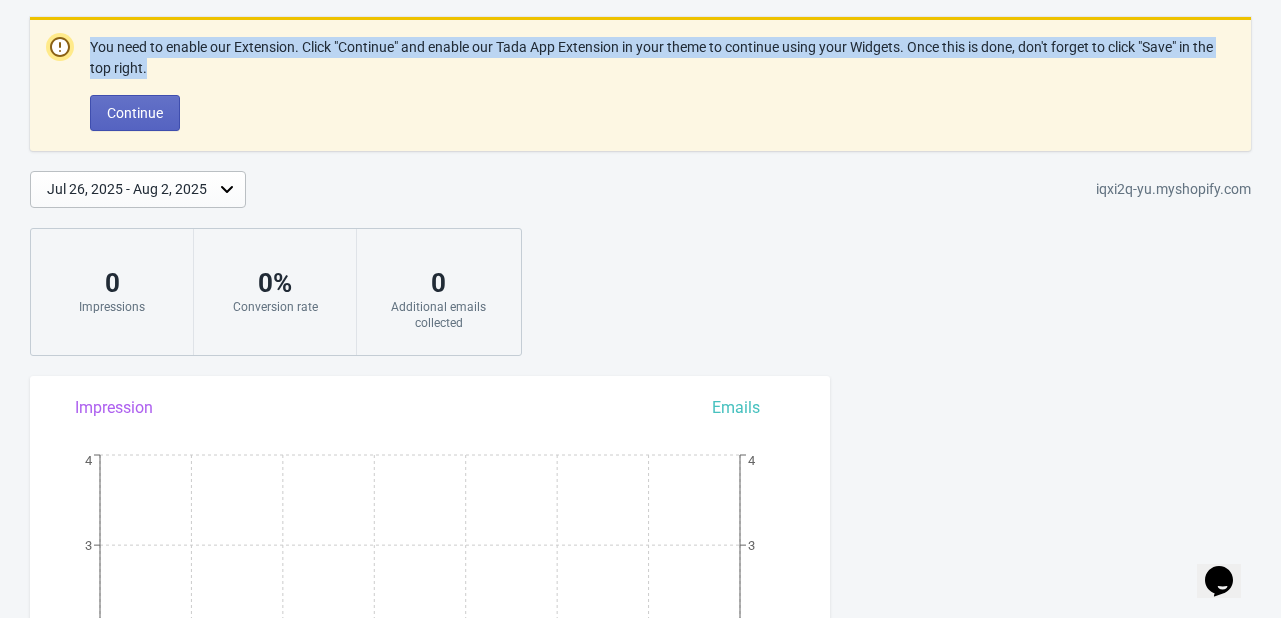 copy on "Click "Continue" and enable our Tada App Extension in your theme to continue using your Widgets. Once this is done, don't forget to click "Save" in the top right." 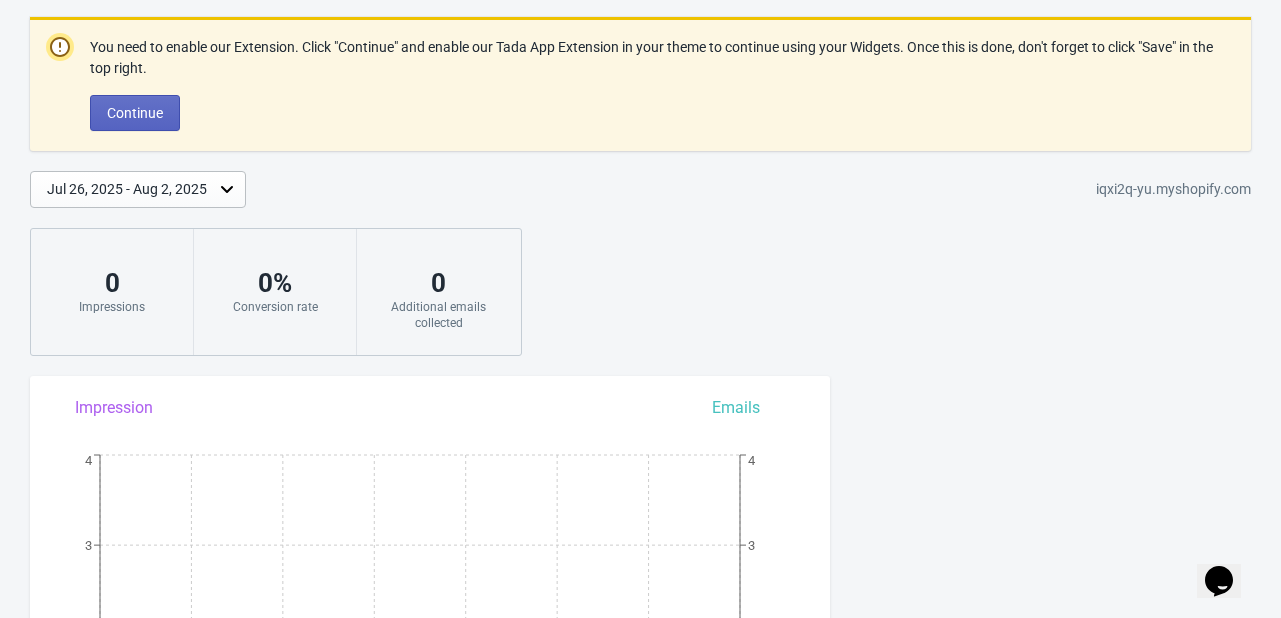 click on "Jul 26, 2025 - Aug 2, 2025 example.com 0 Impressions 0 % Conversion rate 0 Additional emails collected" at bounding box center (640, 186) 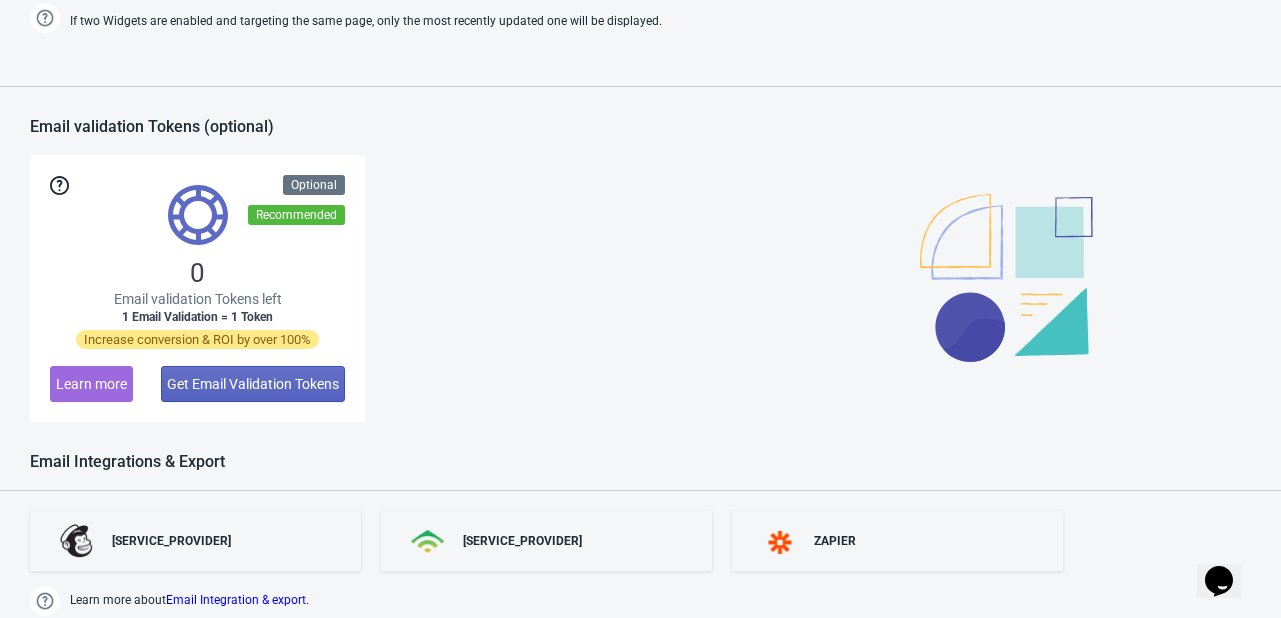 scroll, scrollTop: 1538, scrollLeft: 0, axis: vertical 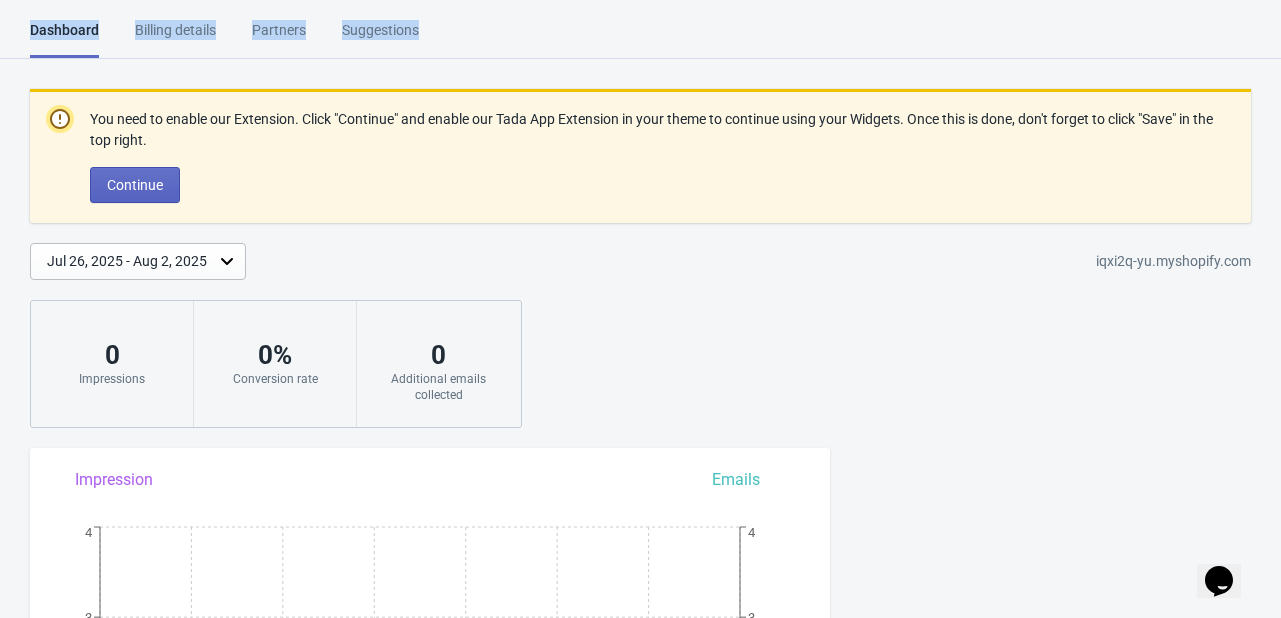 drag, startPoint x: 436, startPoint y: 47, endPoint x: 30, endPoint y: 33, distance: 406.2413 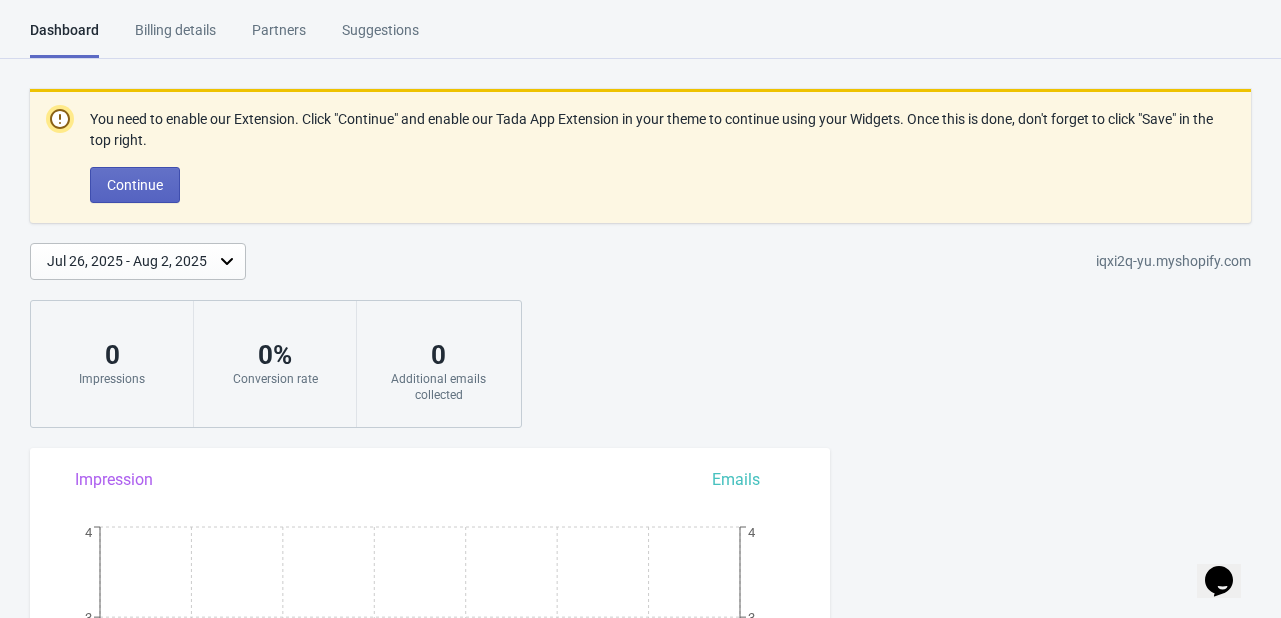 click on "Jul 26, 2025 - Aug 2, 2025 example.com 0 Impressions 0 % Conversion rate 0 Additional emails collected" at bounding box center [640, 258] 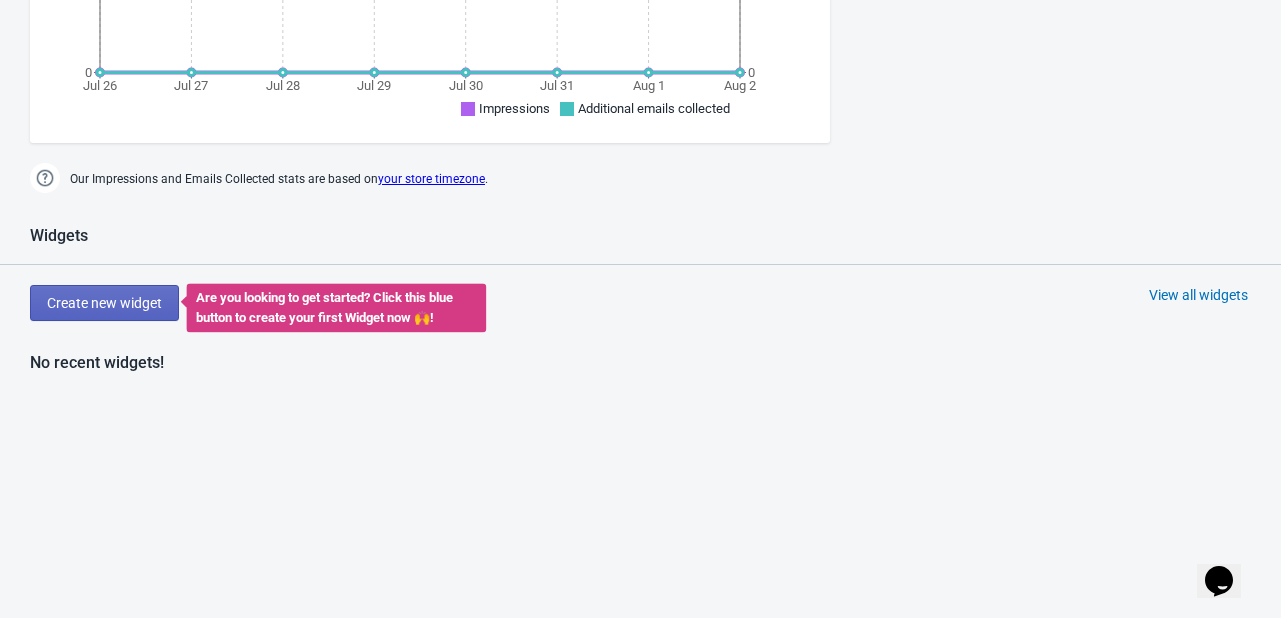 scroll, scrollTop: 813, scrollLeft: 0, axis: vertical 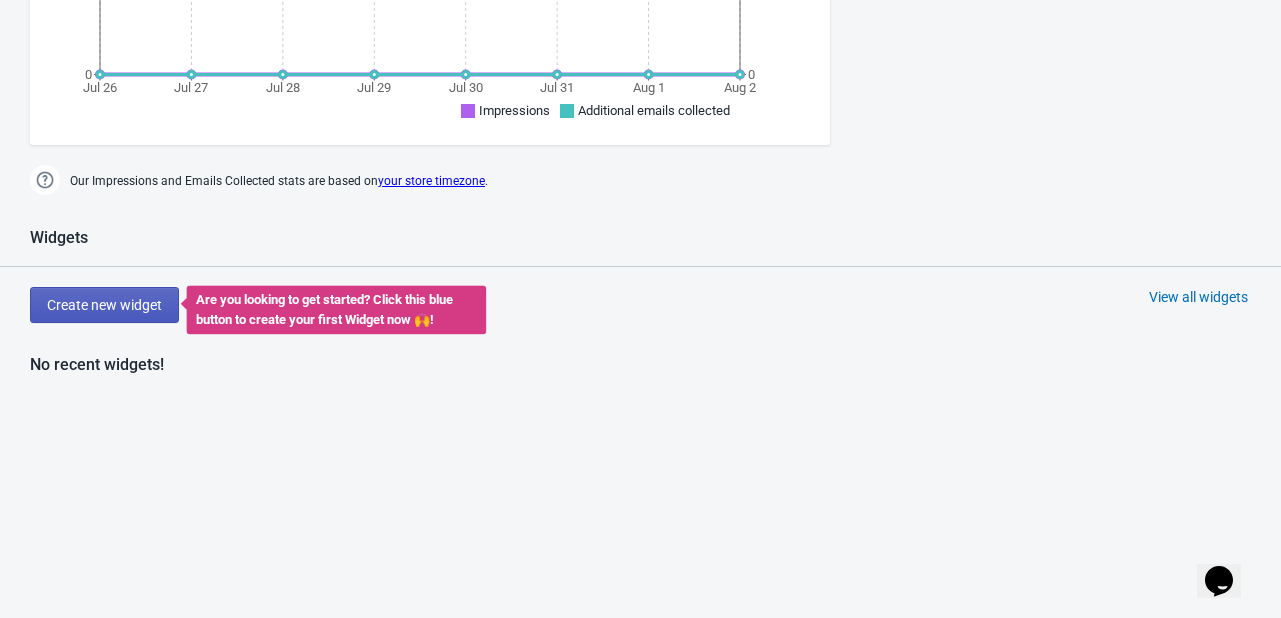 click on "Create new widget" at bounding box center (104, 305) 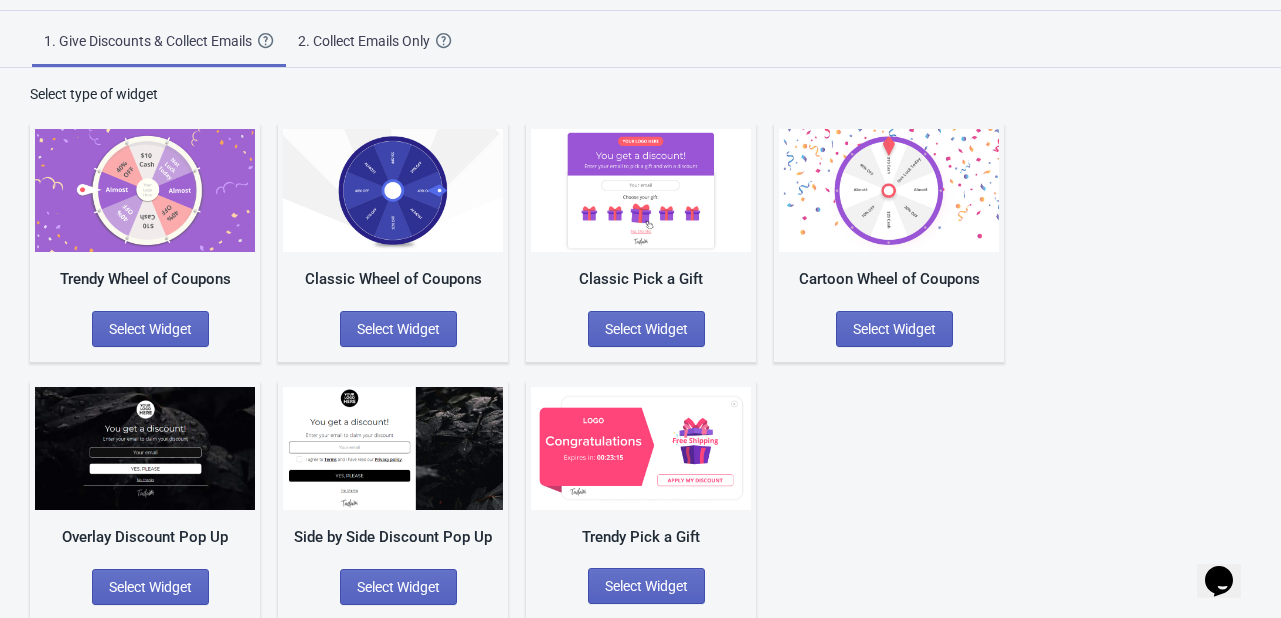 scroll, scrollTop: 67, scrollLeft: 0, axis: vertical 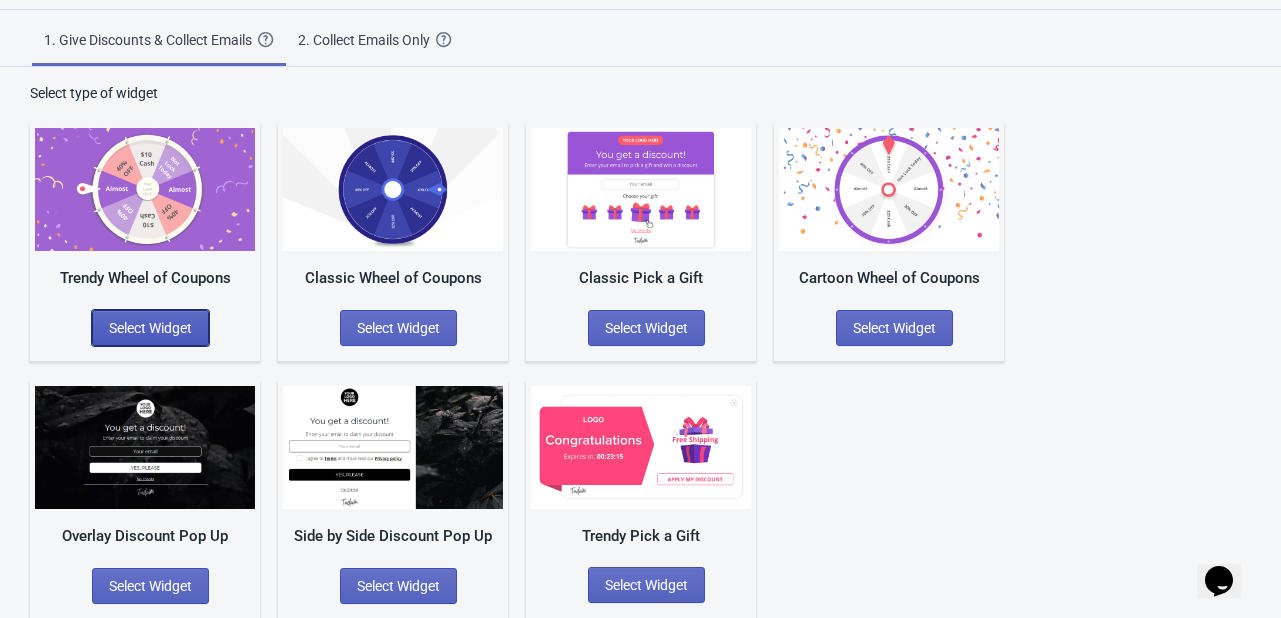 click on "Select Widget" at bounding box center (150, 328) 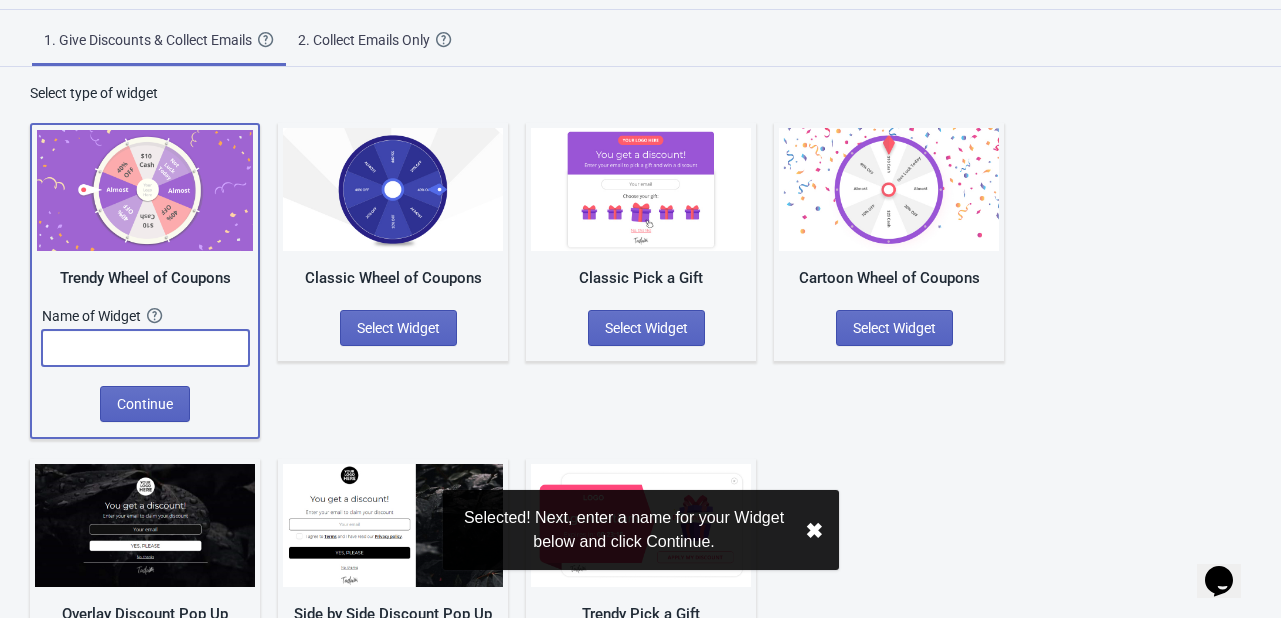 click at bounding box center (145, 348) 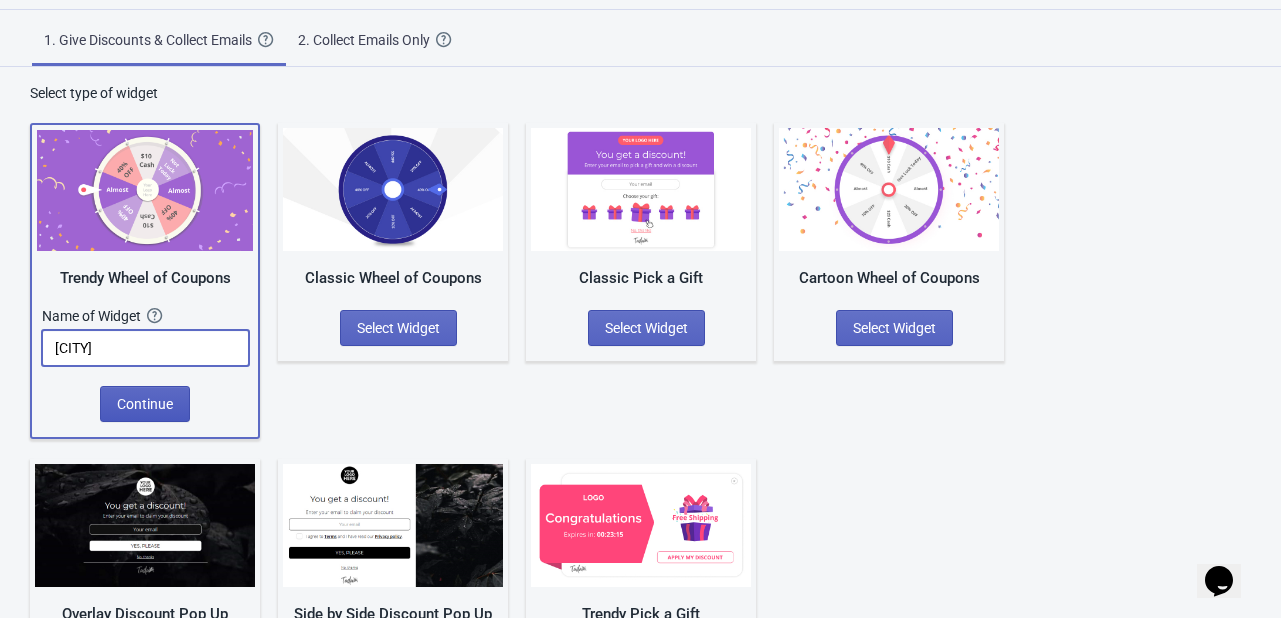 type on "[CITY]" 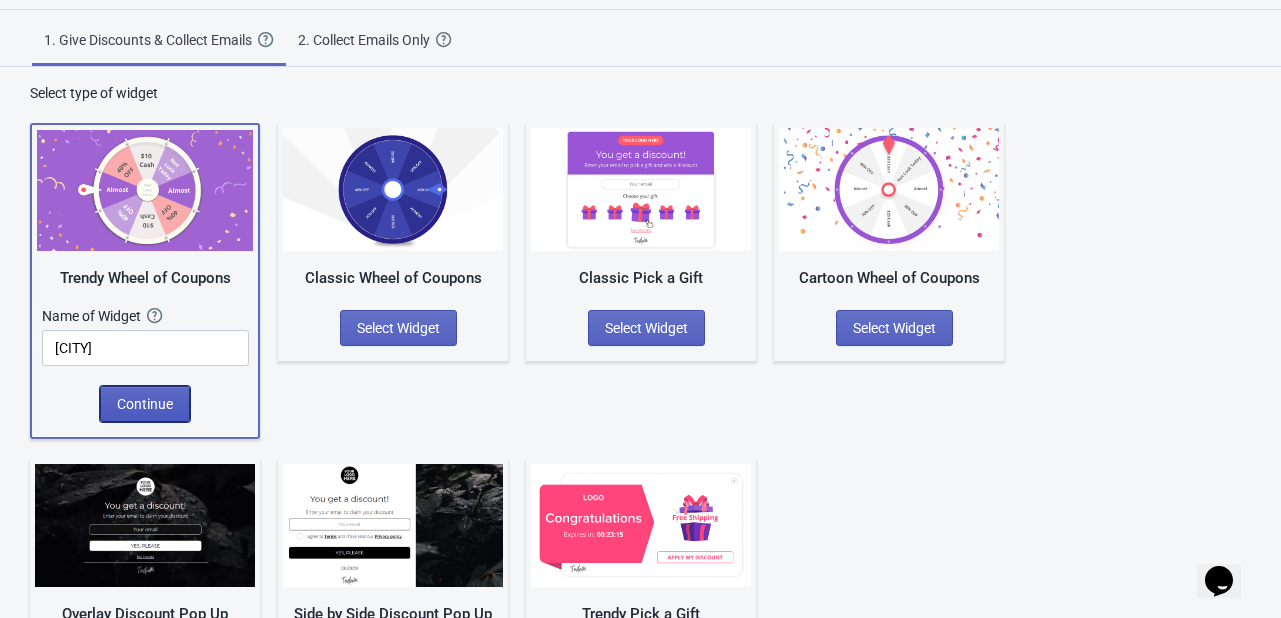 click on "Continue" at bounding box center [145, 404] 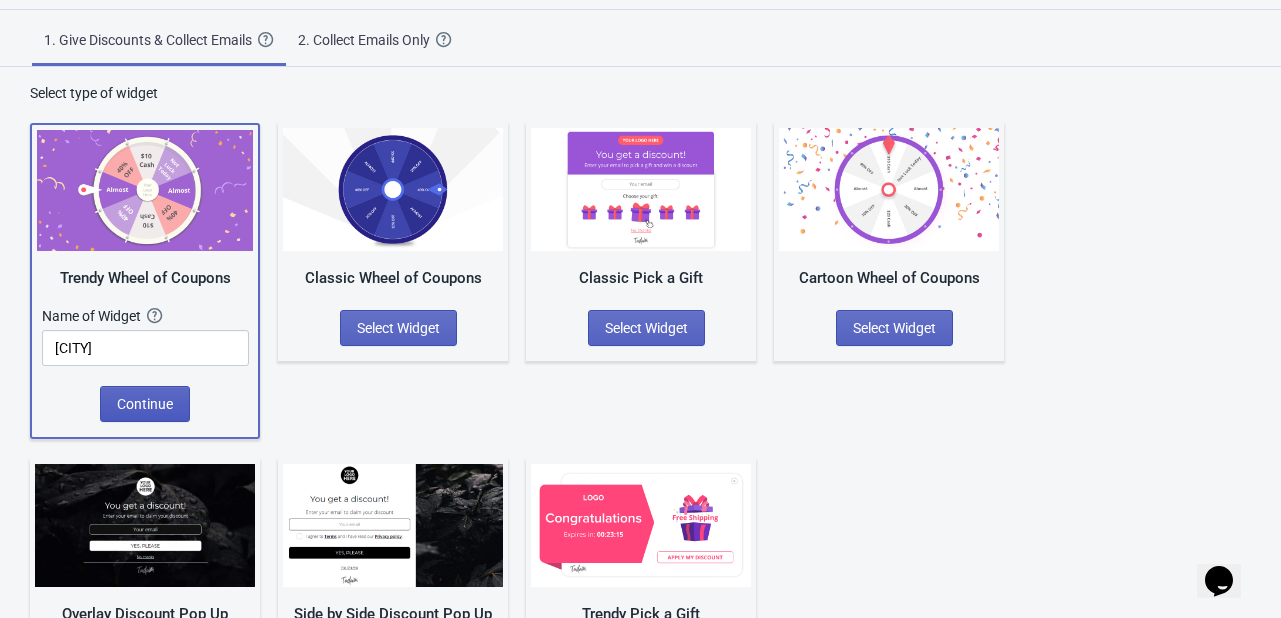 scroll, scrollTop: 0, scrollLeft: 0, axis: both 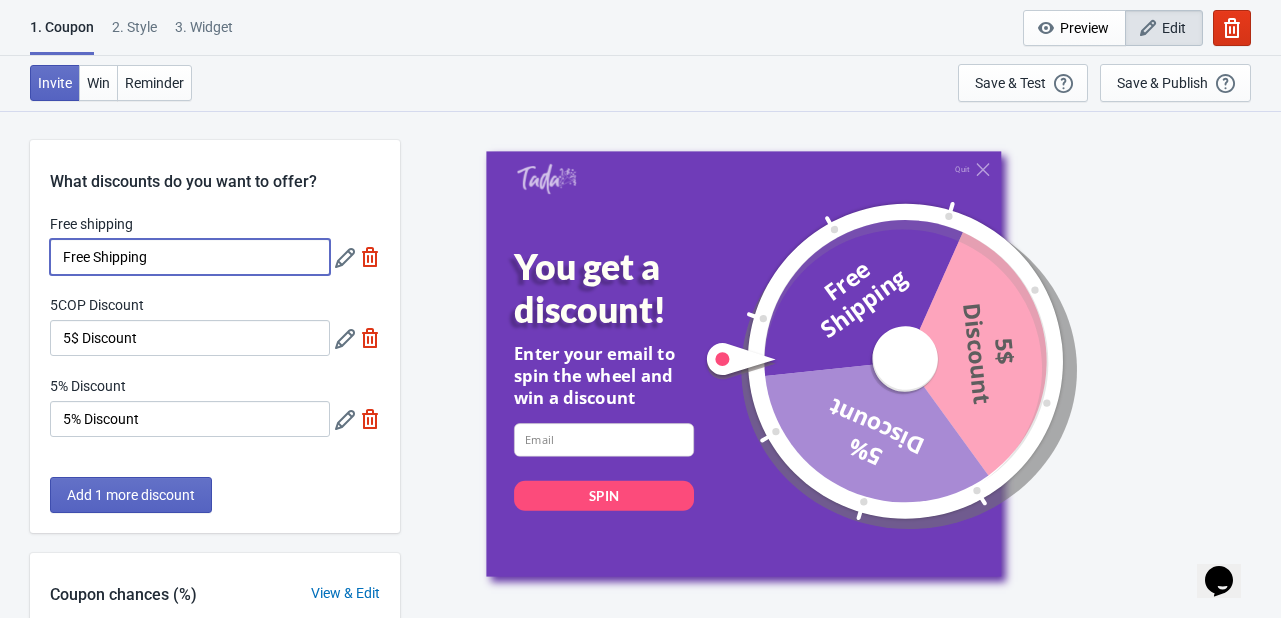 click on "Free Shipping" at bounding box center (190, 257) 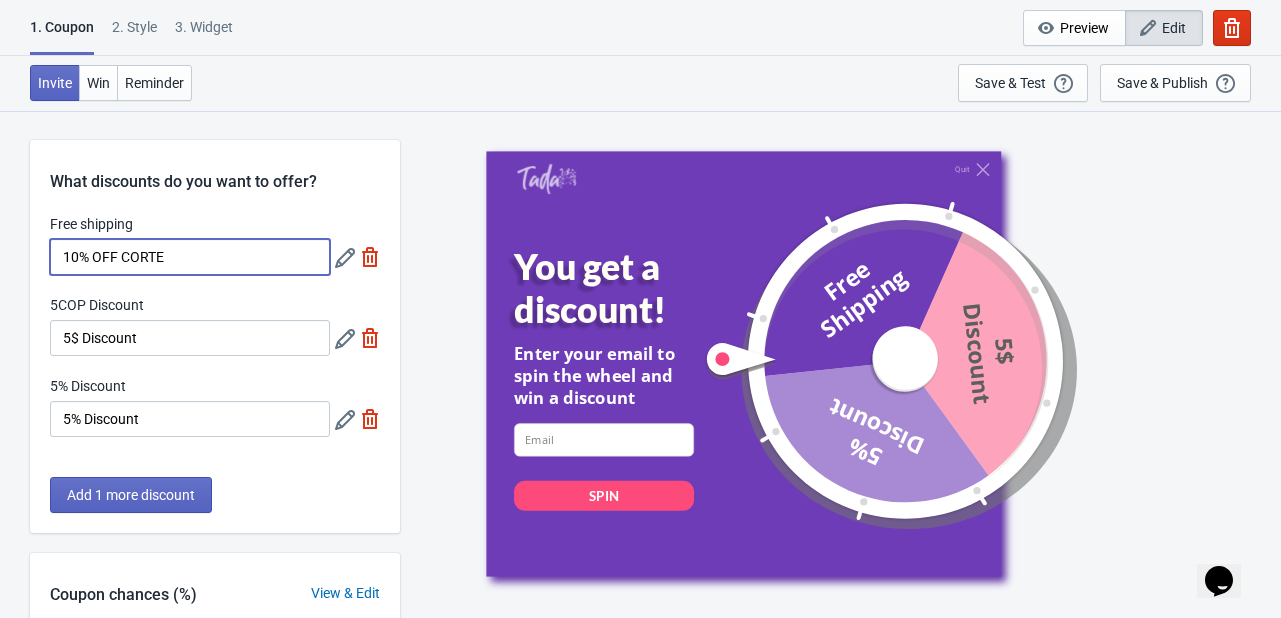 type on "10% OFF CORTE" 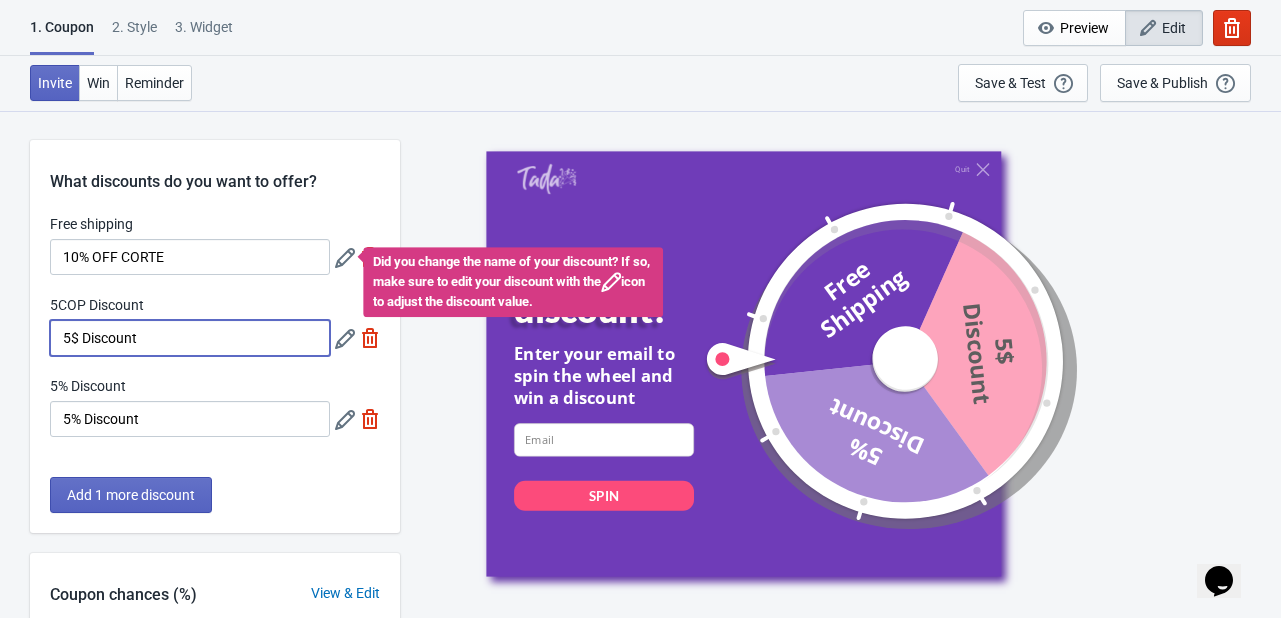 click on "5$ Discount" at bounding box center [190, 338] 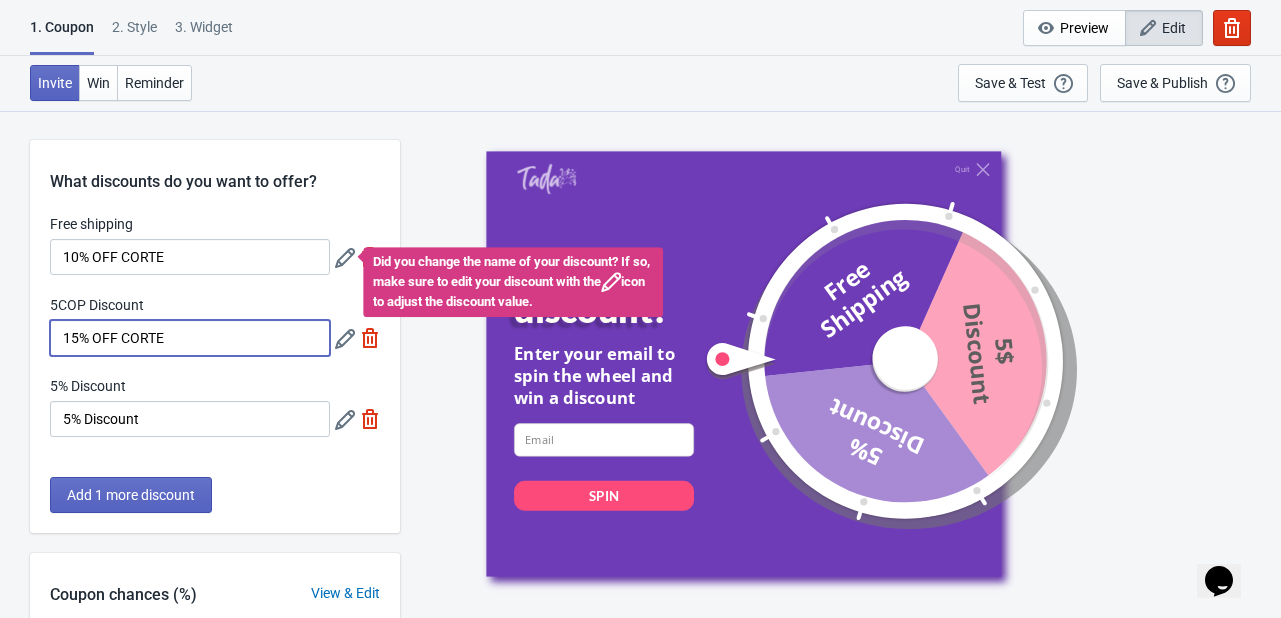 type on "15% OFF CORTE" 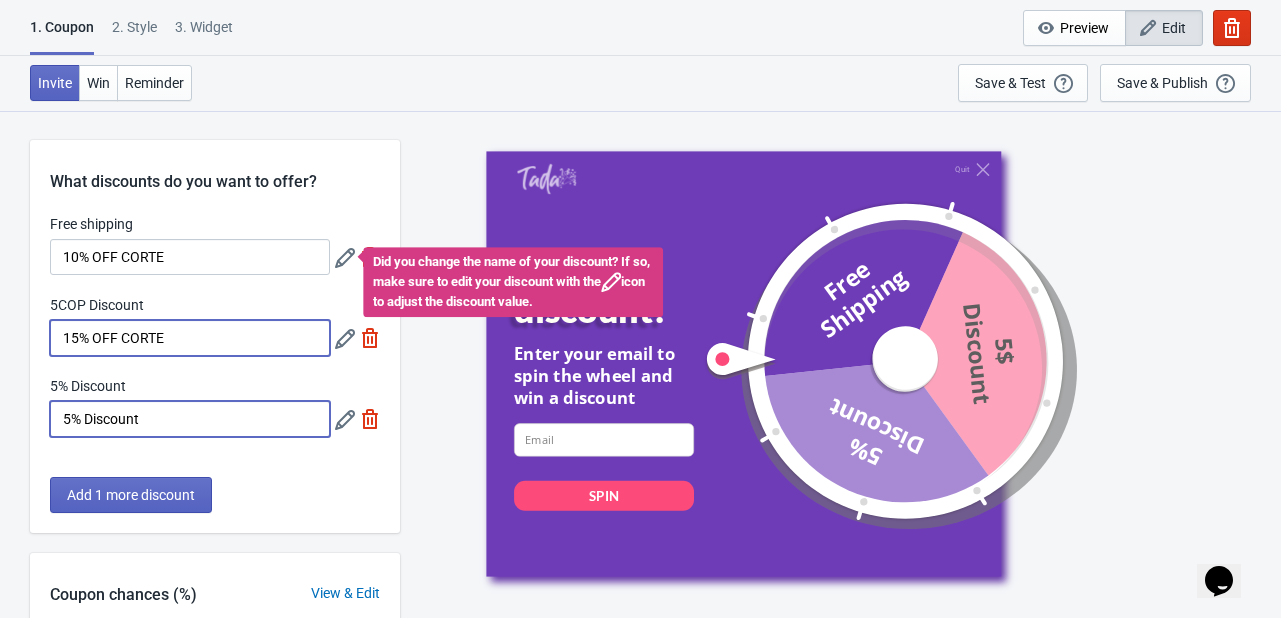 click on "5% Discount" at bounding box center [190, 419] 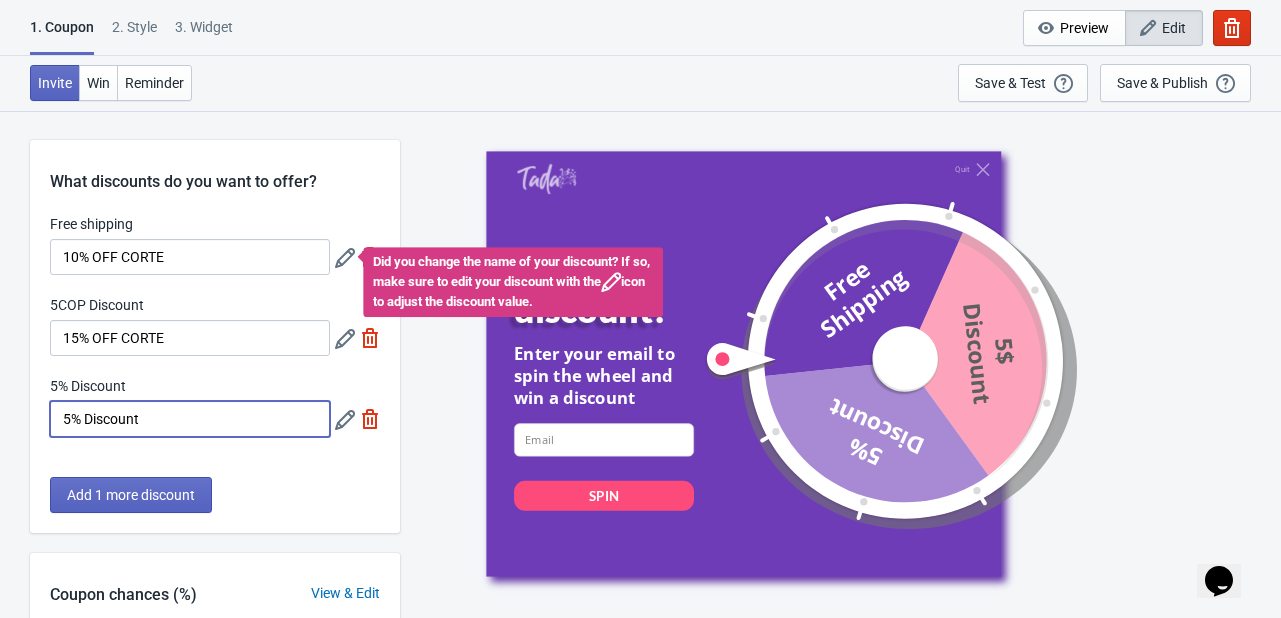 click on "5% Discount" at bounding box center [190, 419] 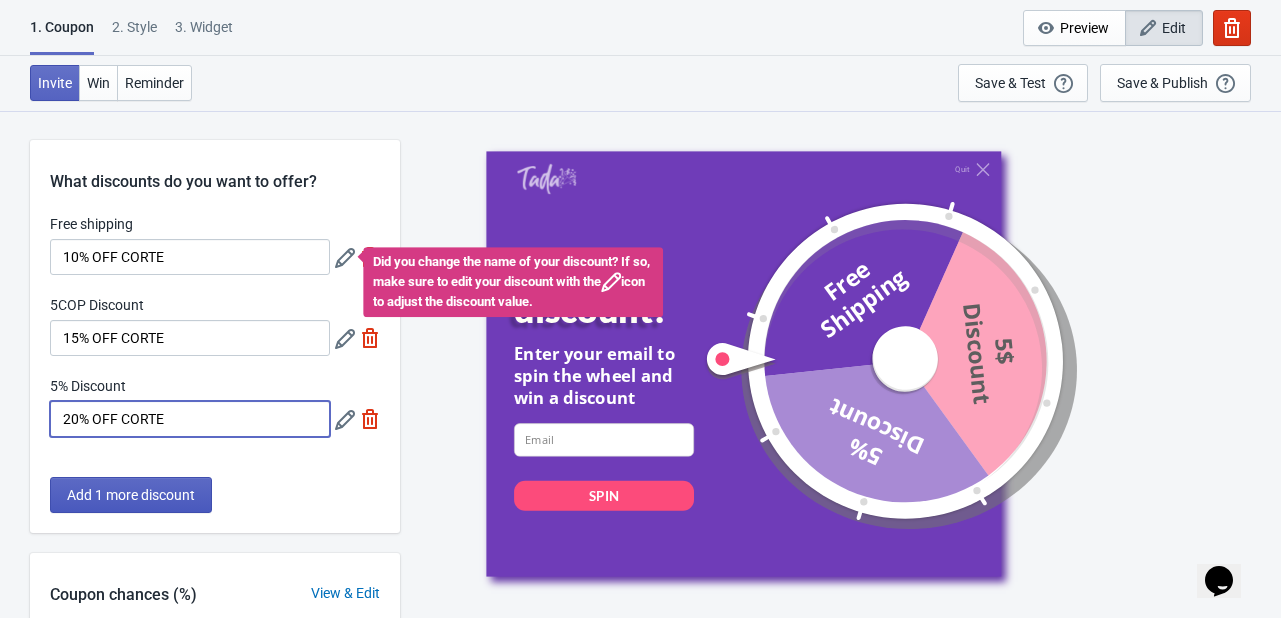 type on "20% OFF CORTE" 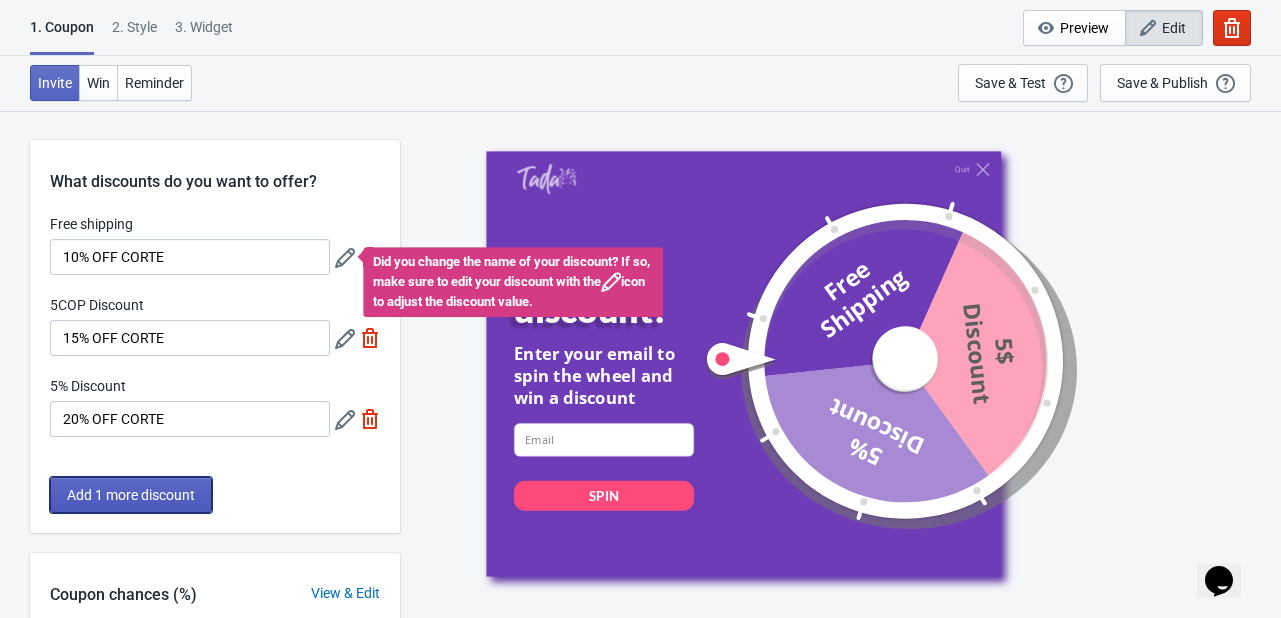 click on "Add 1 more discount" at bounding box center (131, 495) 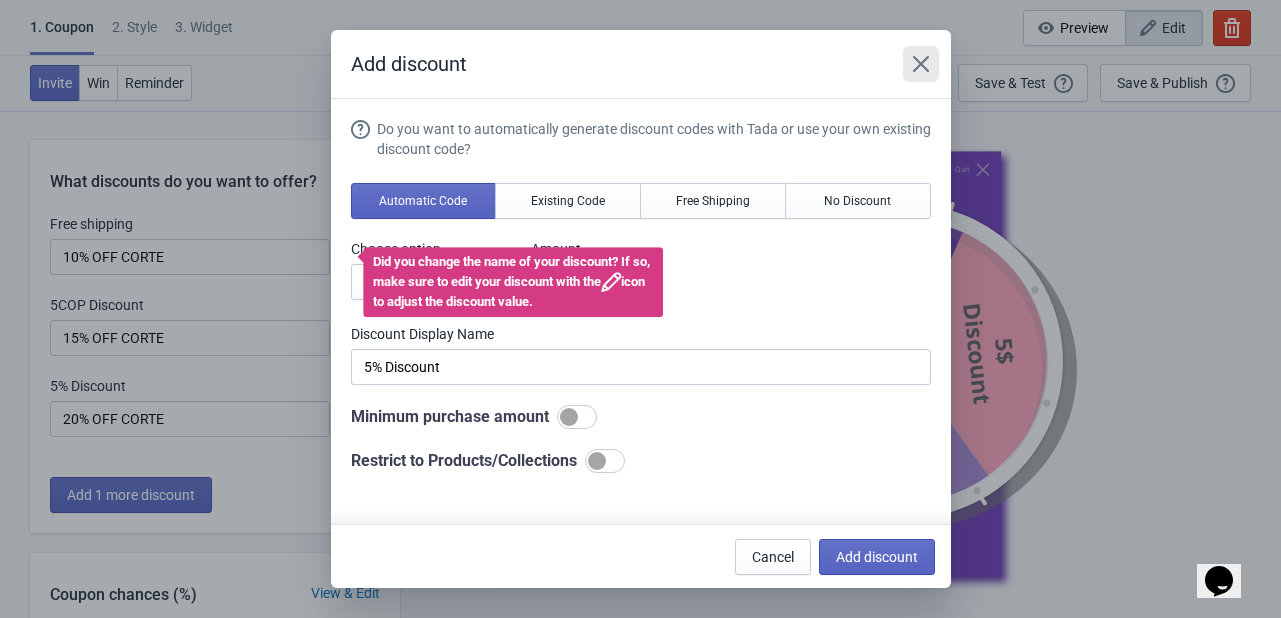 click 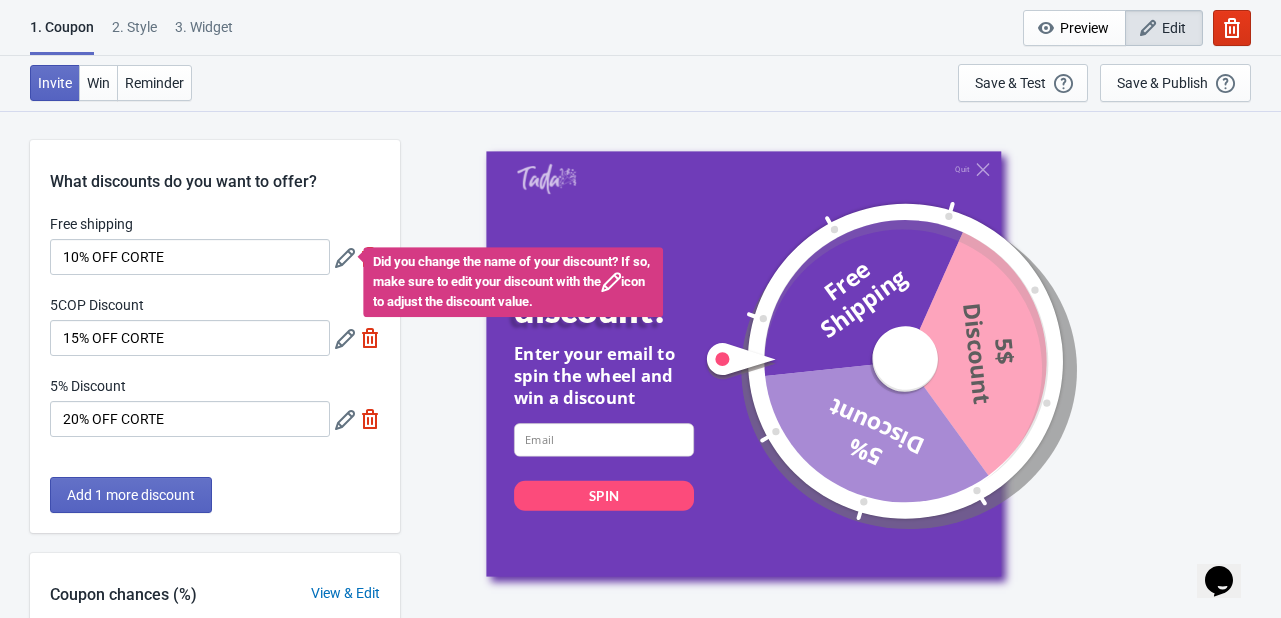 click 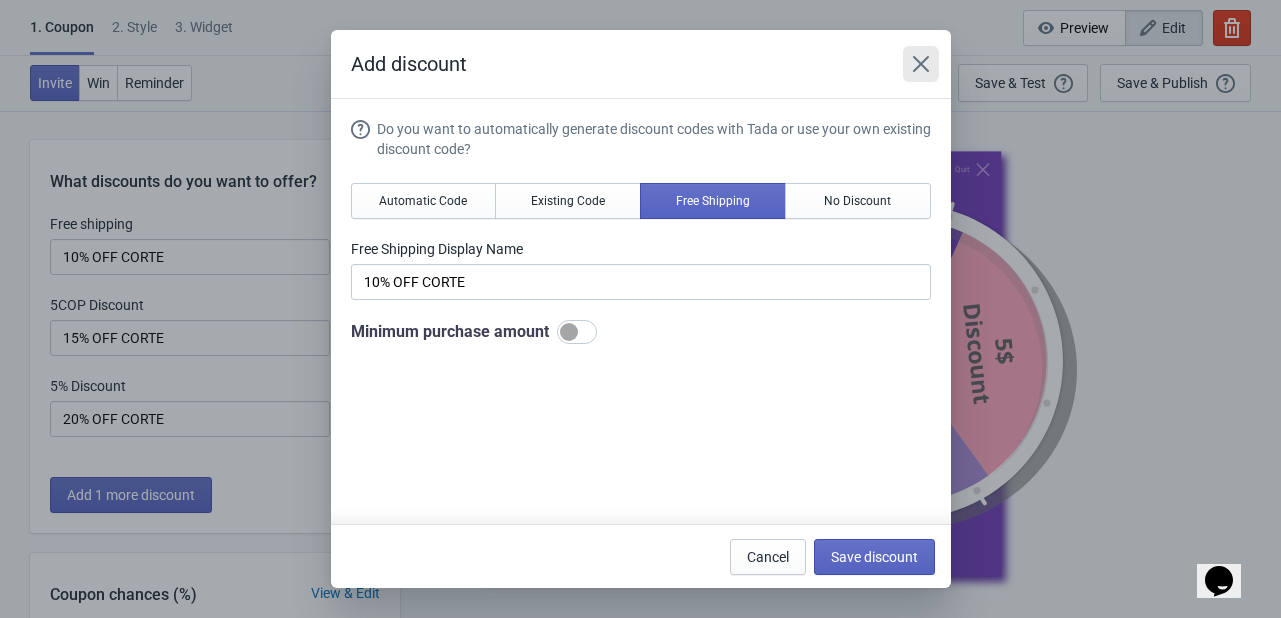 click 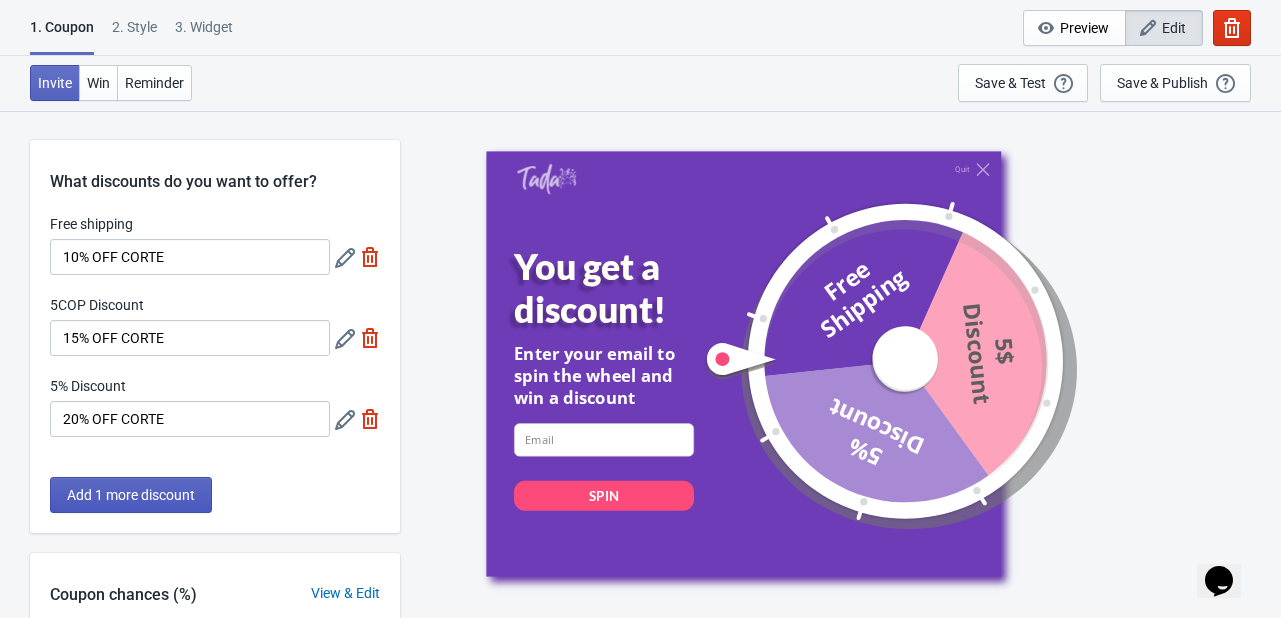 click on "Add 1 more discount" at bounding box center (131, 495) 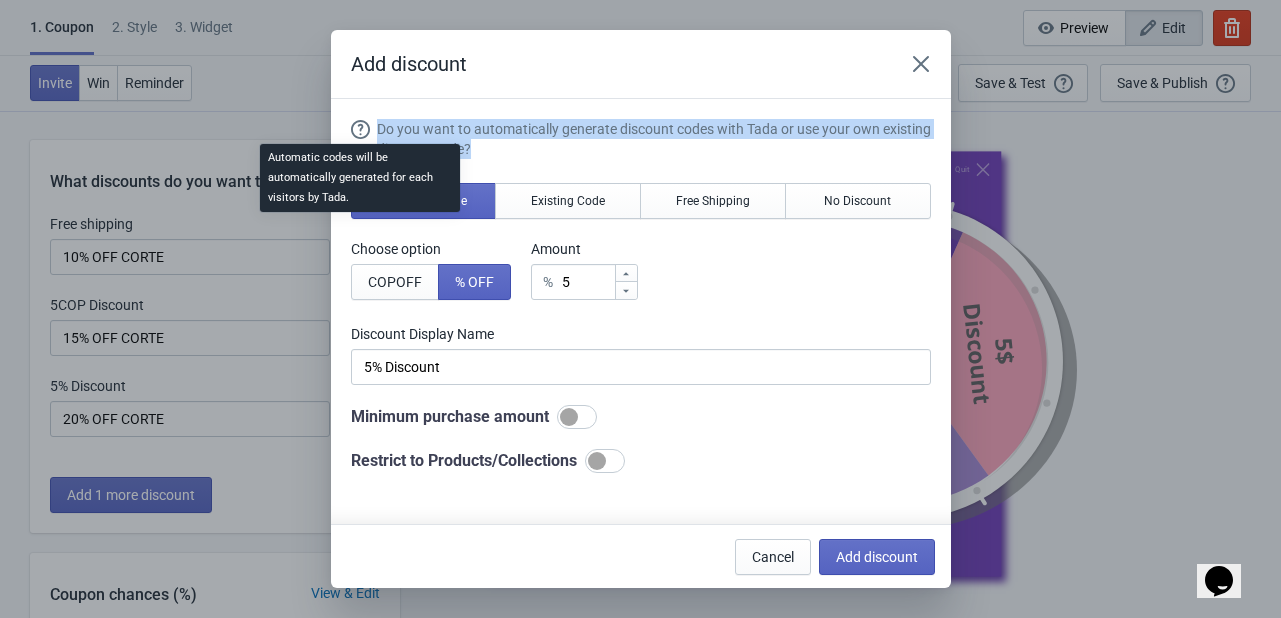 drag, startPoint x: 528, startPoint y: 148, endPoint x: 356, endPoint y: 122, distance: 173.95401 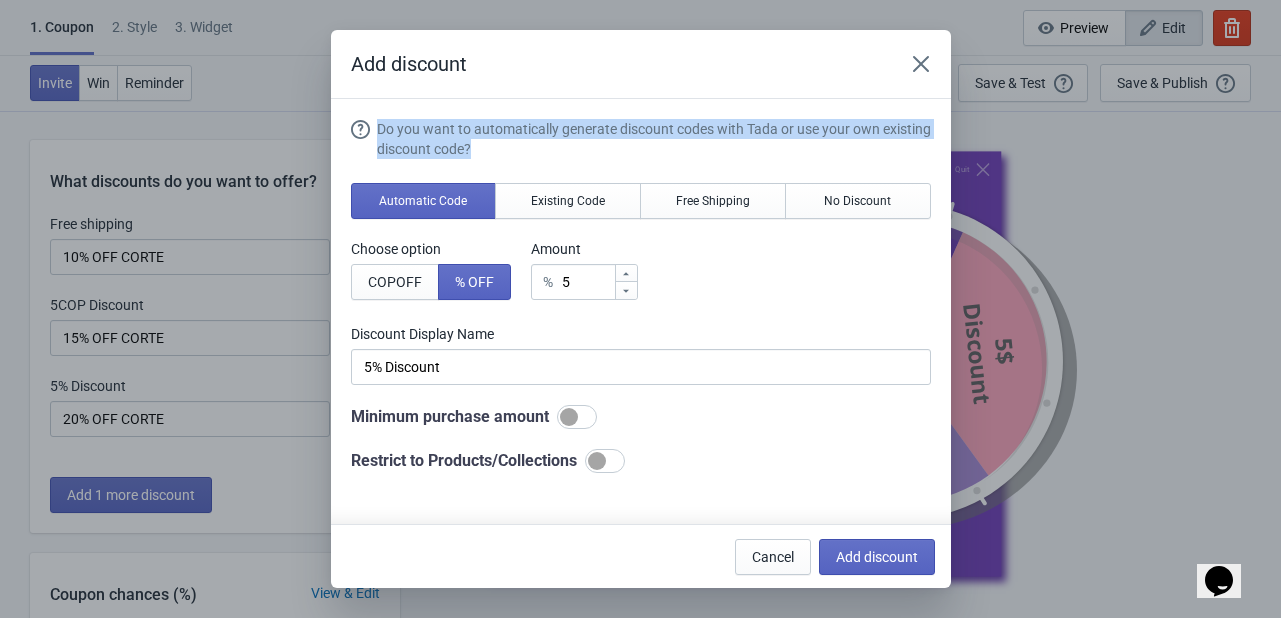 click on "Do you want to automatically generate discount codes with Tada or use your own existing discount code?" at bounding box center (654, 139) 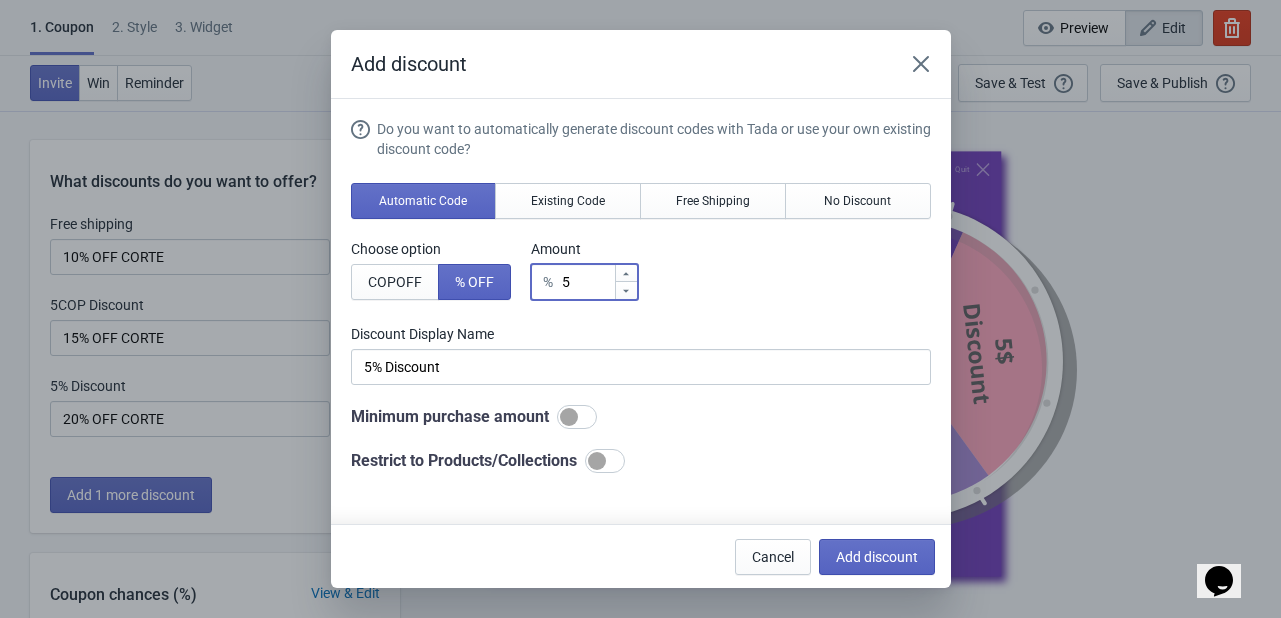 click on "5" at bounding box center (587, 282) 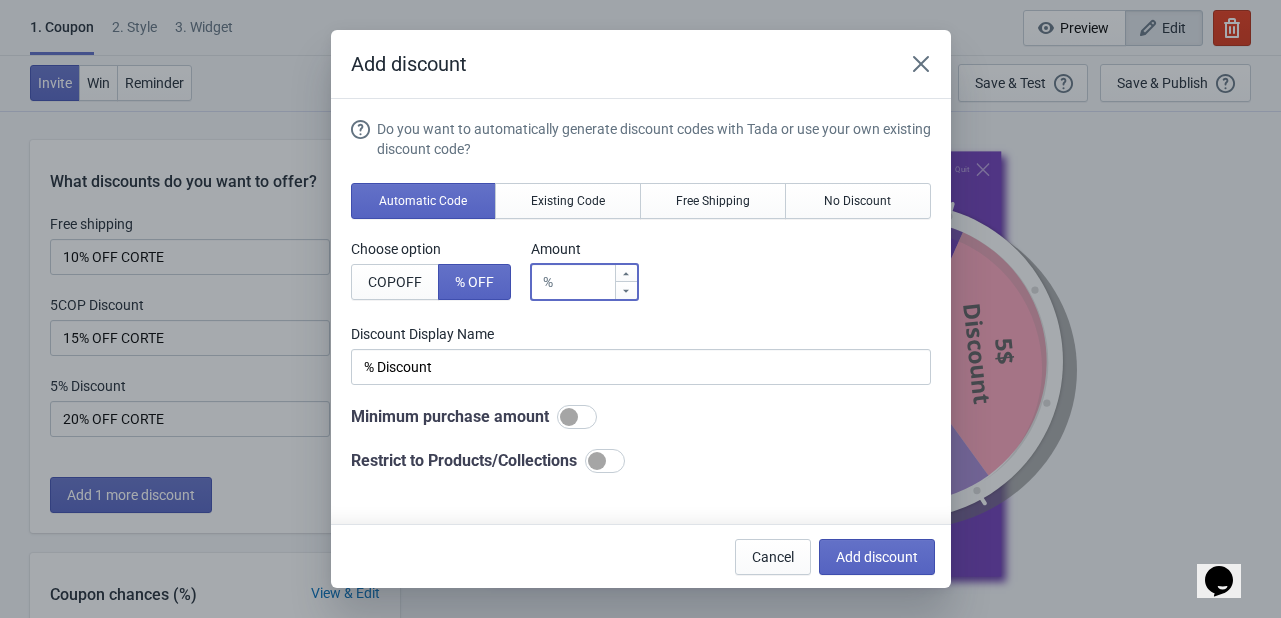 type on "2" 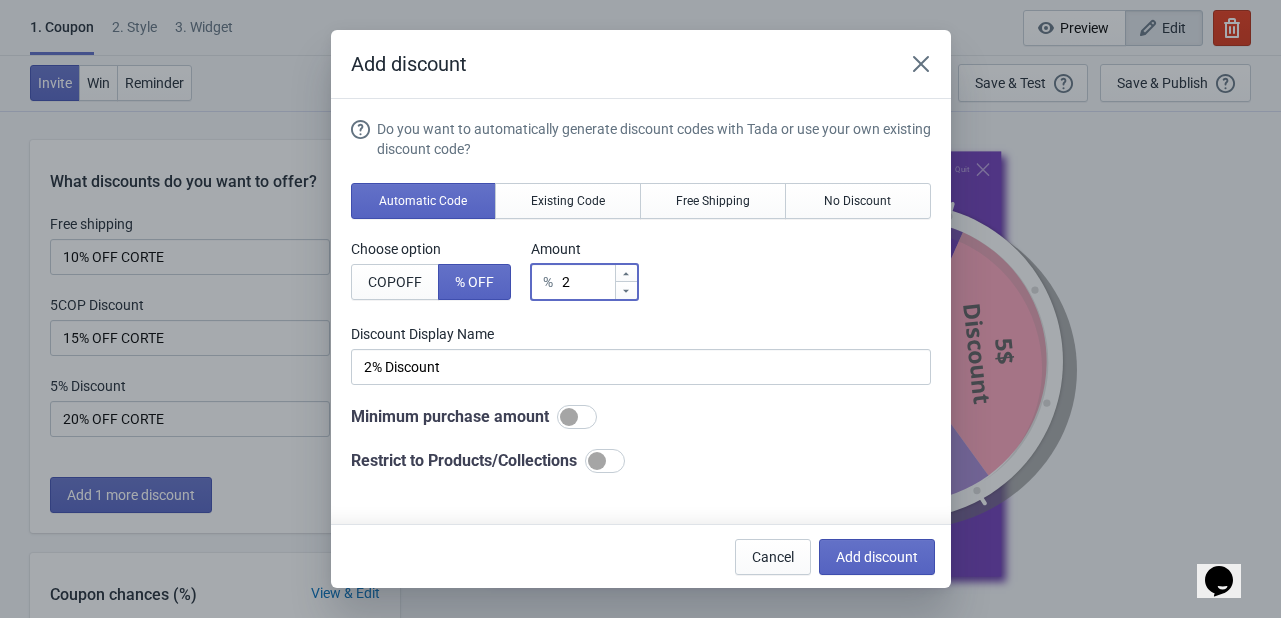 type on "25" 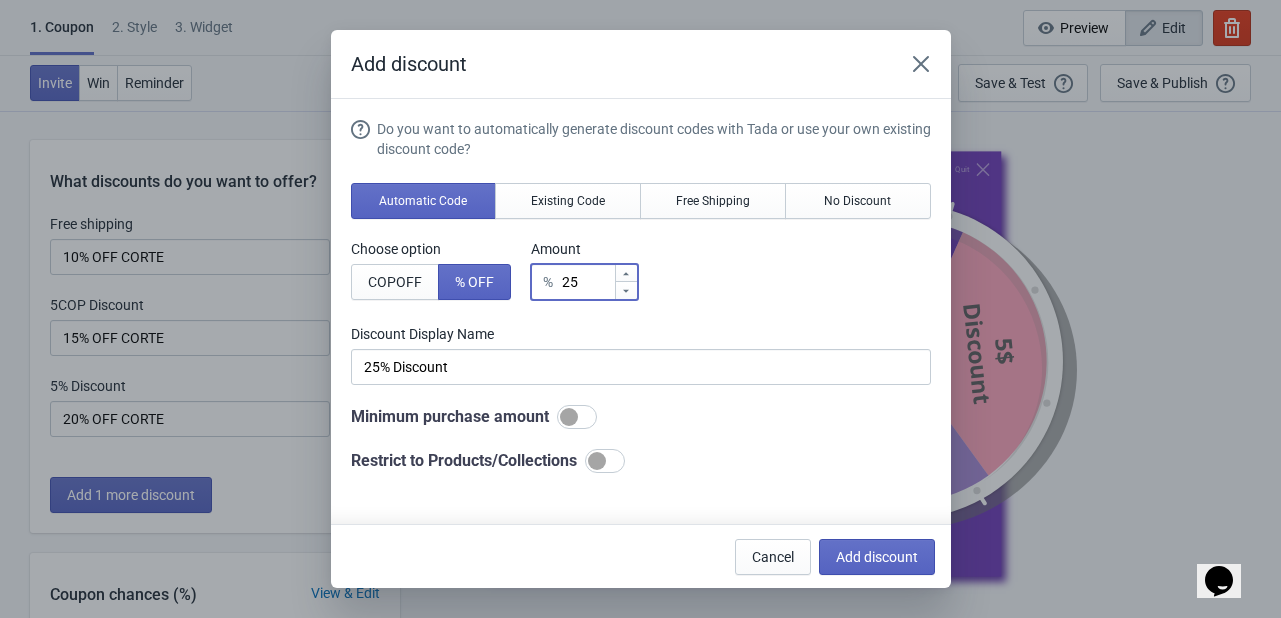 type on "25" 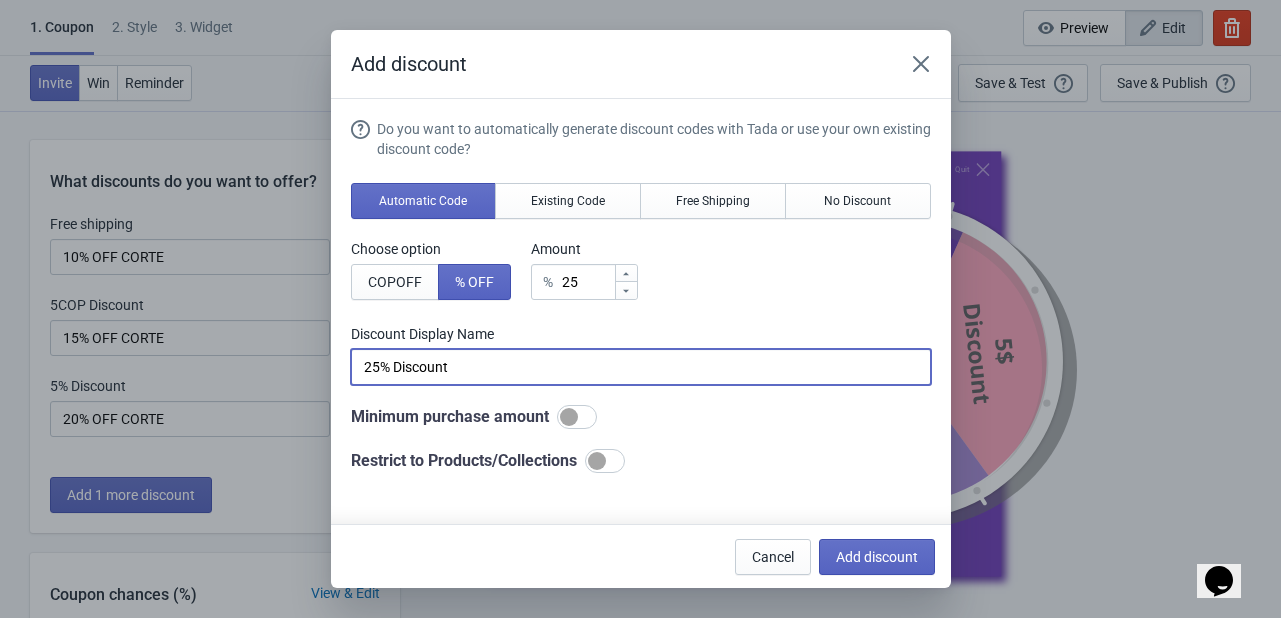 click on "25% Discount" at bounding box center (641, 367) 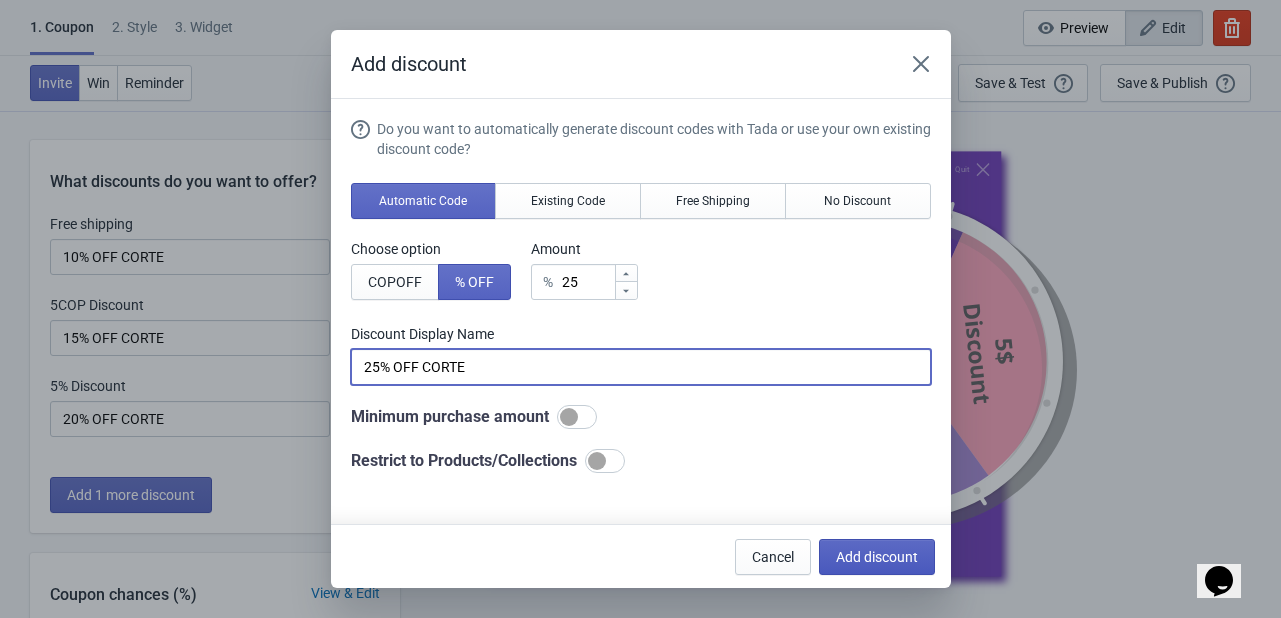 type on "25% OFF CORTE" 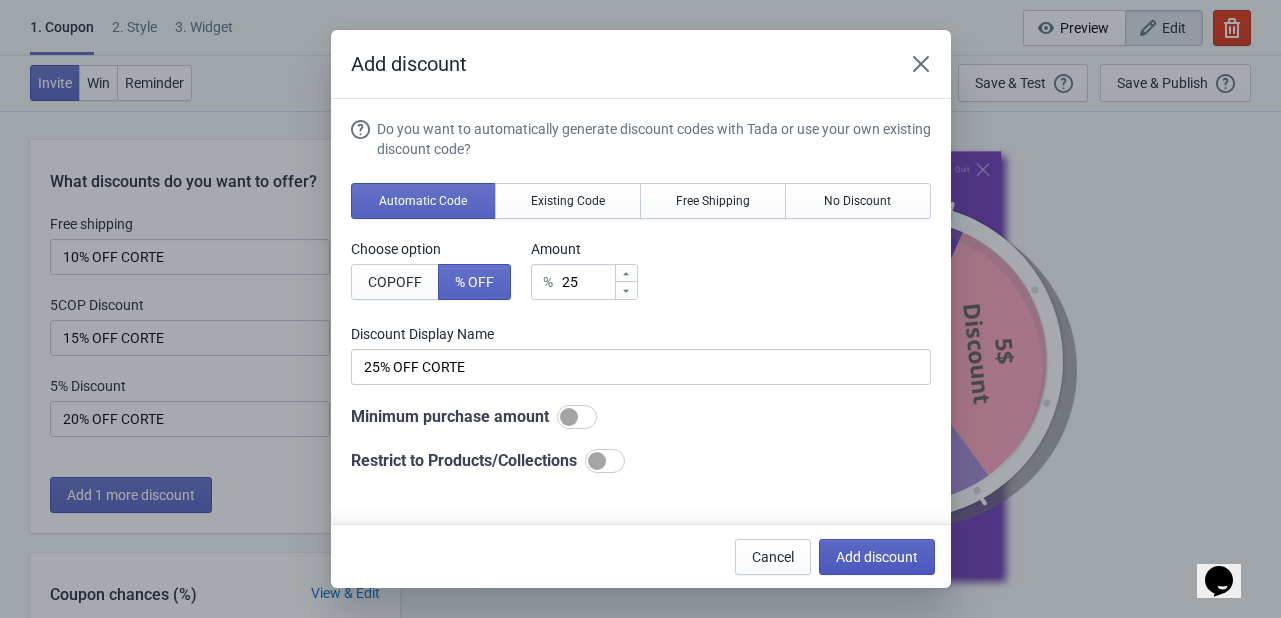 click on "Add discount" at bounding box center (877, 557) 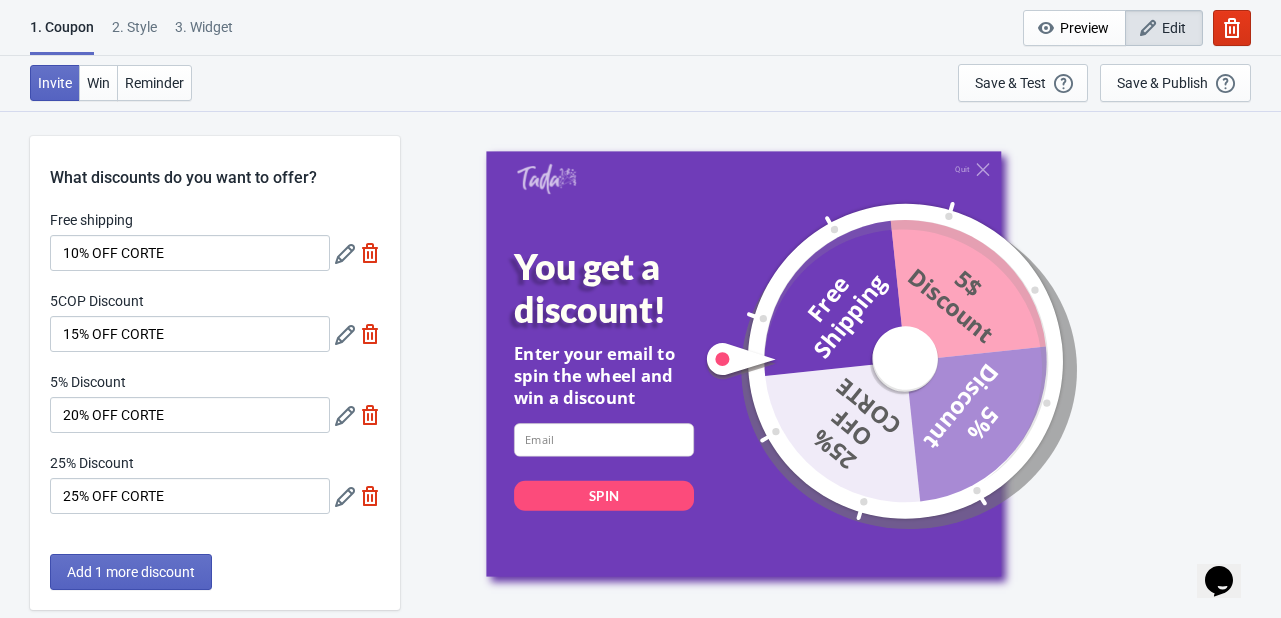 scroll, scrollTop: 0, scrollLeft: 0, axis: both 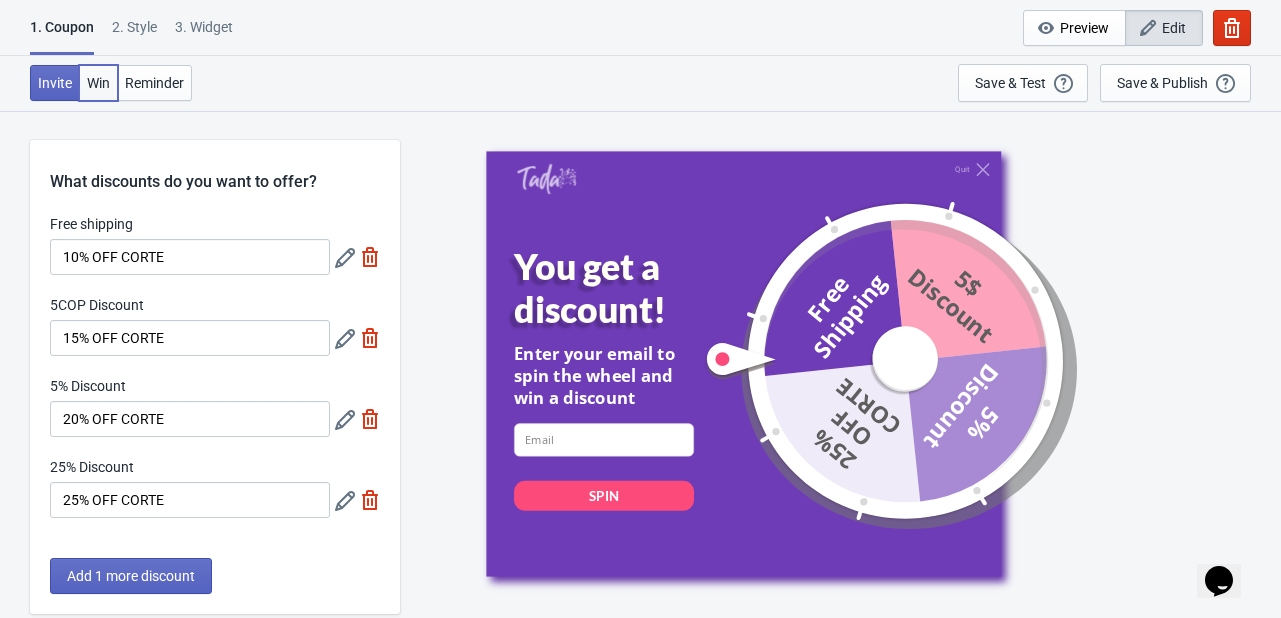 click on "Win" at bounding box center [98, 83] 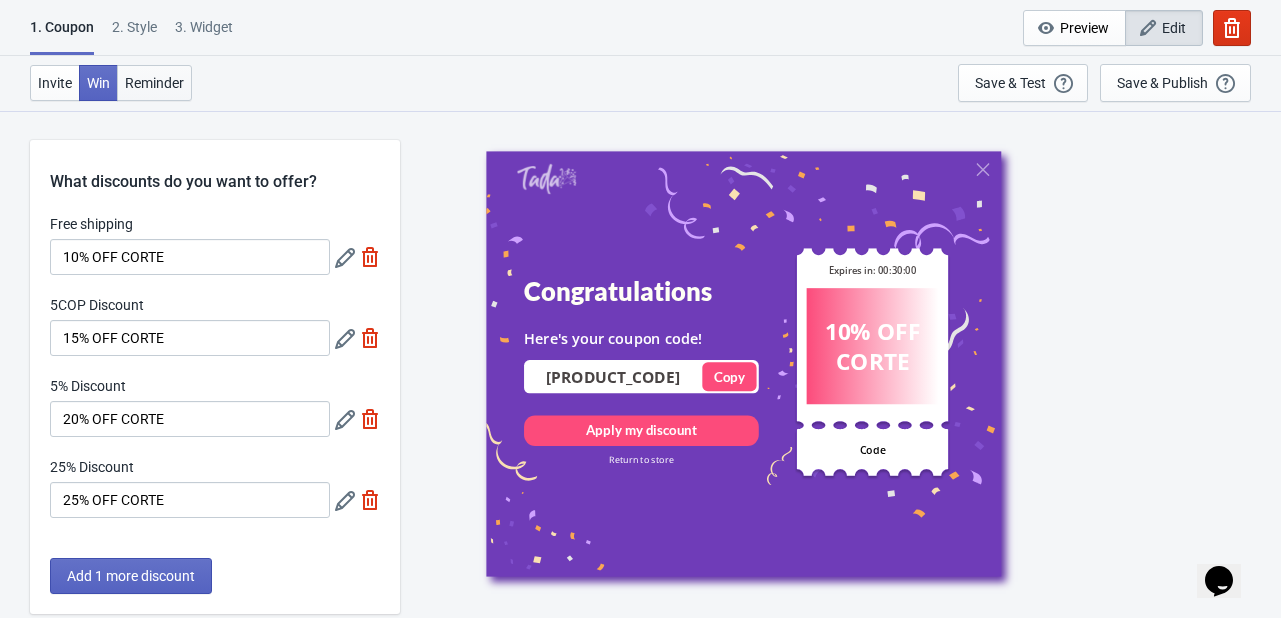 click on "Reminder" at bounding box center (154, 83) 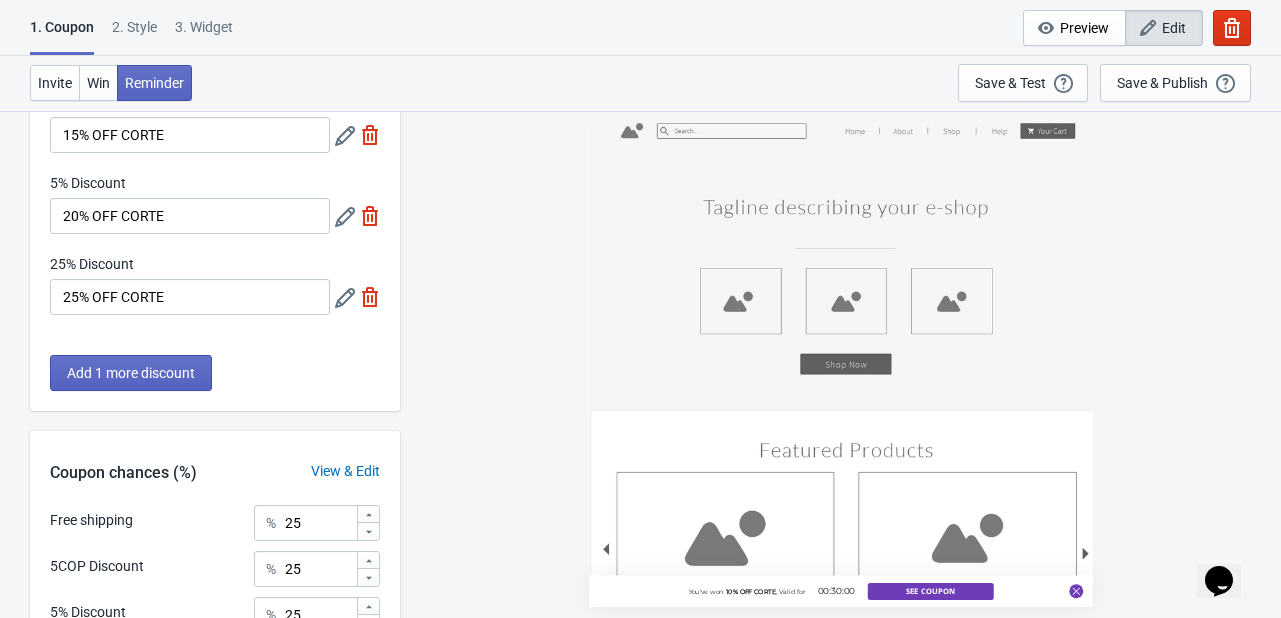 scroll, scrollTop: 0, scrollLeft: 0, axis: both 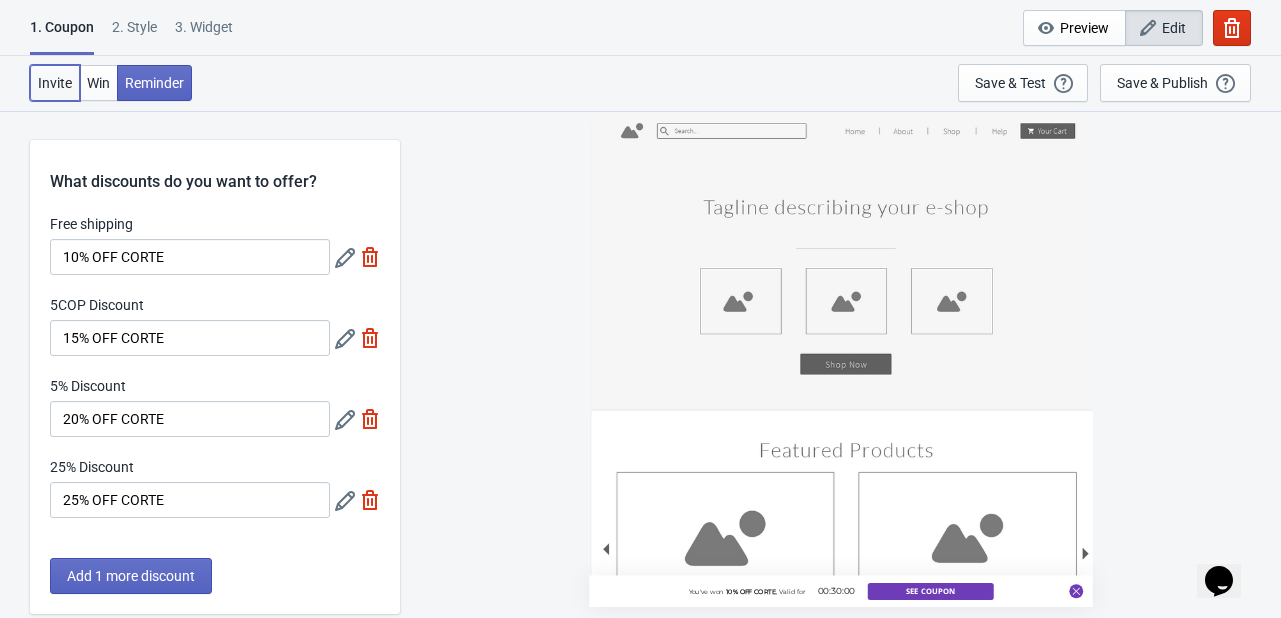 click on "Invite" at bounding box center [55, 83] 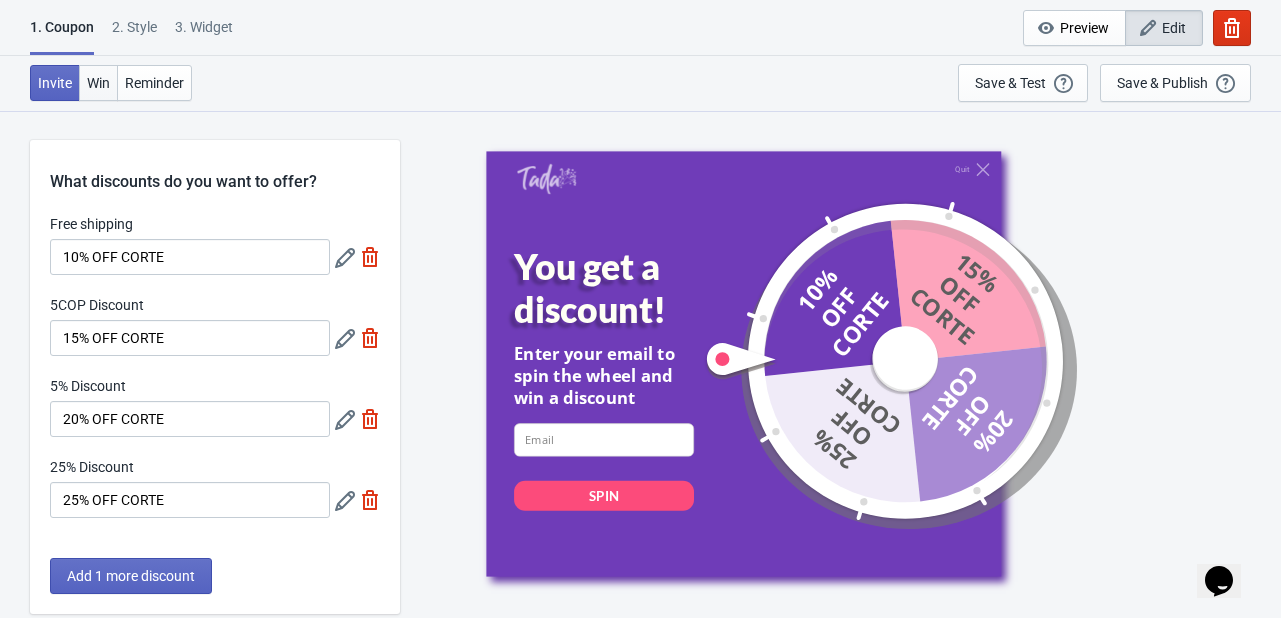 click on "Win" at bounding box center (98, 83) 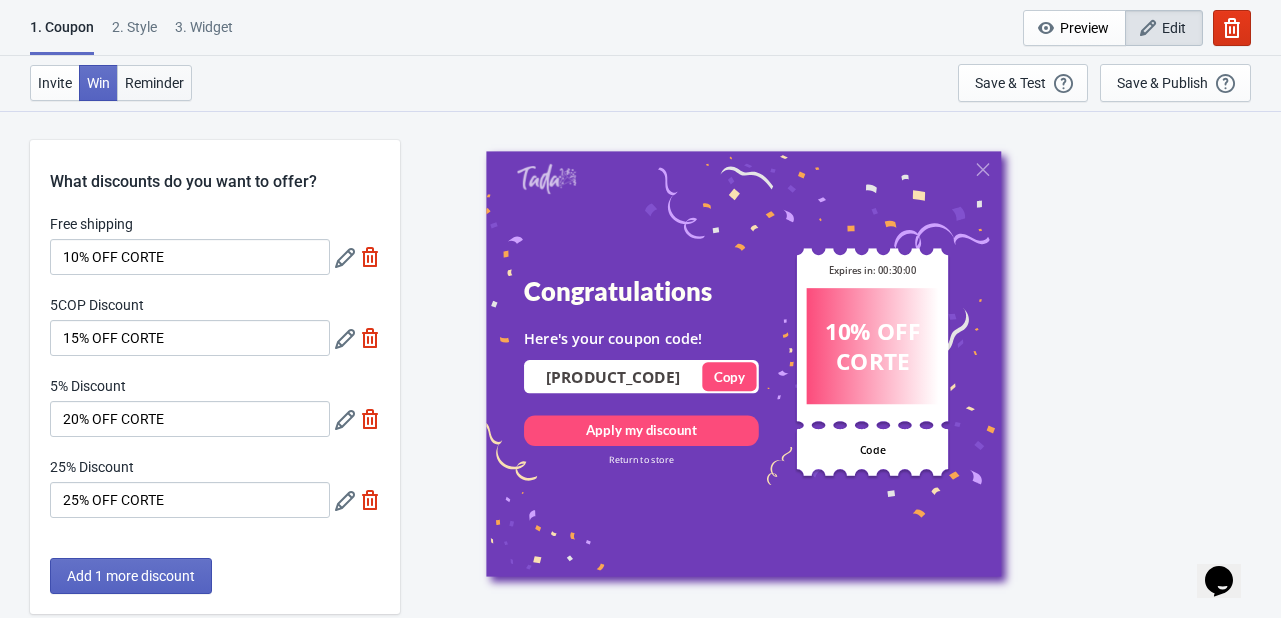 click on "Reminder" at bounding box center [154, 83] 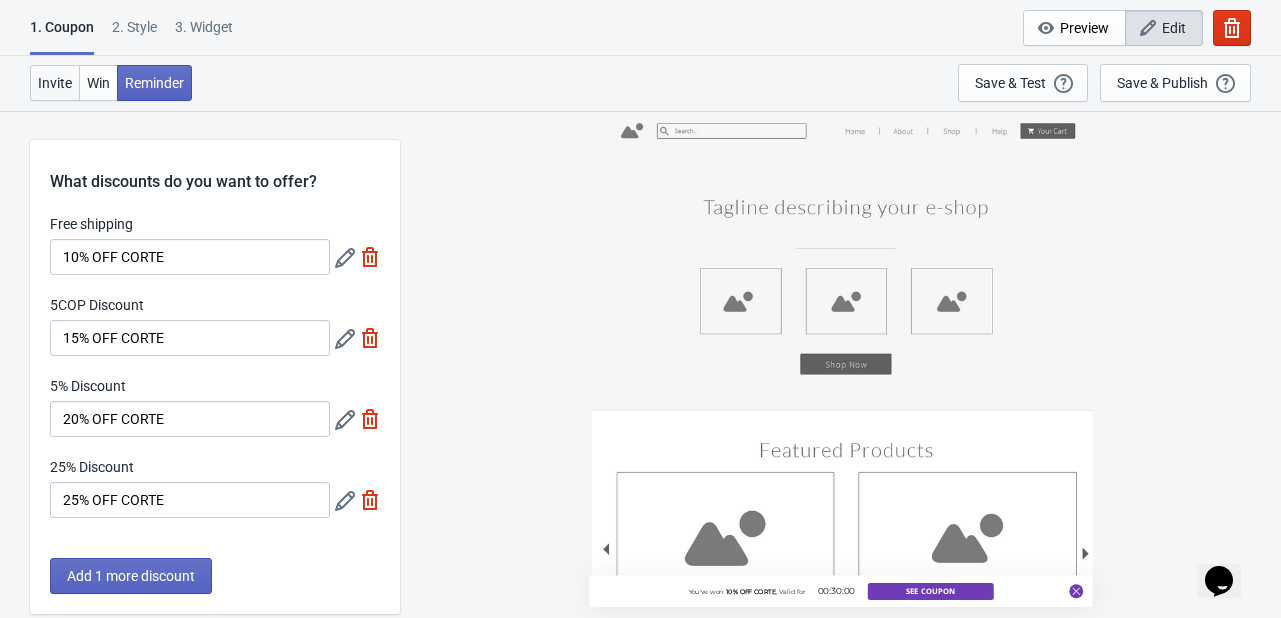 click on "Invite" at bounding box center (55, 83) 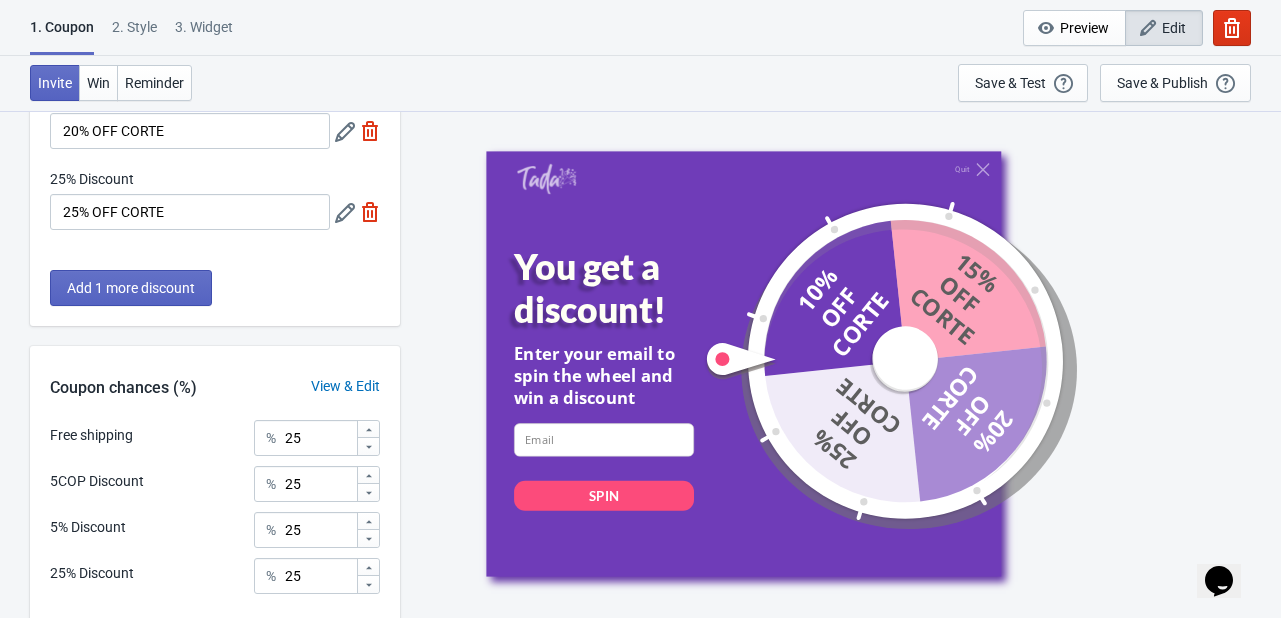 scroll, scrollTop: 448, scrollLeft: 0, axis: vertical 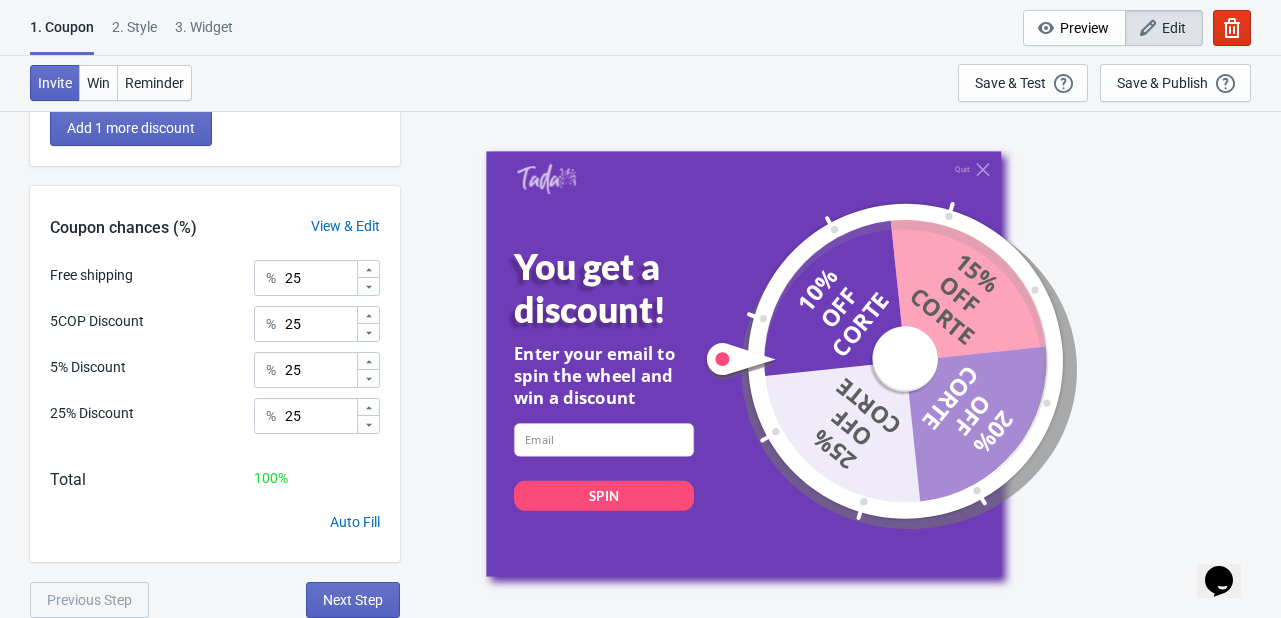 click on "2 . Style" at bounding box center (134, 34) 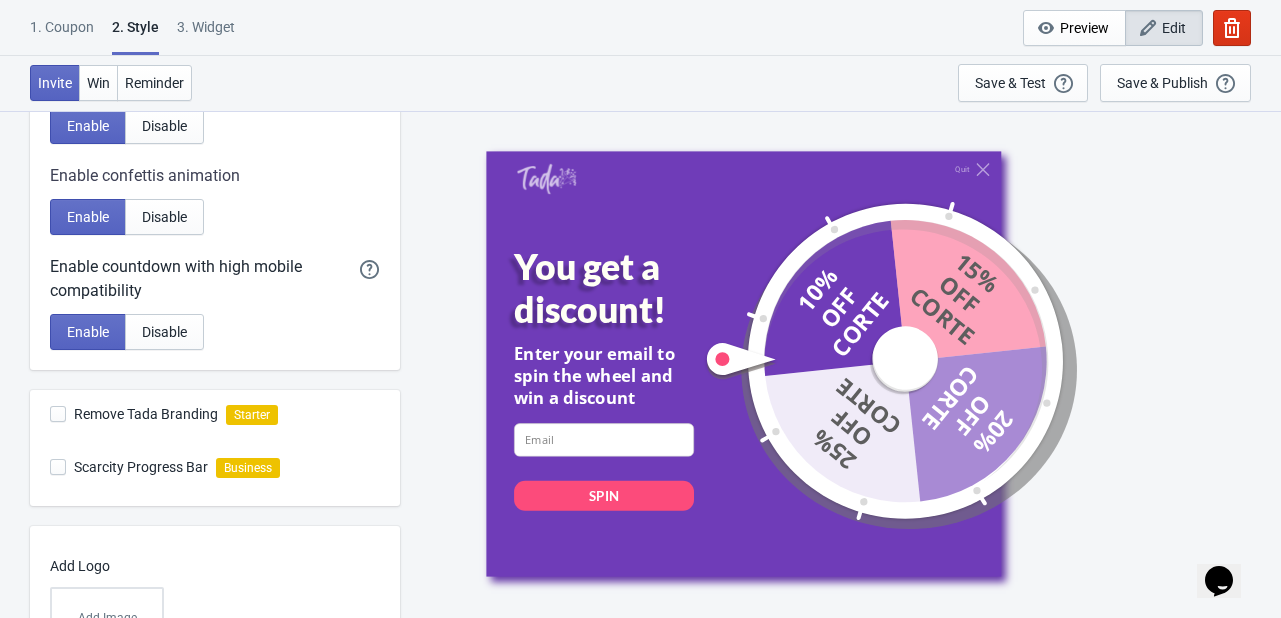 scroll, scrollTop: 0, scrollLeft: 0, axis: both 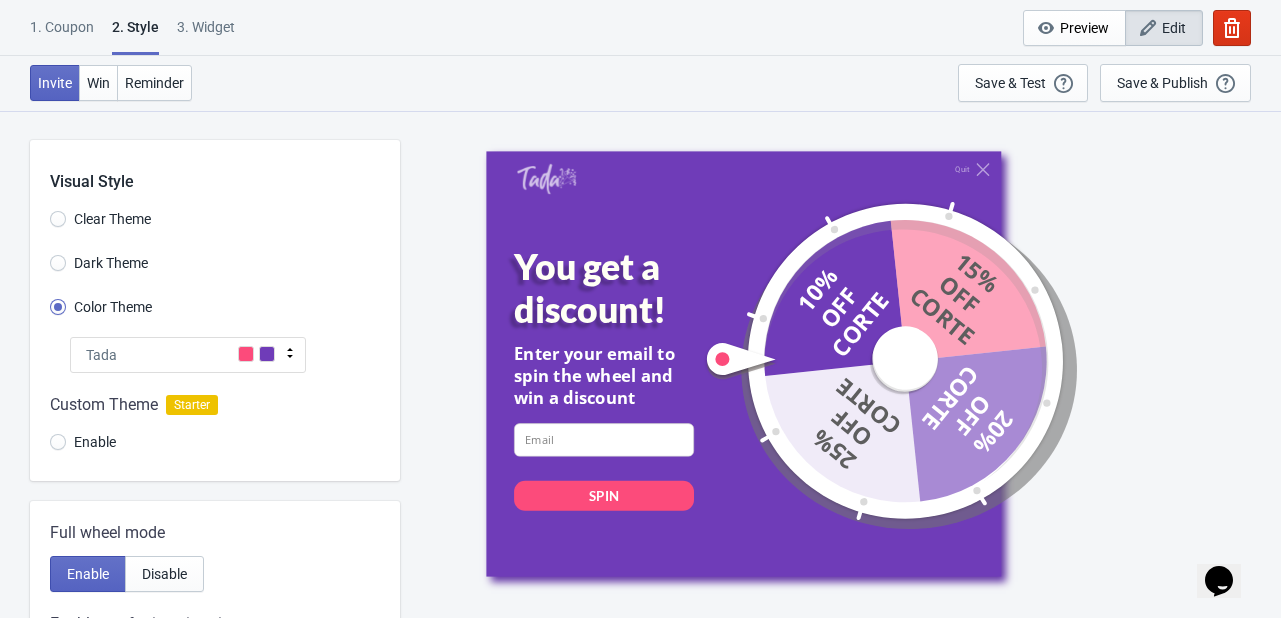 click on "Tada" at bounding box center [188, 355] 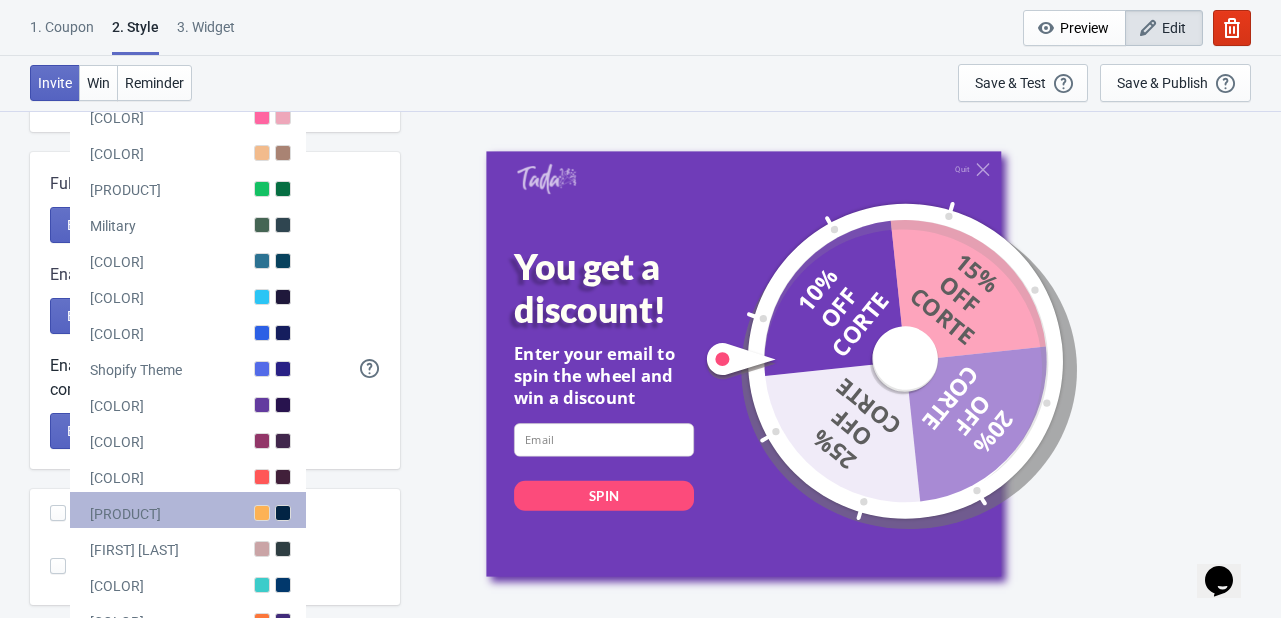 scroll, scrollTop: 351, scrollLeft: 0, axis: vertical 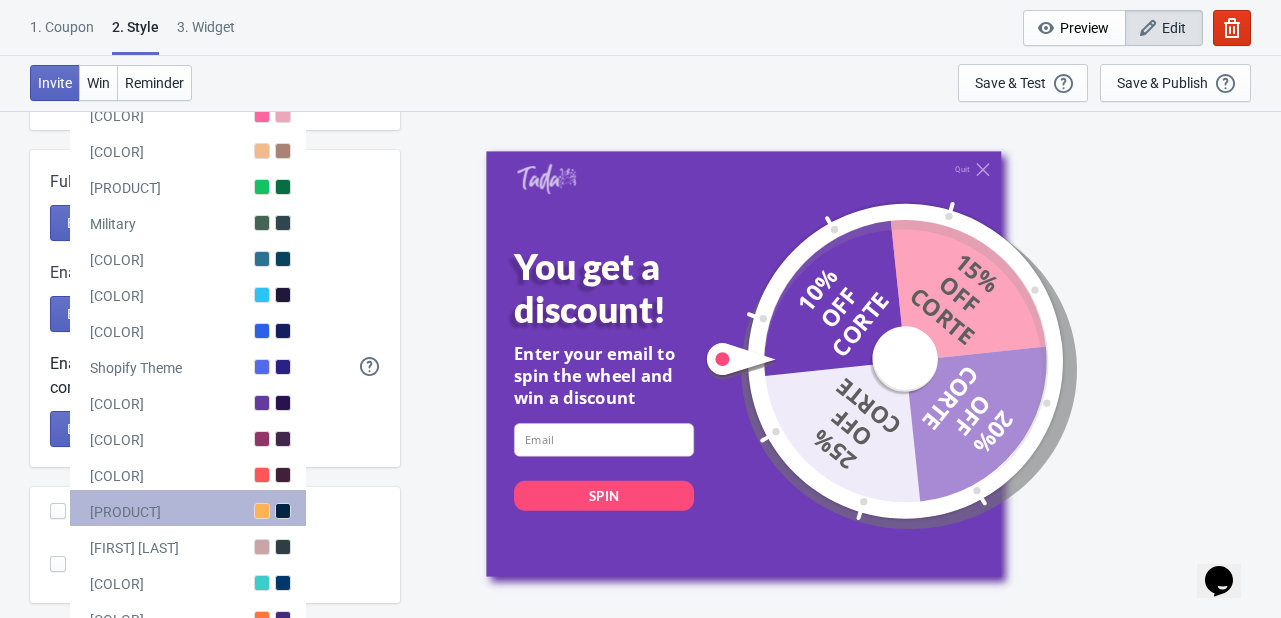 click on "[PRODUCT]" at bounding box center [125, 512] 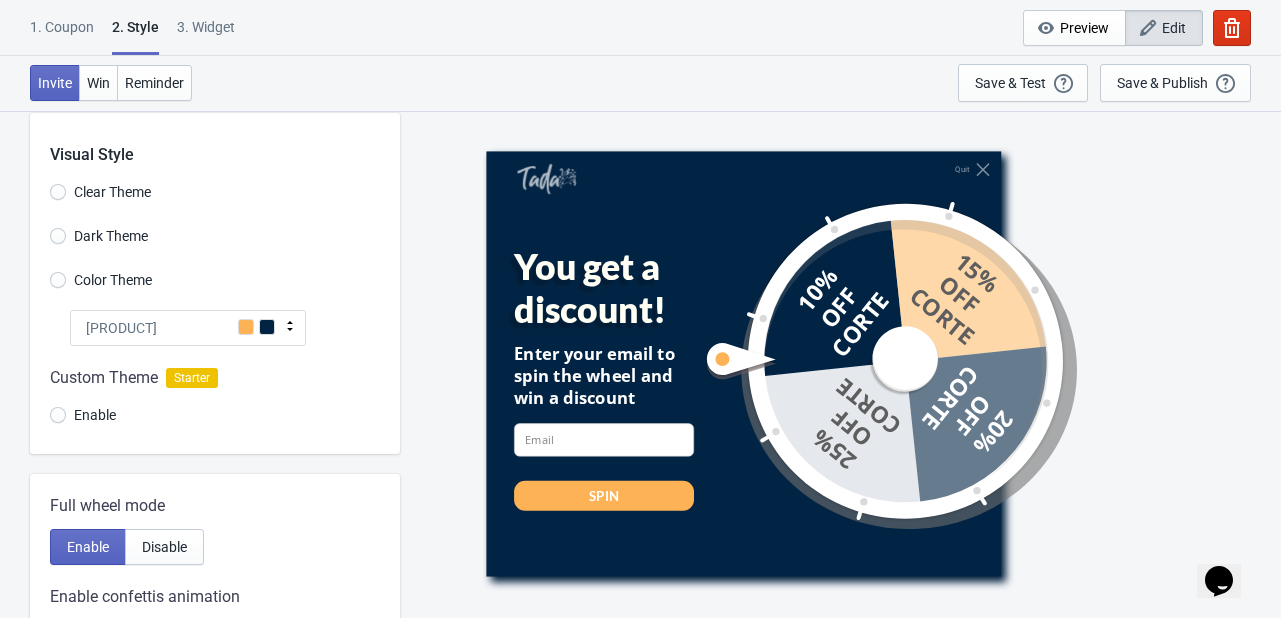 scroll, scrollTop: 26, scrollLeft: 0, axis: vertical 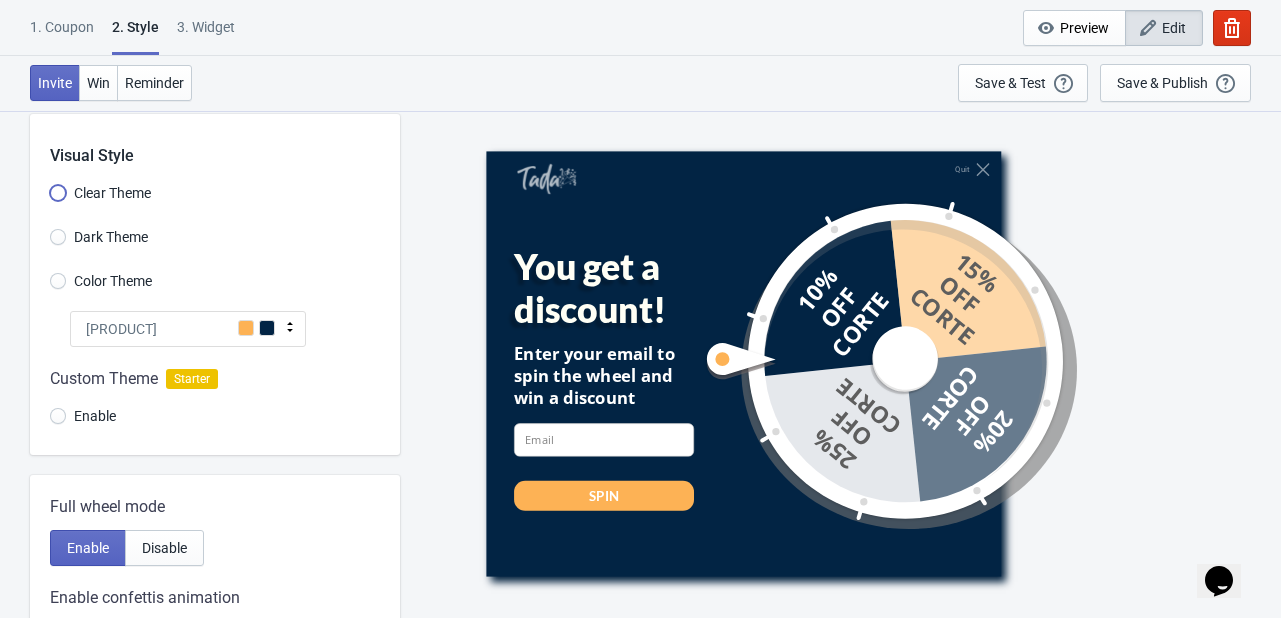 click on "Clear Theme" at bounding box center (58, 203) 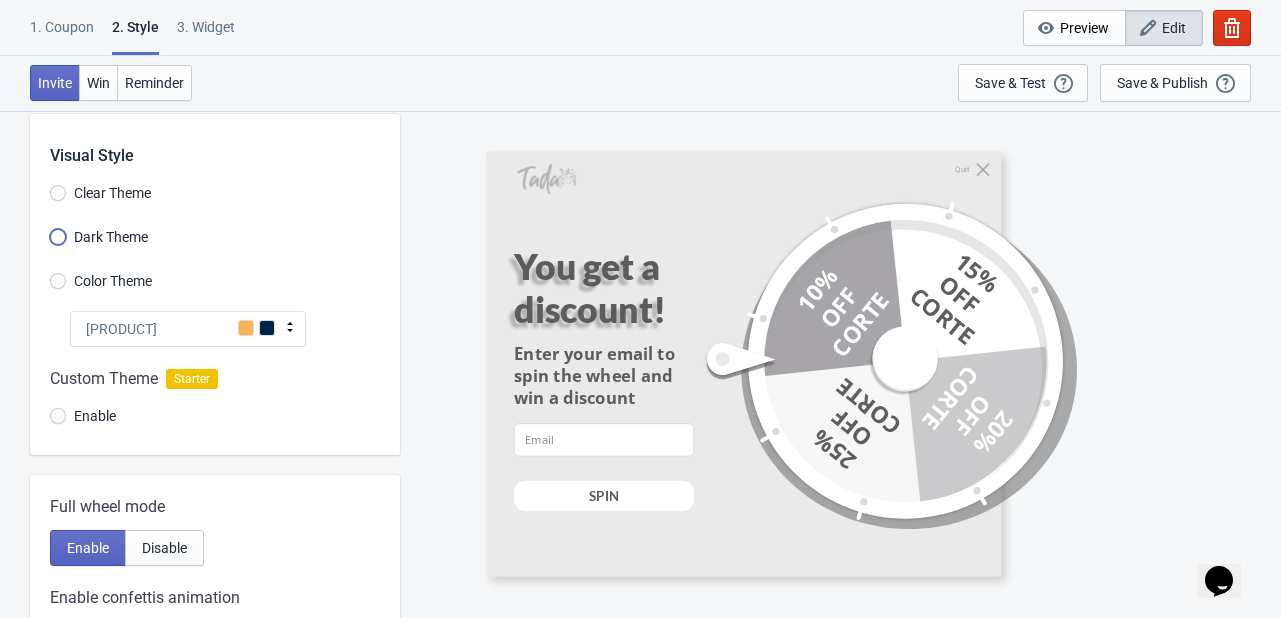 click on "Dark Theme" at bounding box center [58, 247] 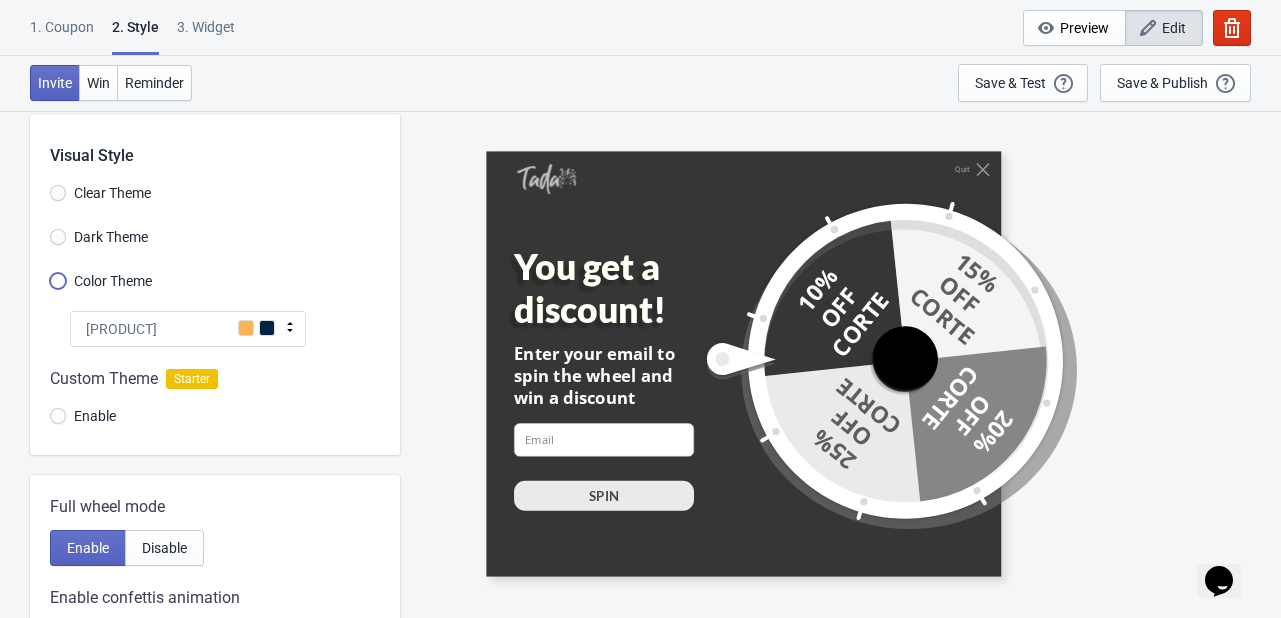 click on "Color Theme" at bounding box center [58, 291] 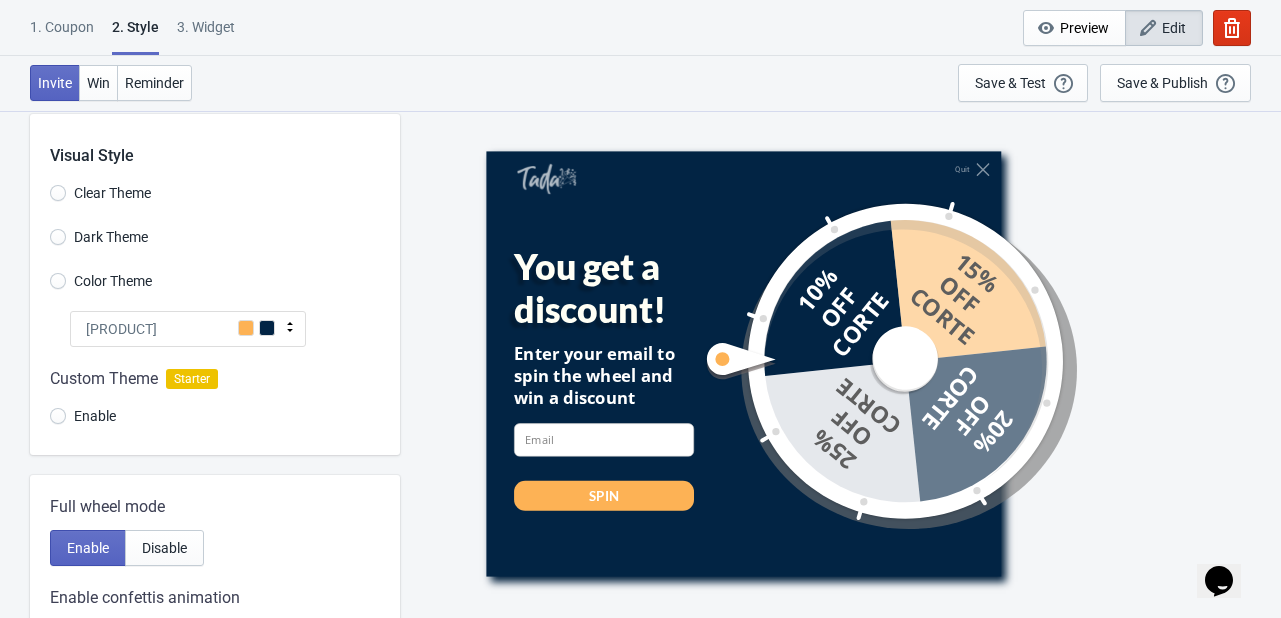 click 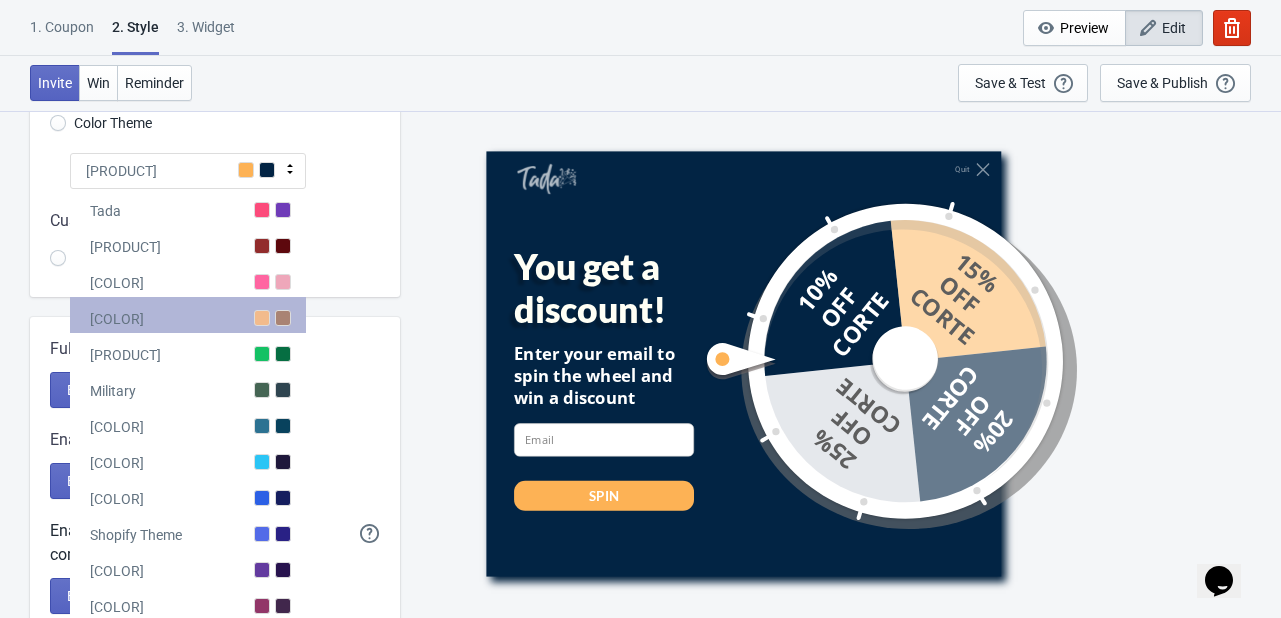 scroll, scrollTop: 185, scrollLeft: 0, axis: vertical 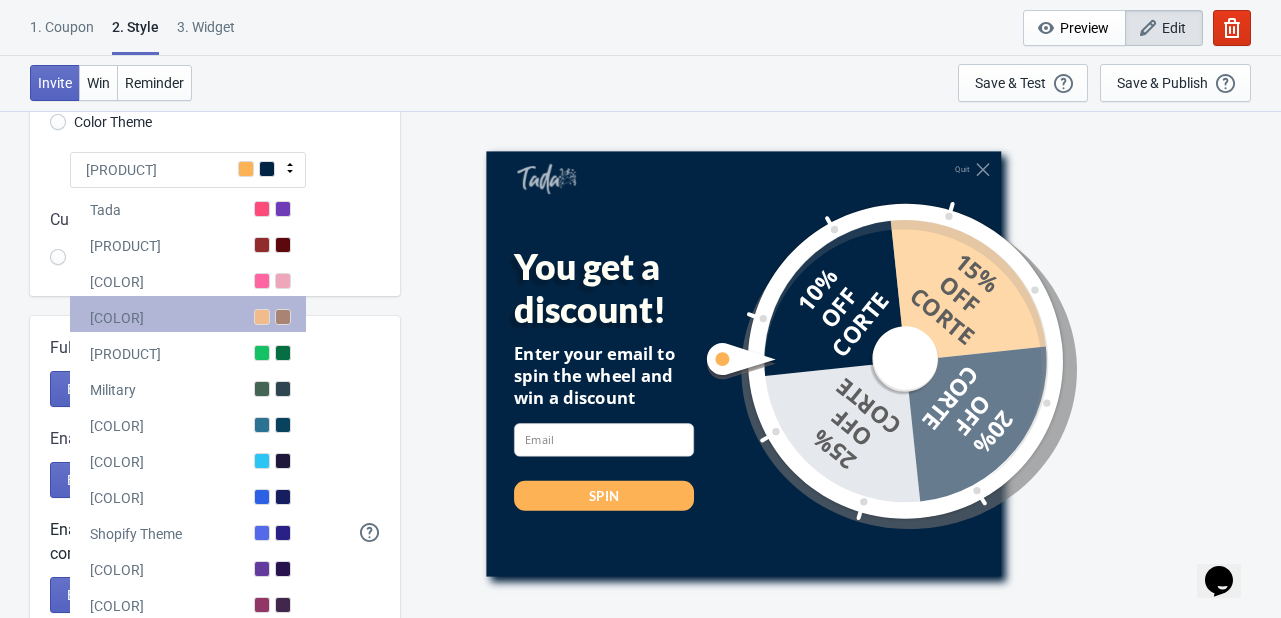 click on "[COLOR]" at bounding box center [188, 314] 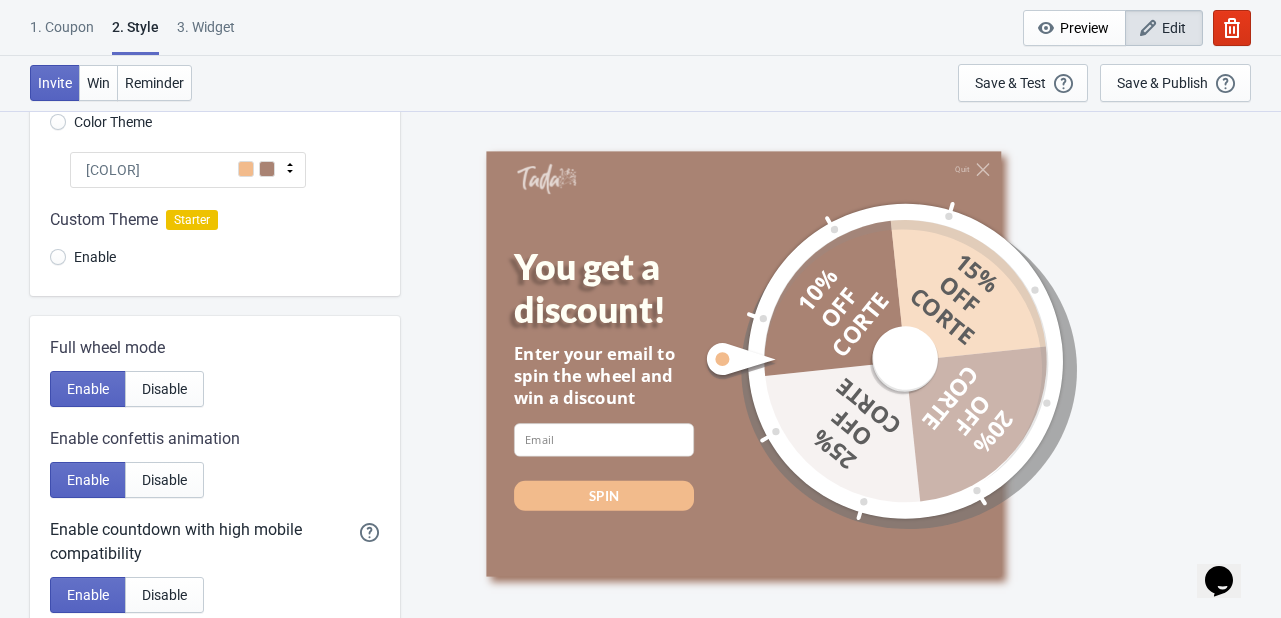 click at bounding box center [267, 169] 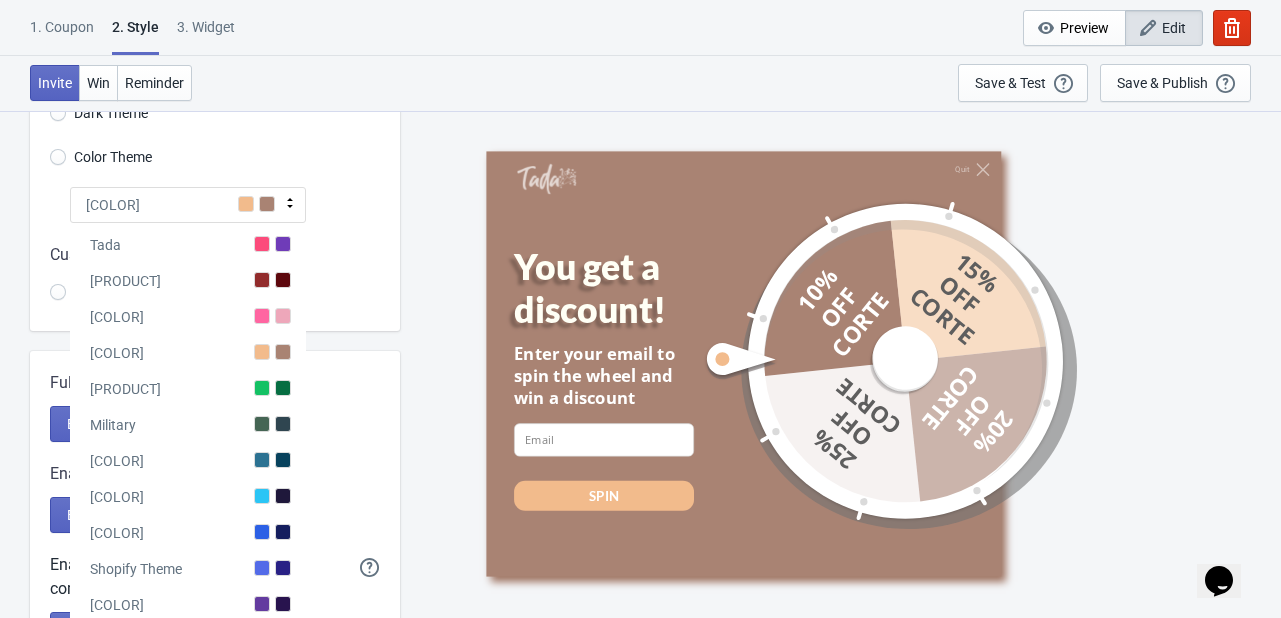 scroll, scrollTop: 148, scrollLeft: 0, axis: vertical 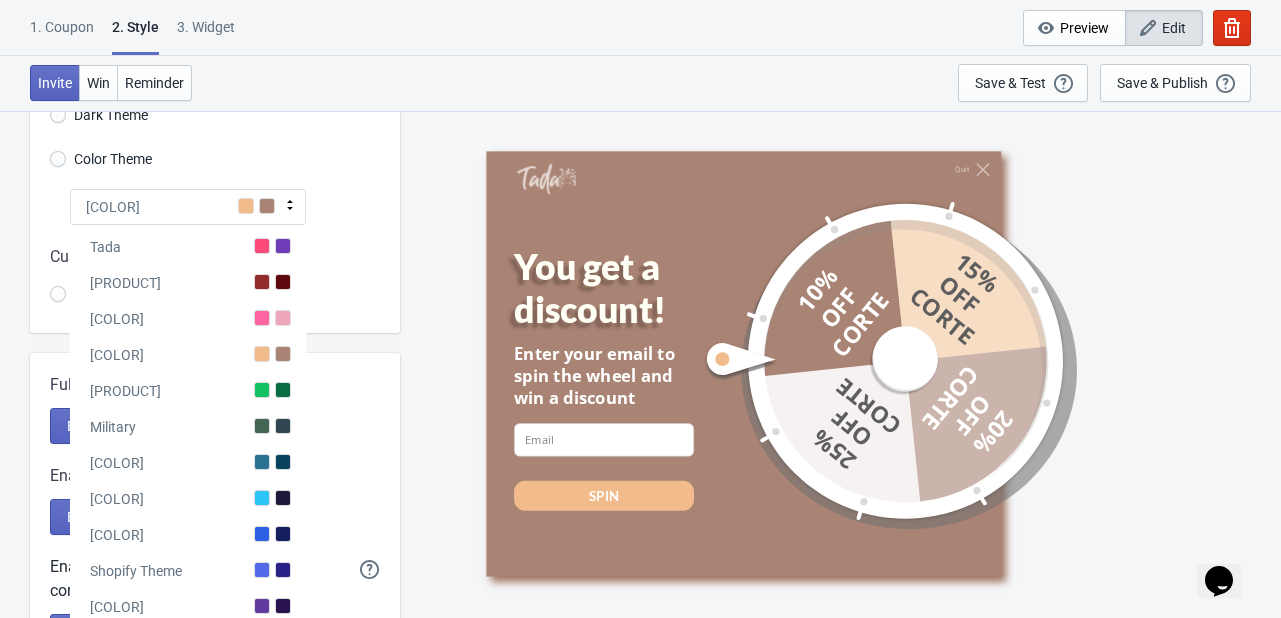 click at bounding box center [215, 279] 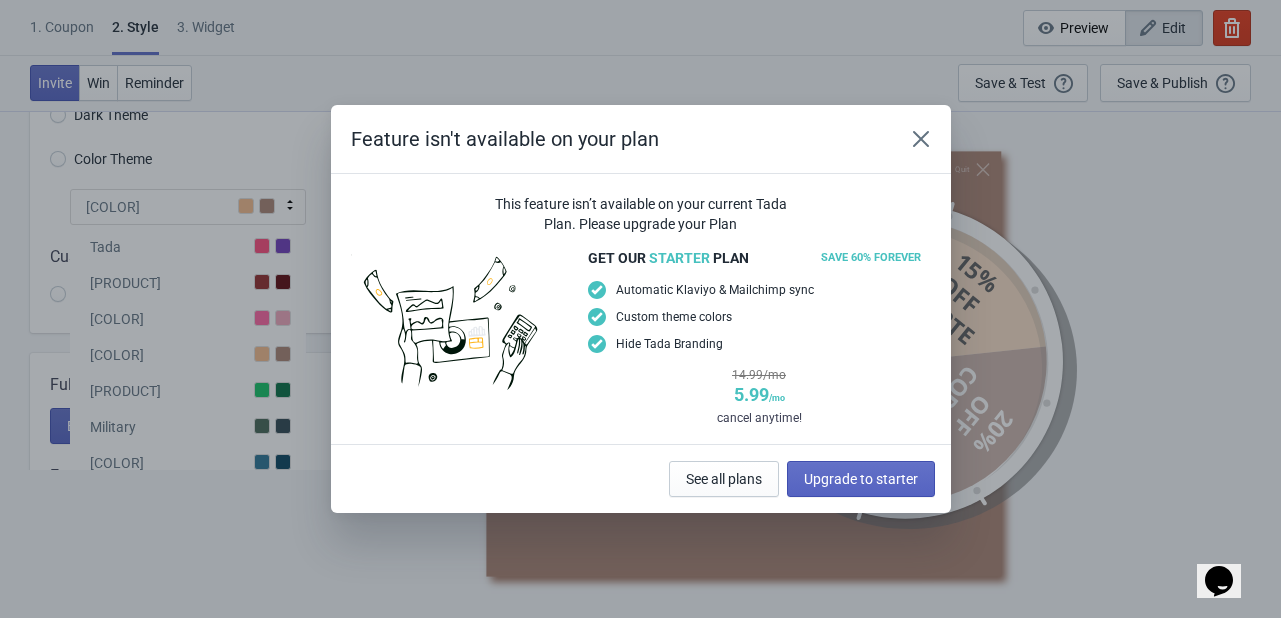scroll, scrollTop: 148, scrollLeft: 0, axis: vertical 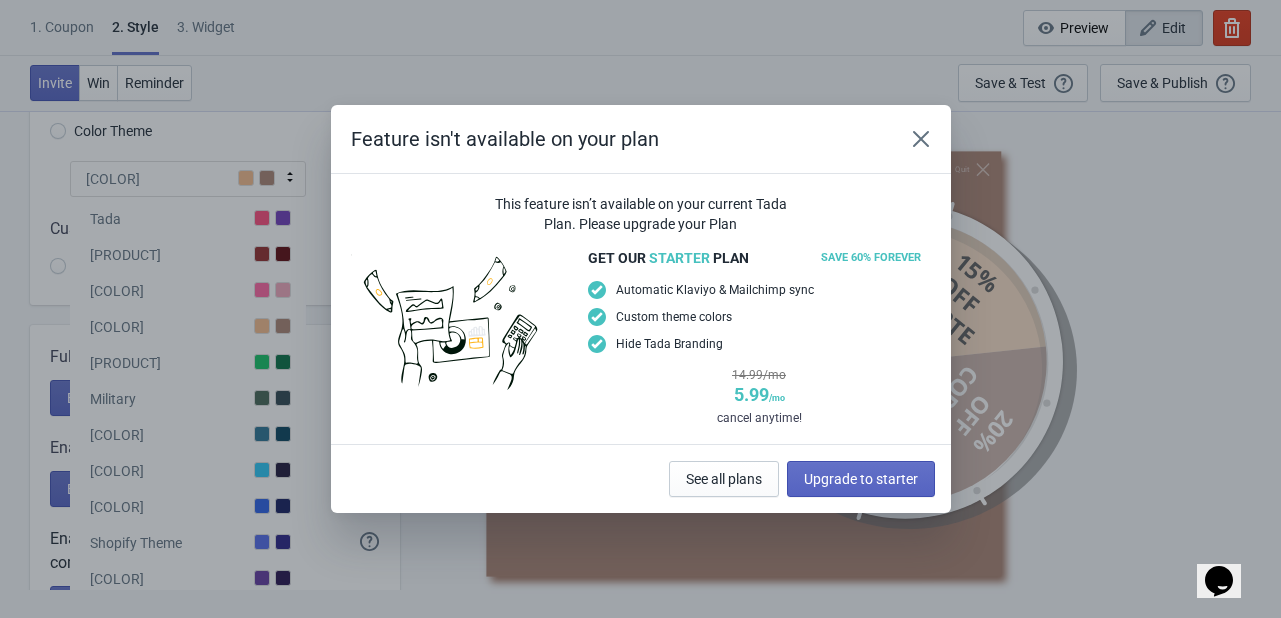 drag, startPoint x: 683, startPoint y: 137, endPoint x: 289, endPoint y: 153, distance: 394.32474 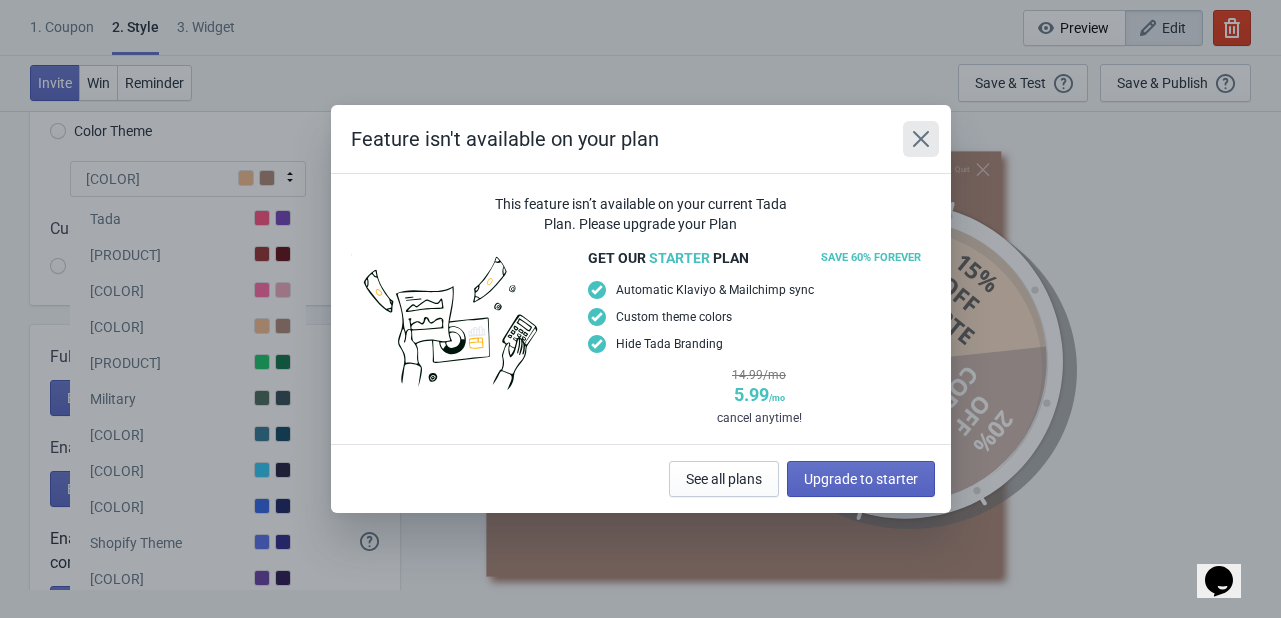 click 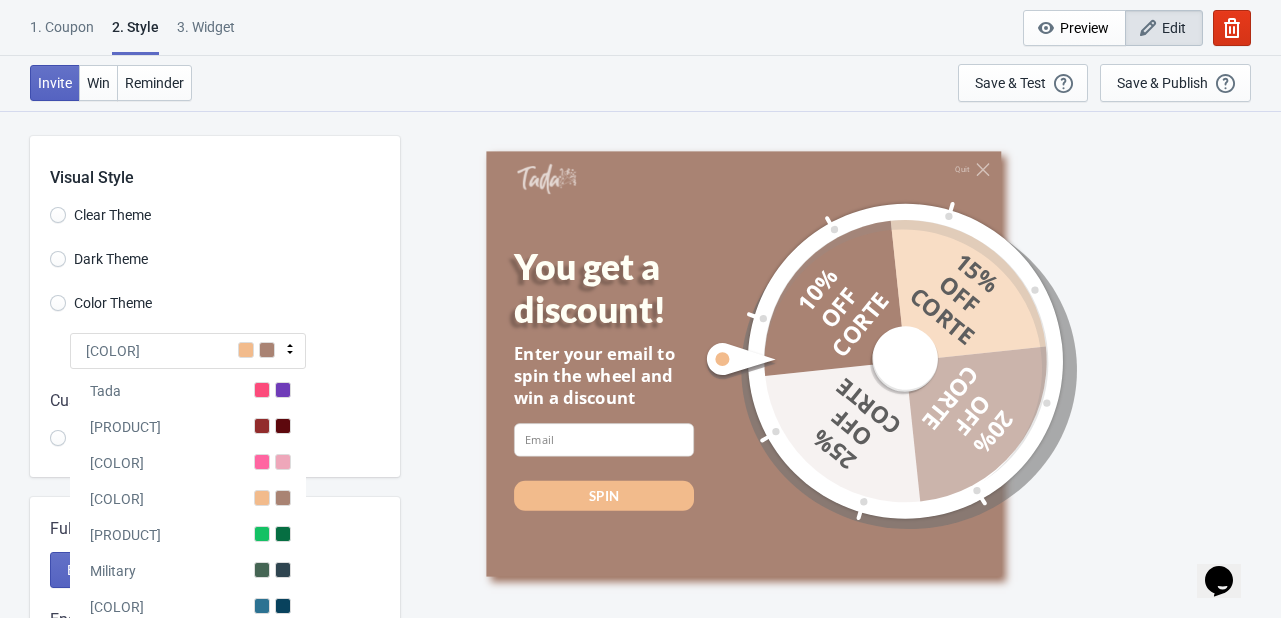 scroll, scrollTop: 0, scrollLeft: 0, axis: both 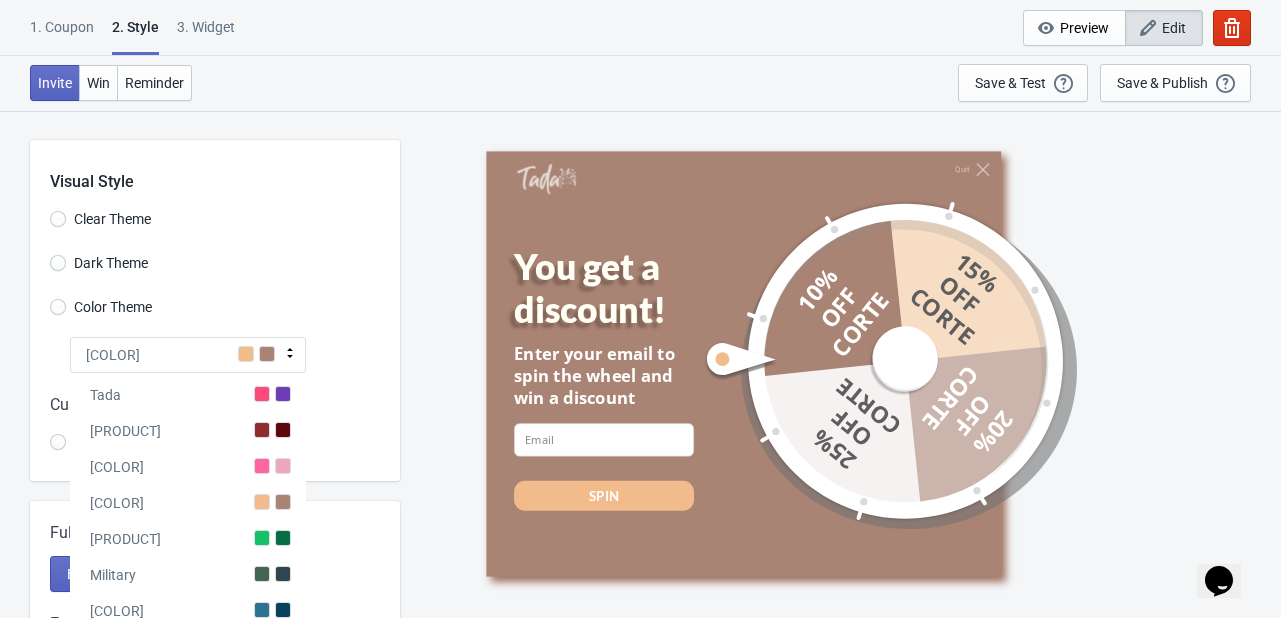 click on "Color Theme" at bounding box center (225, 309) 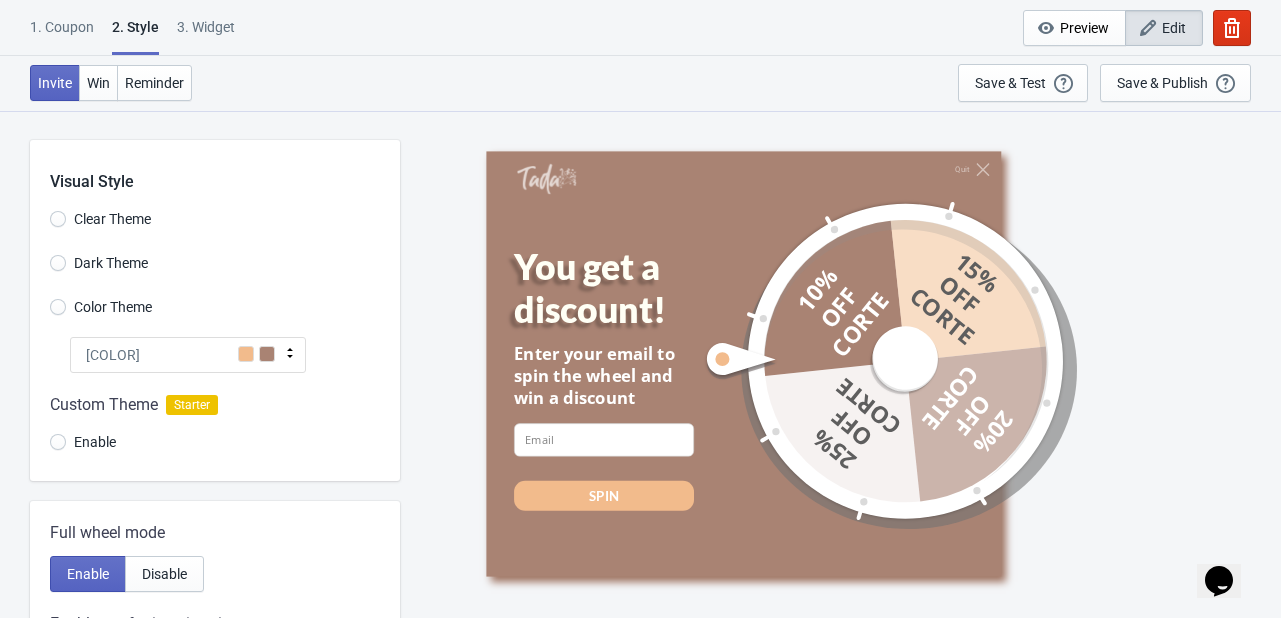 click at bounding box center (215, 427) 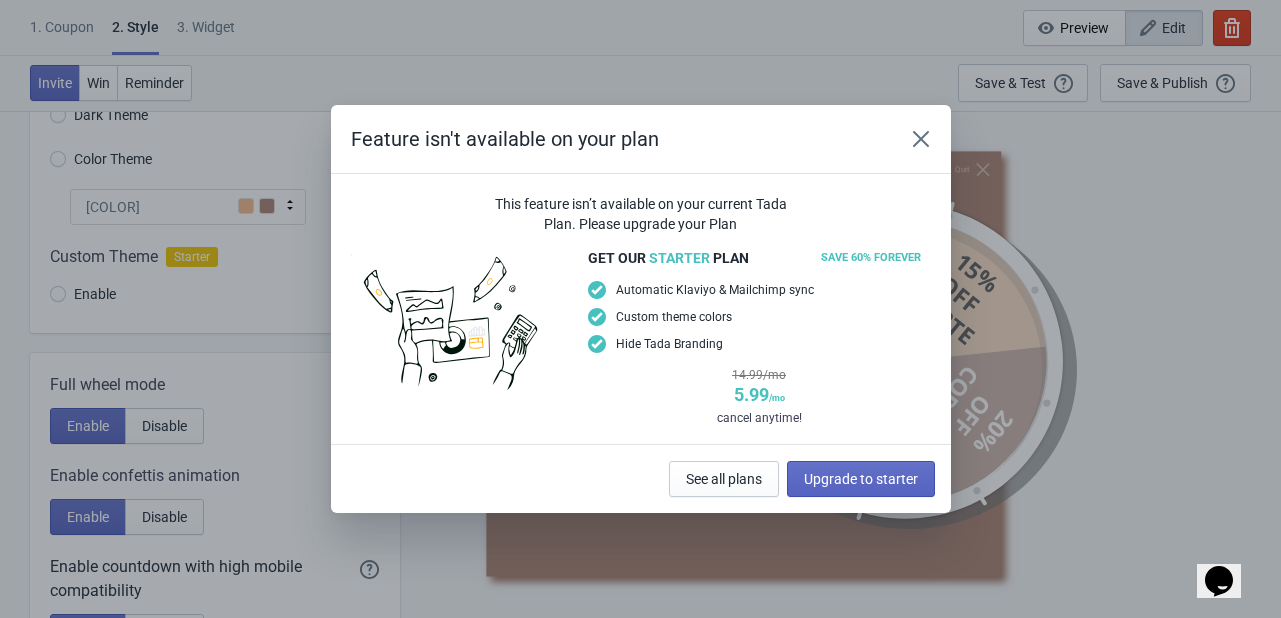 scroll, scrollTop: 0, scrollLeft: 0, axis: both 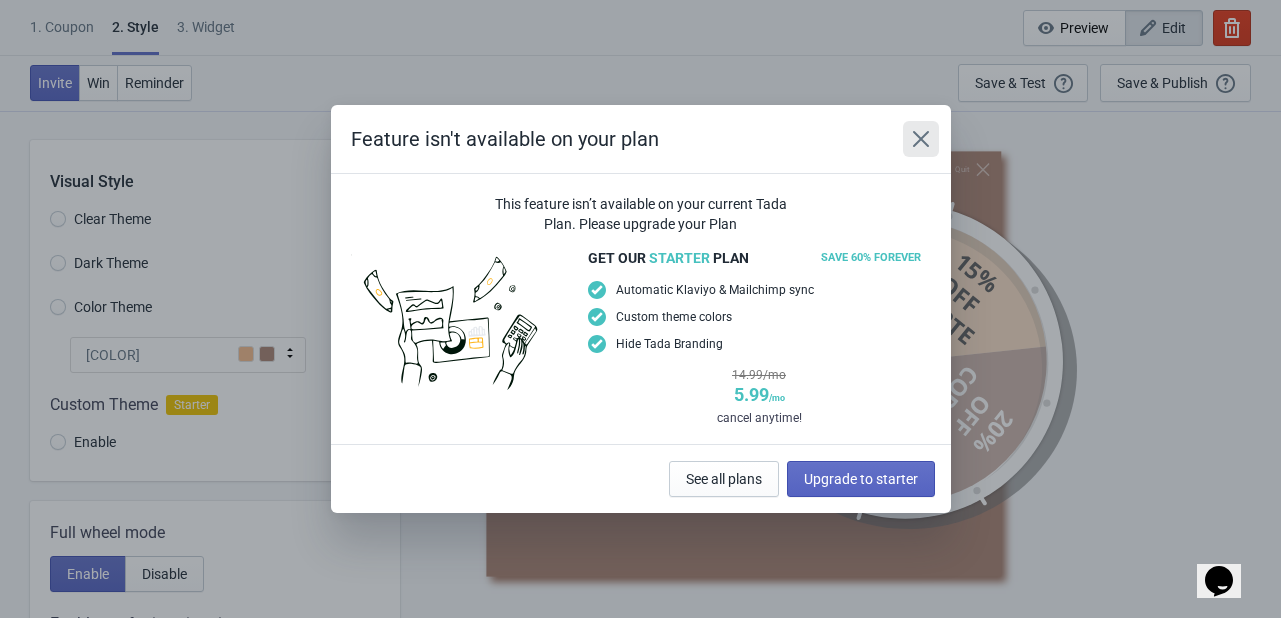 click 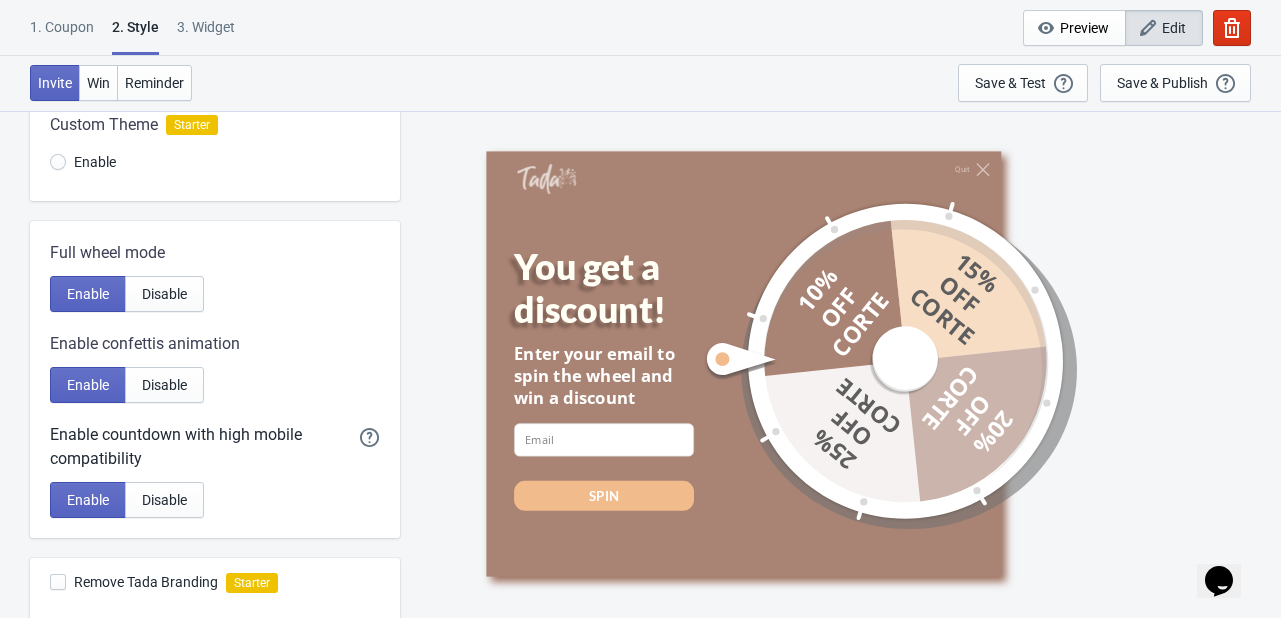scroll, scrollTop: 280, scrollLeft: 0, axis: vertical 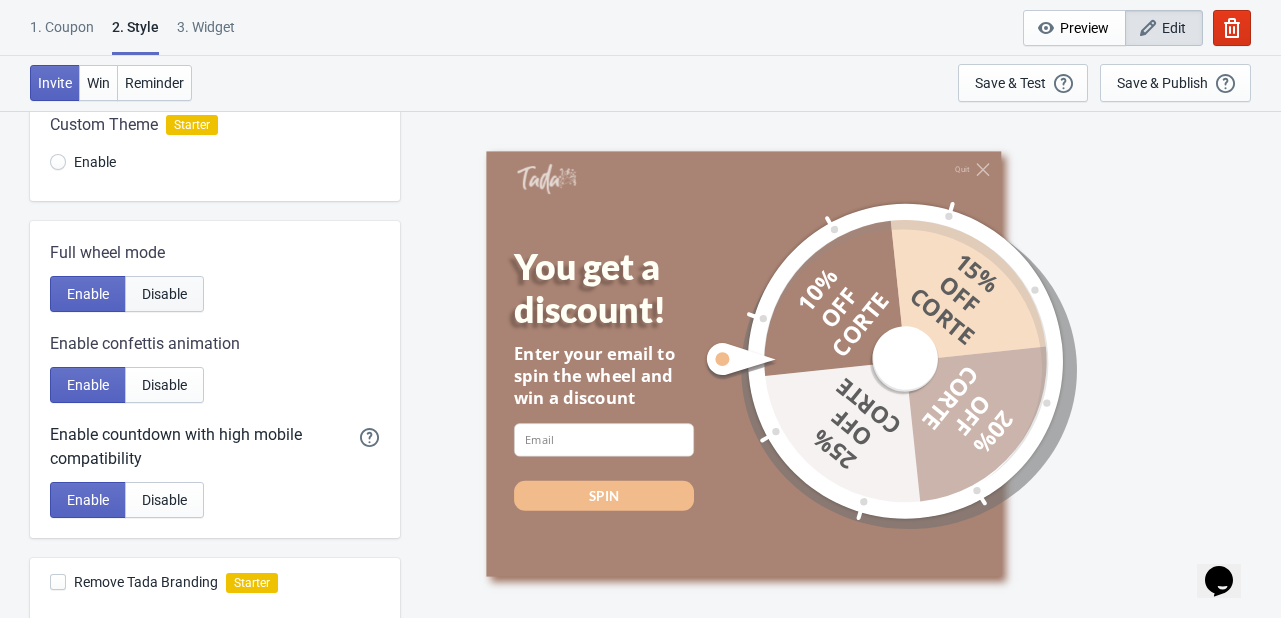 click on "Disable" at bounding box center [164, 294] 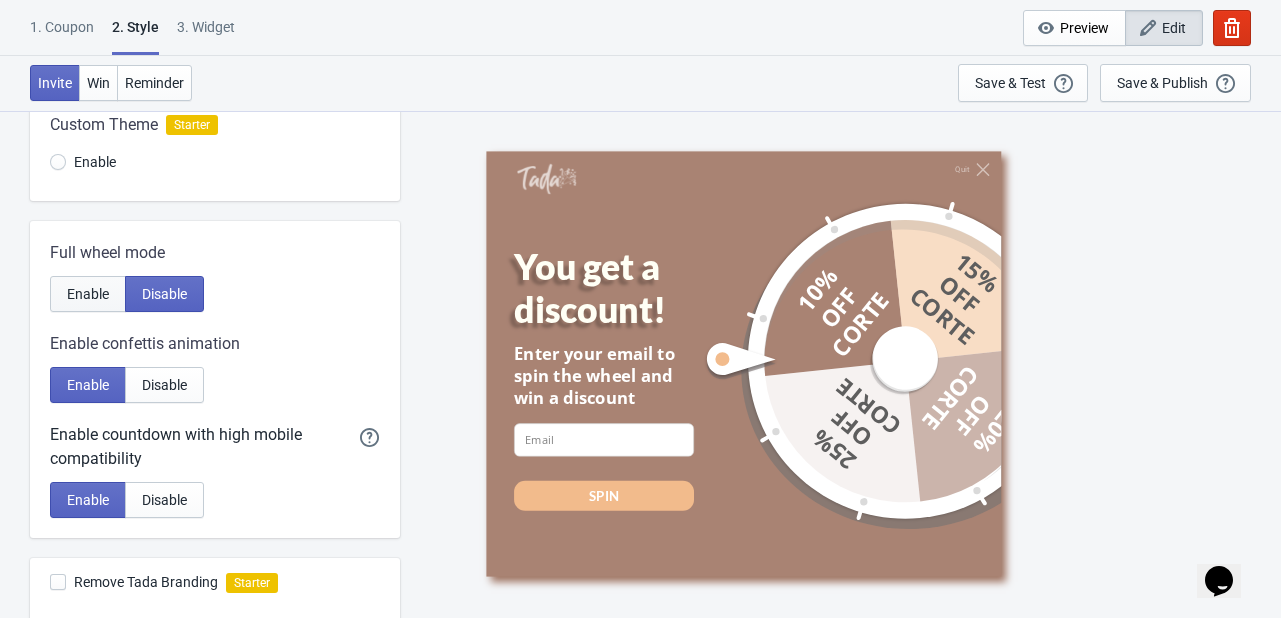 click on "Enable" at bounding box center [88, 294] 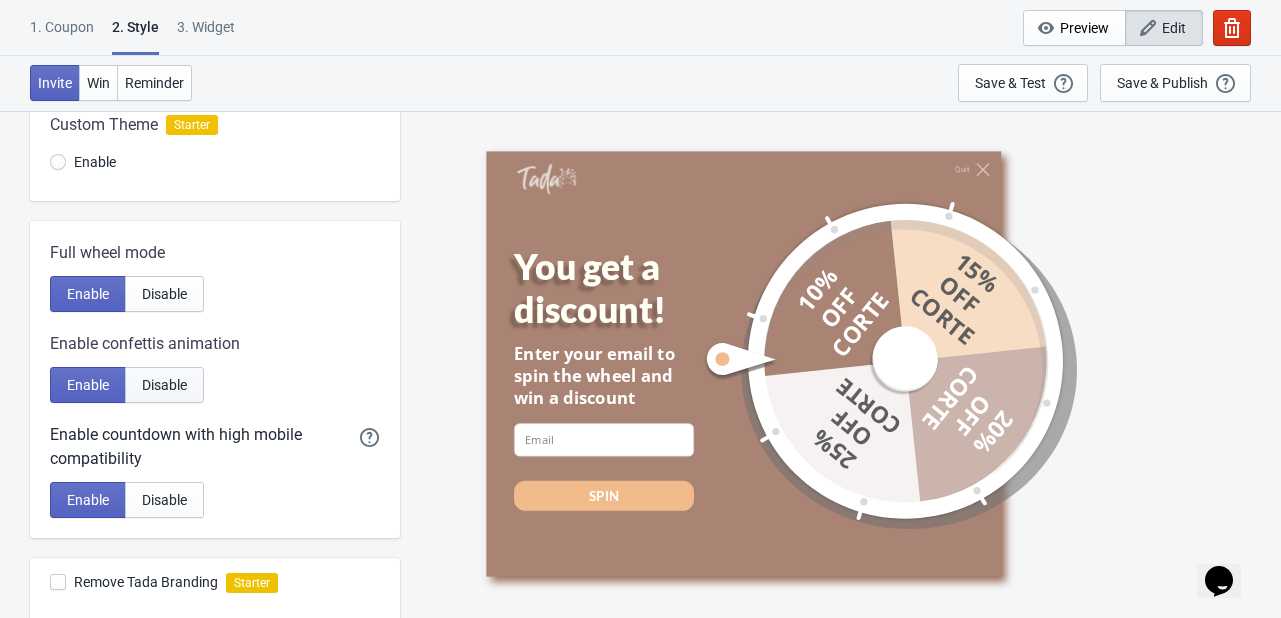 click on "Disable" at bounding box center [164, 385] 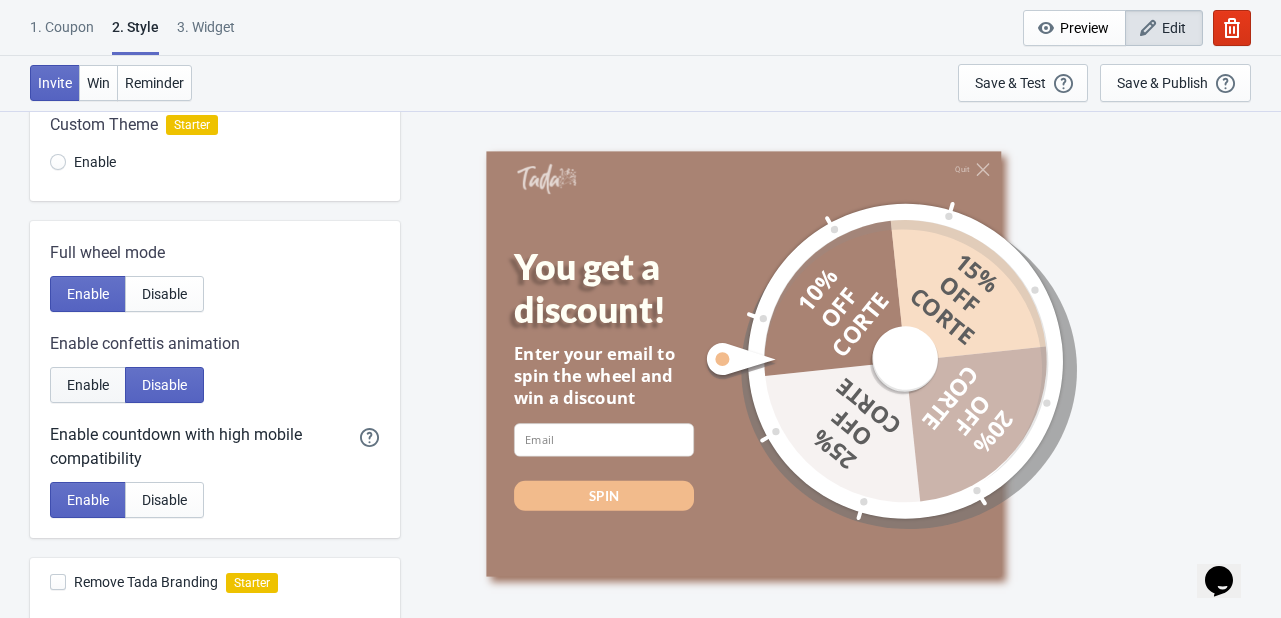 click on "Enable" at bounding box center [88, 385] 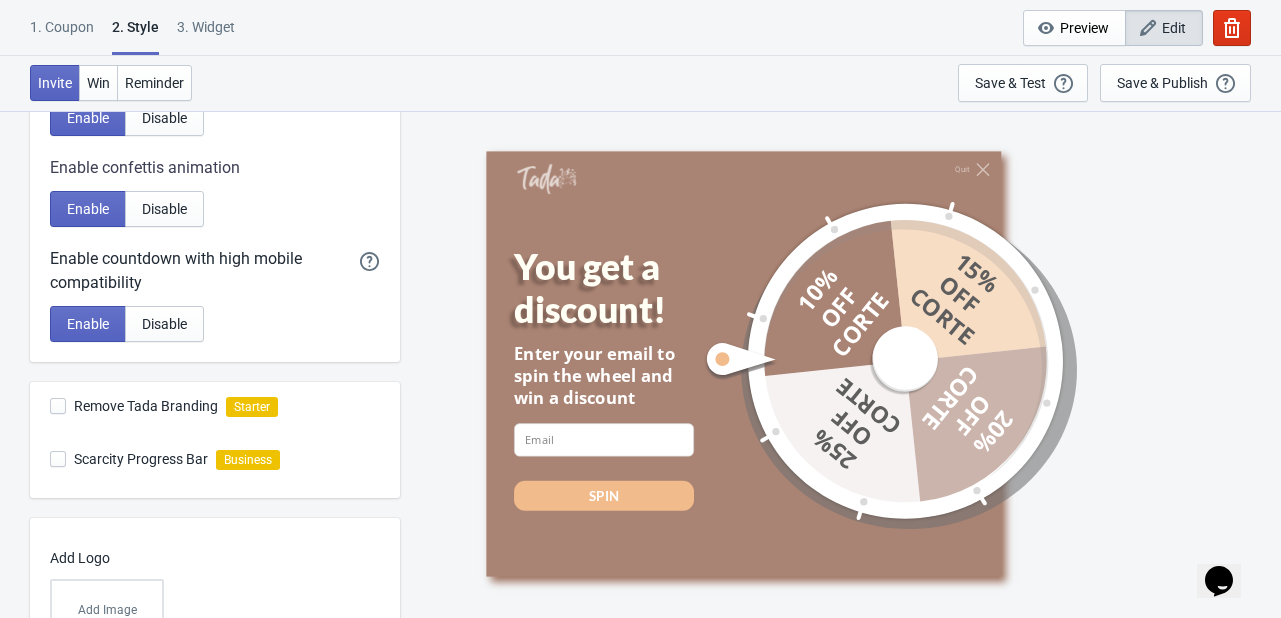 scroll, scrollTop: 607, scrollLeft: 0, axis: vertical 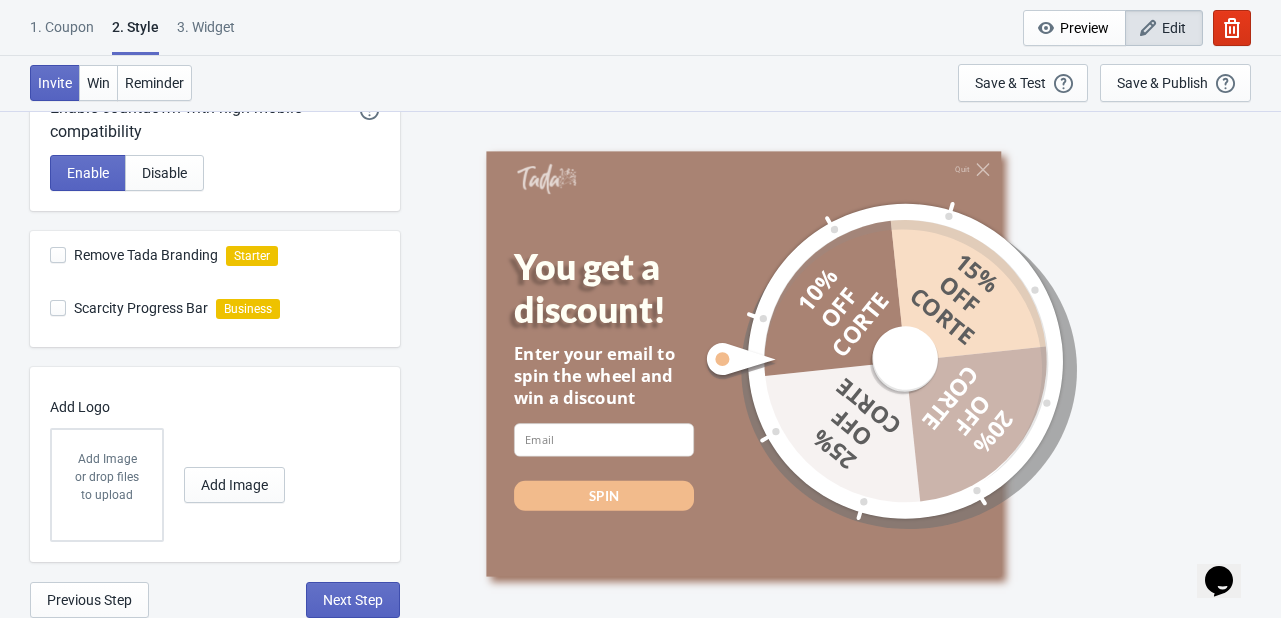 click on "Add Image" at bounding box center (107, 459) 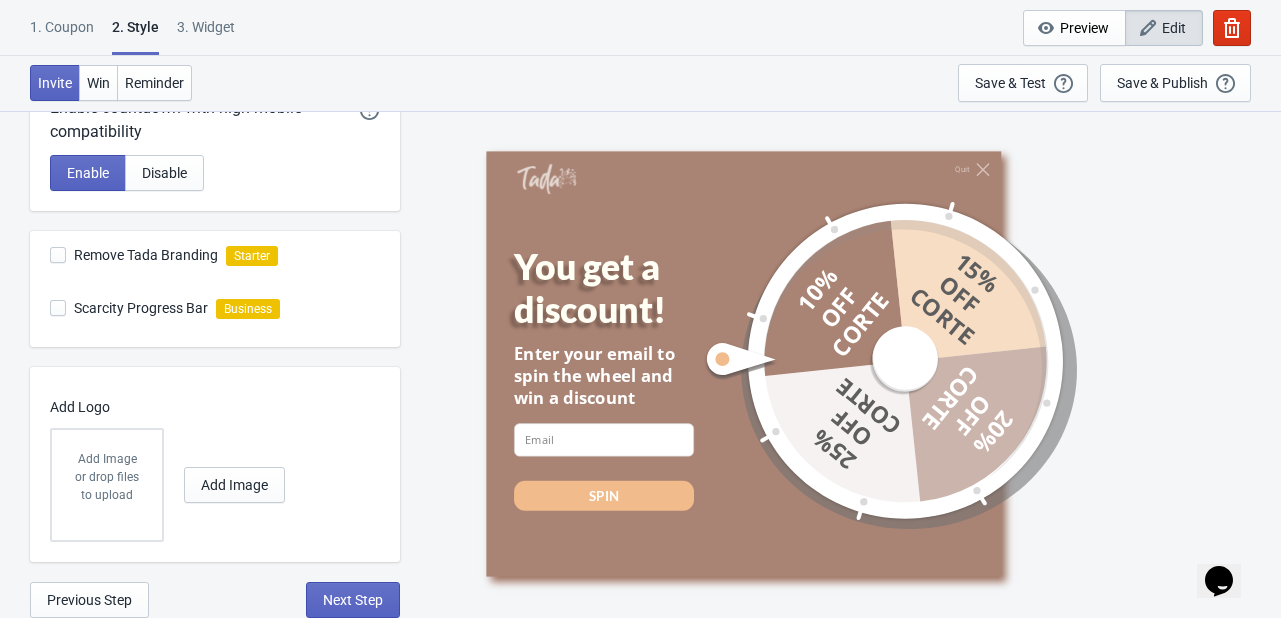 click on "or drop files to upload" at bounding box center [107, 486] 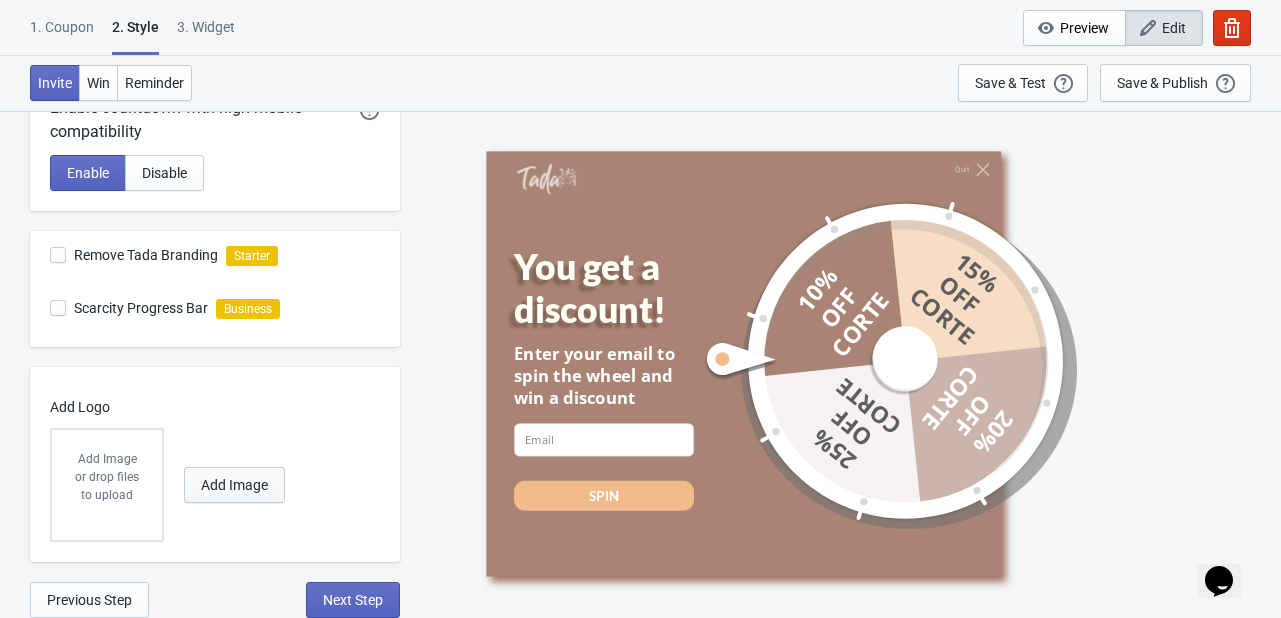 click on "Add Image" at bounding box center (234, 485) 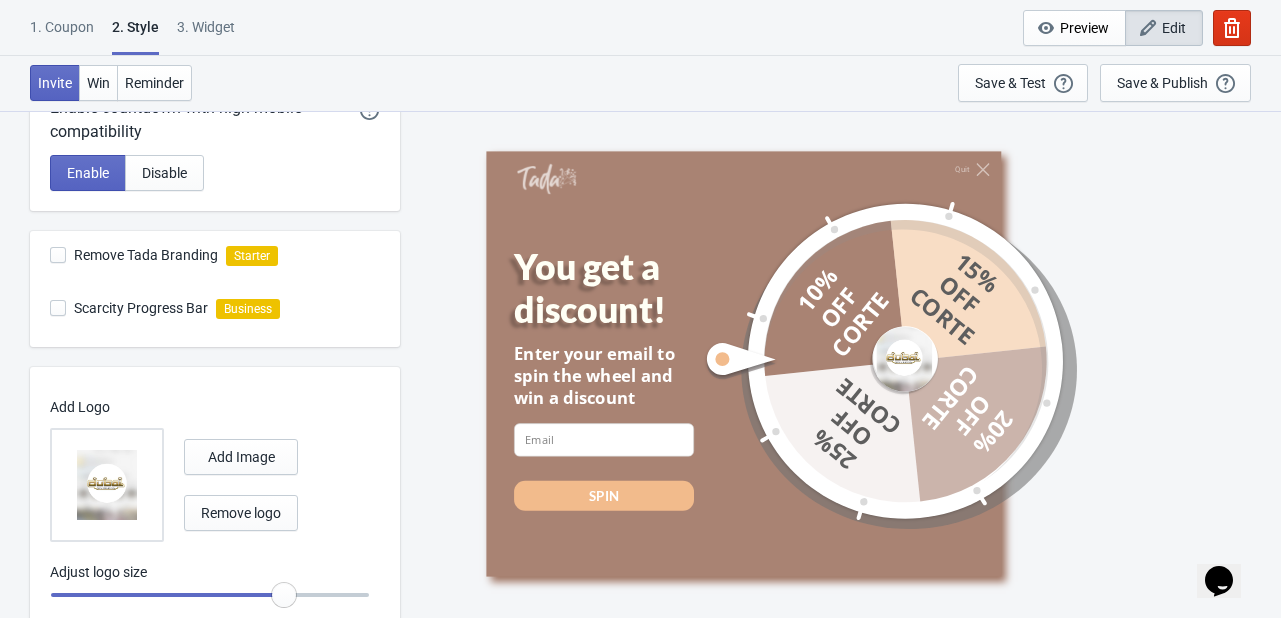 radio on "true" 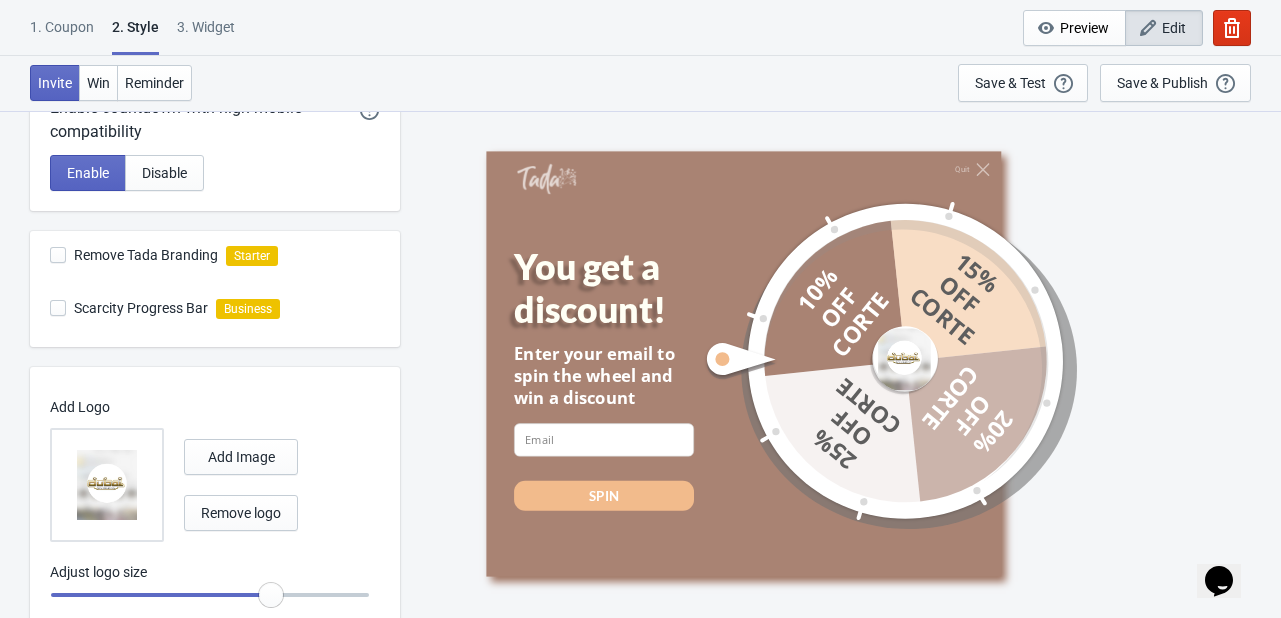 radio on "true" 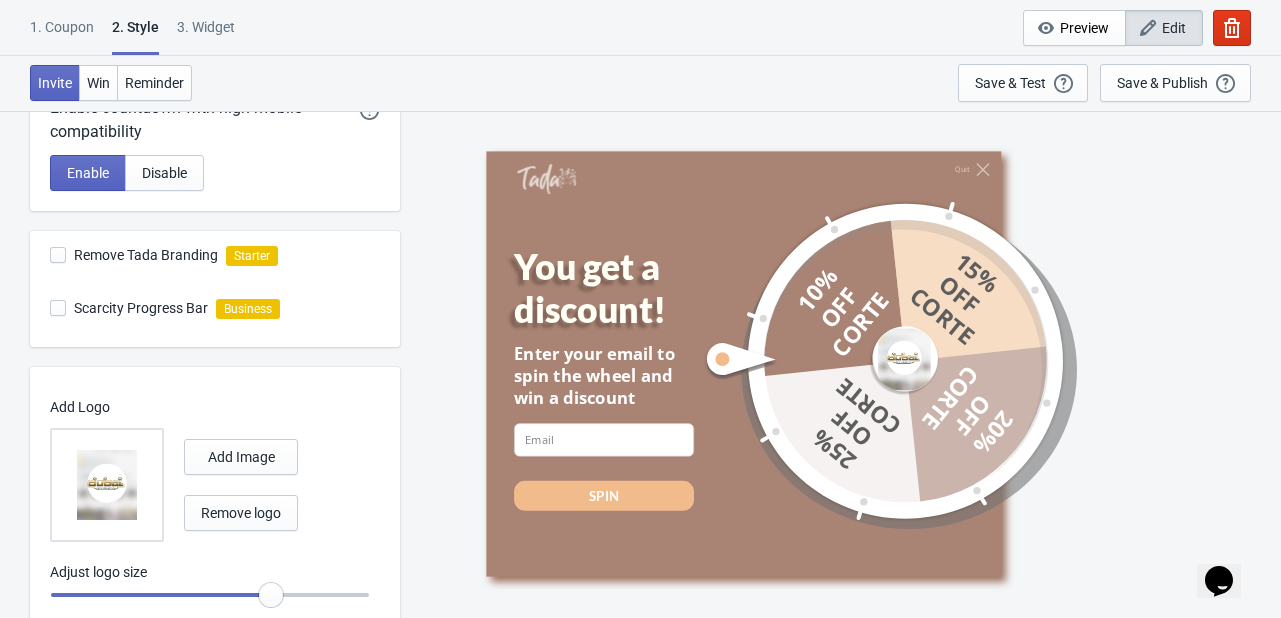 type on "0.9" 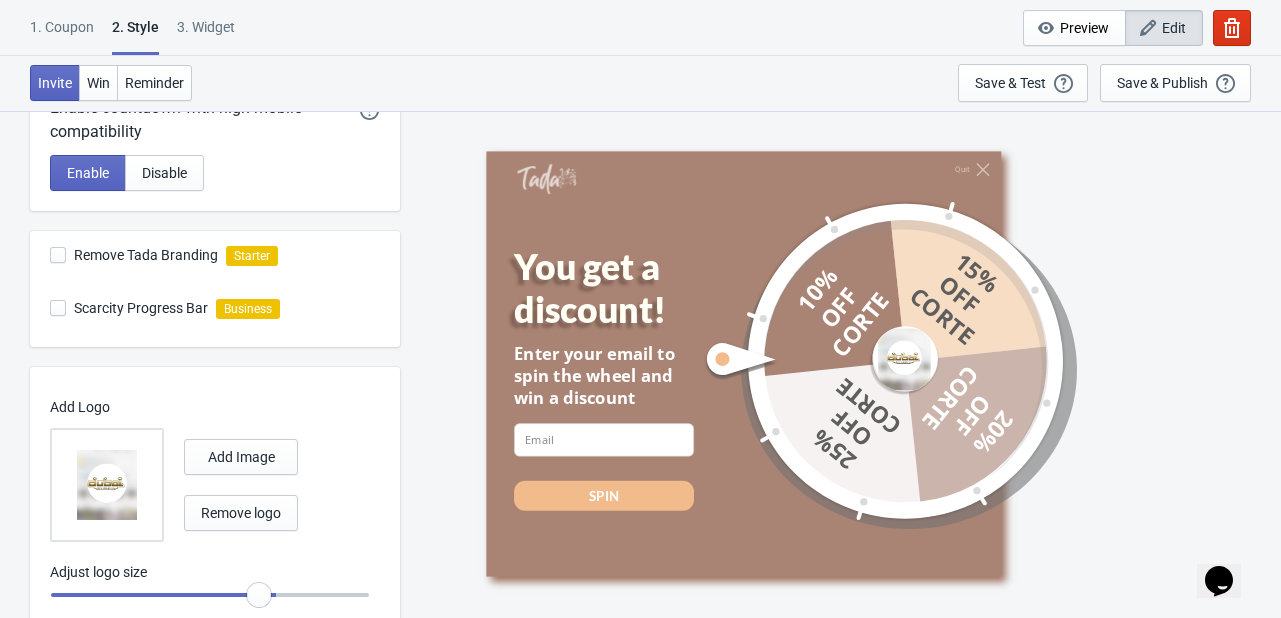 radio on "true" 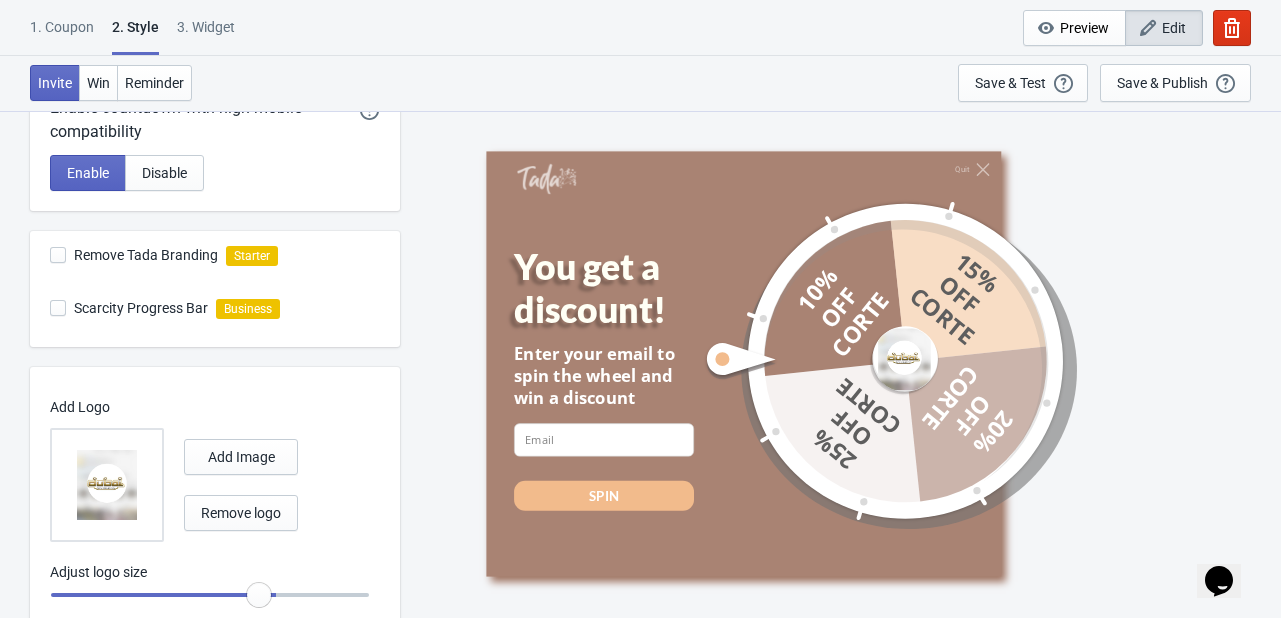 type on "0.85" 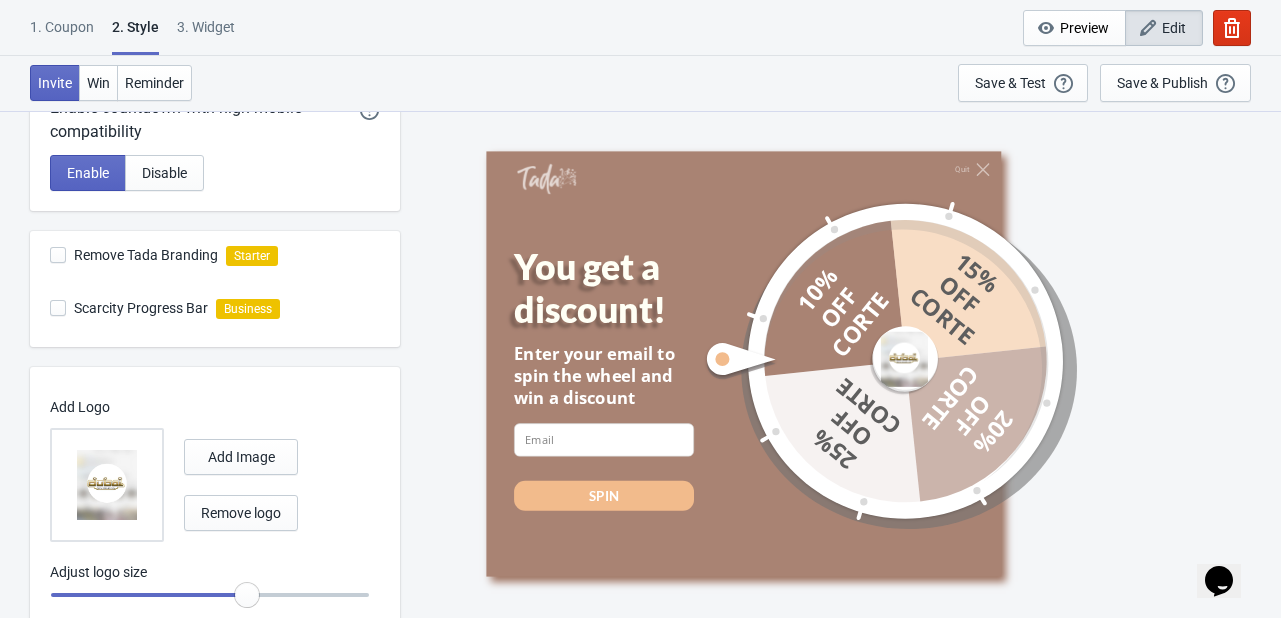 radio on "true" 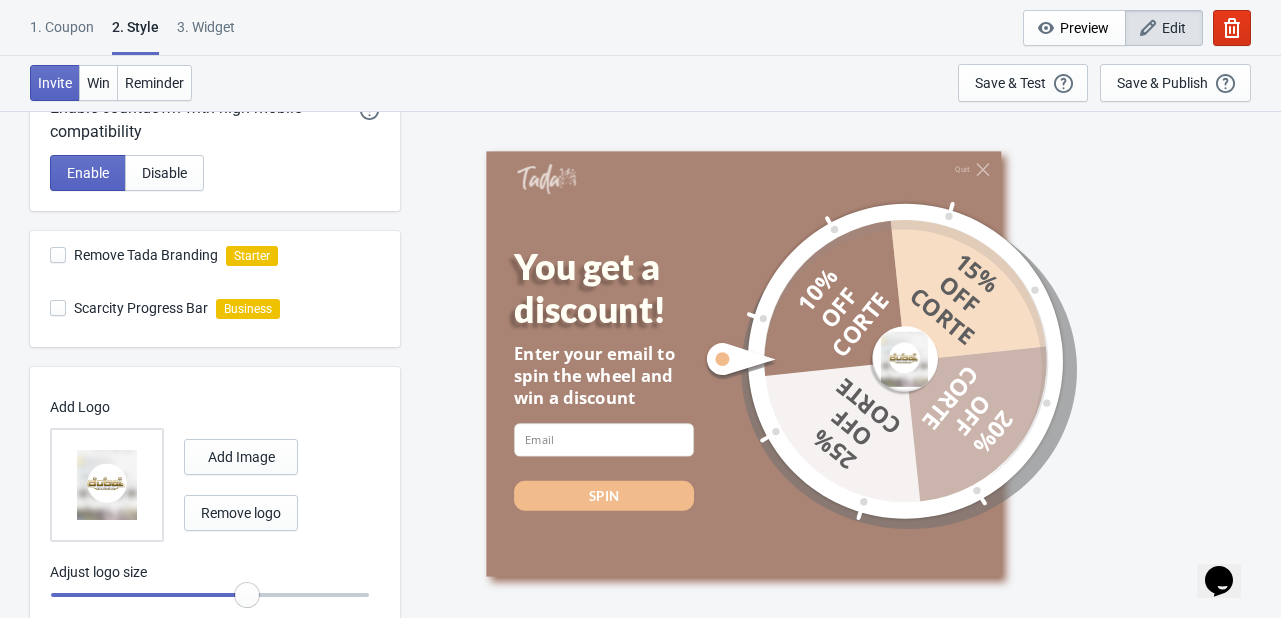 type on "0.9" 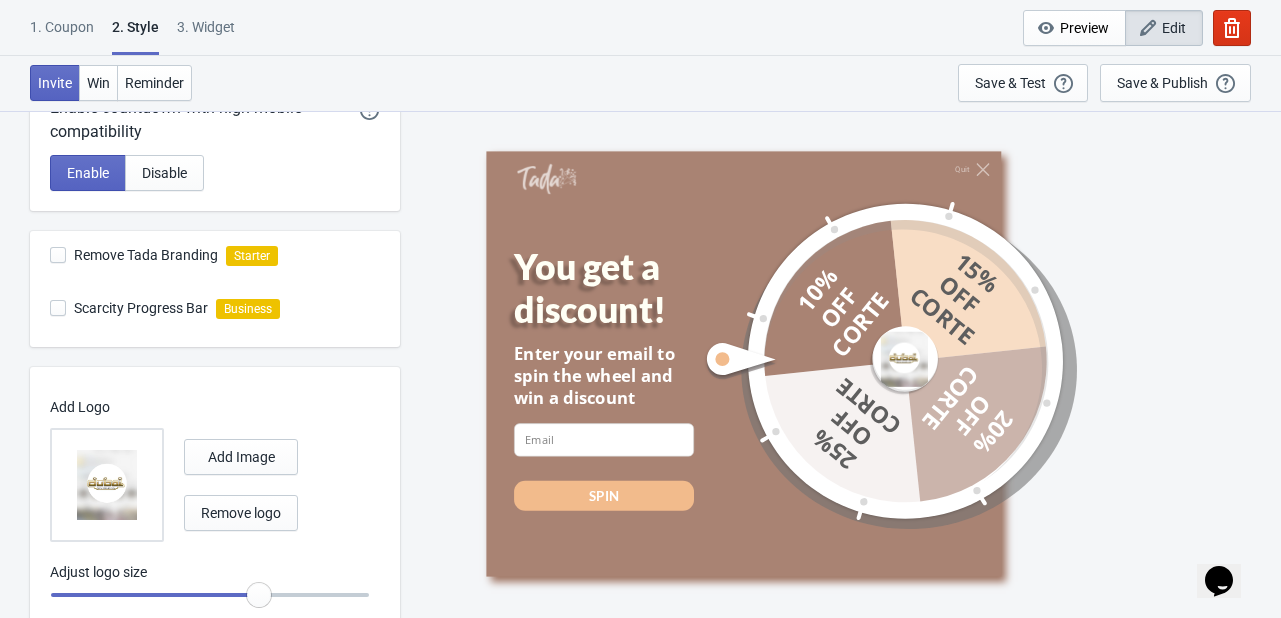 radio on "true" 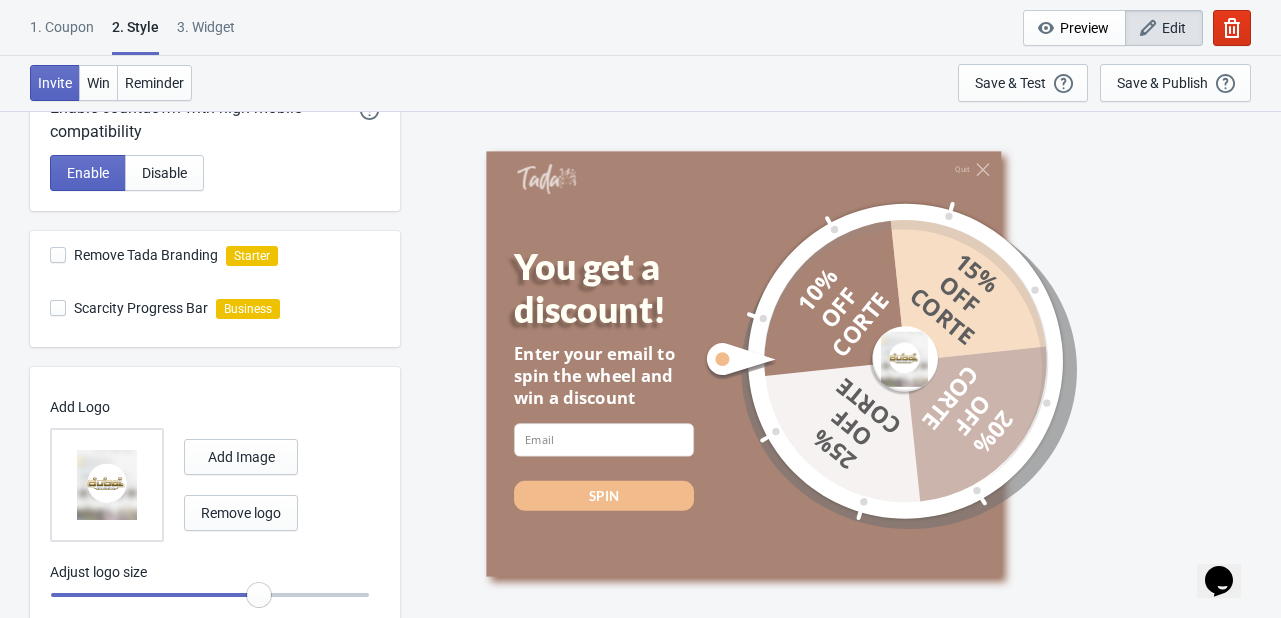 type on "0.95" 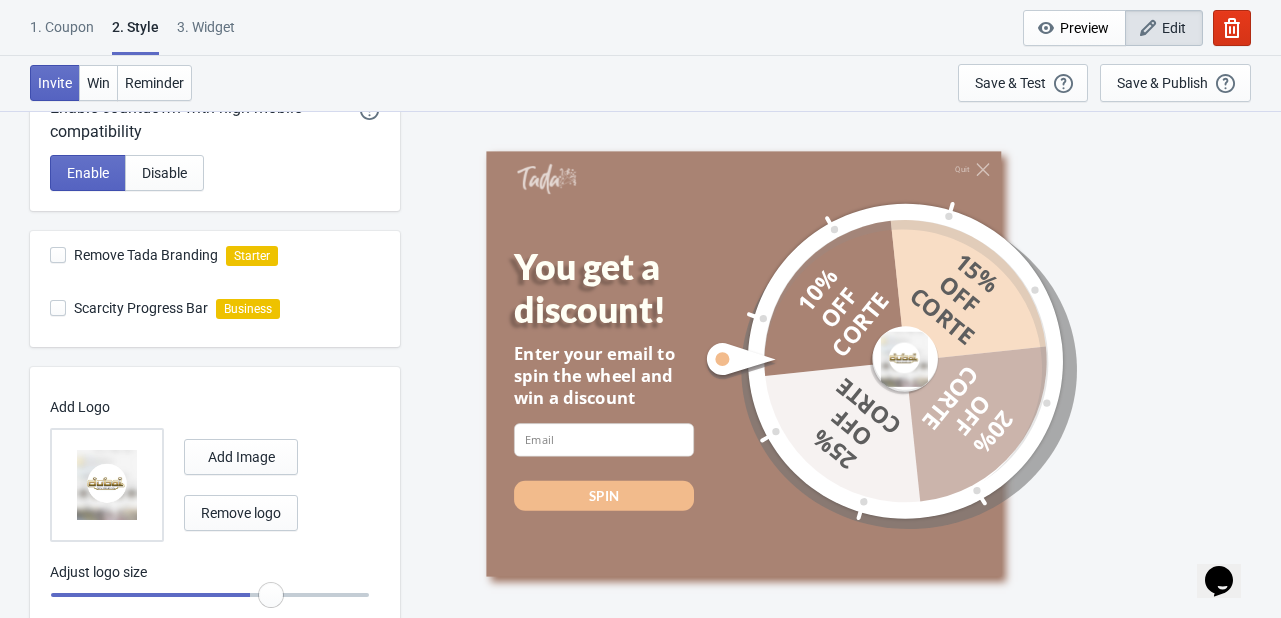 radio on "true" 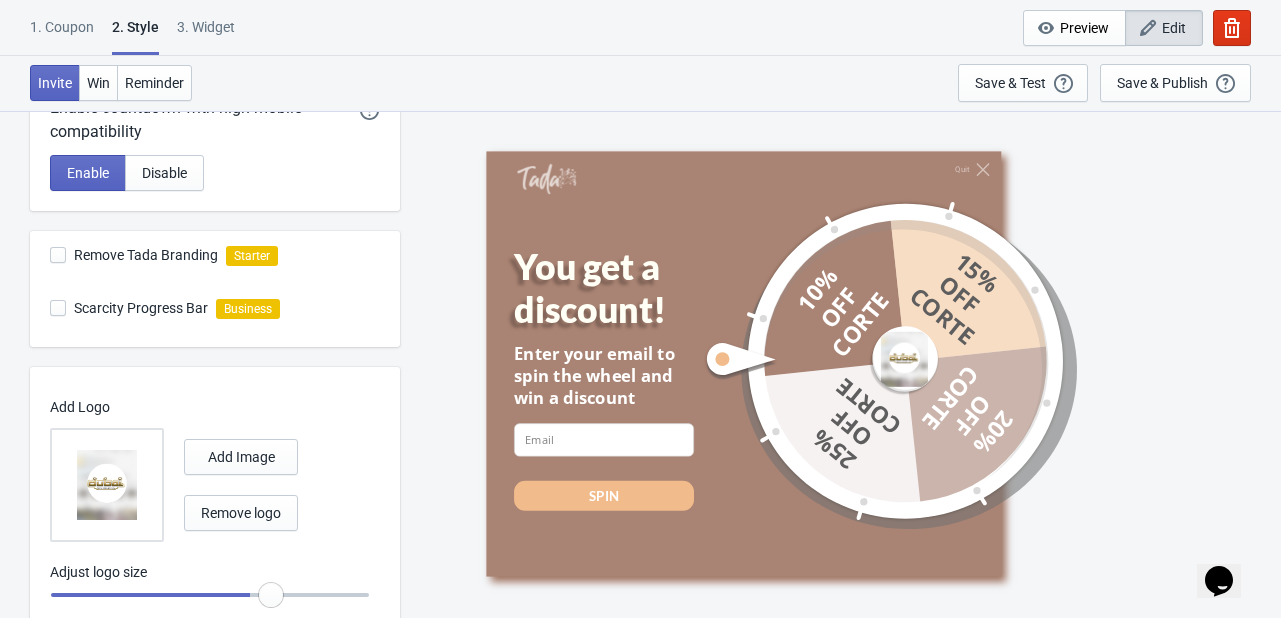 type on "1.05" 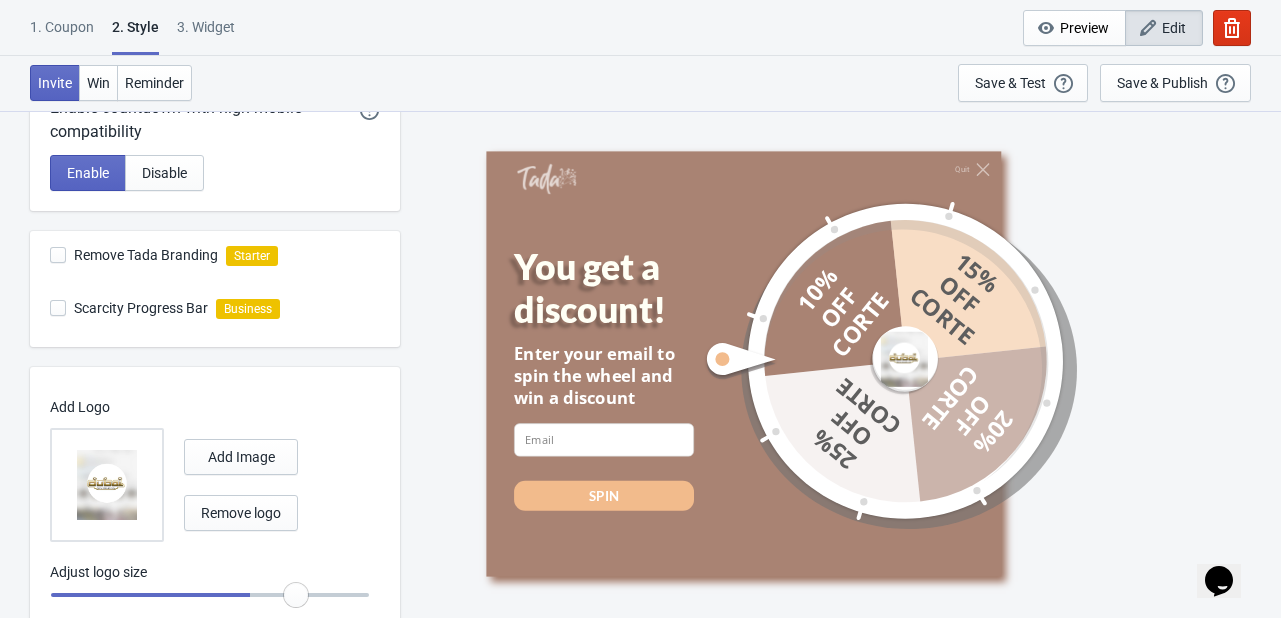 radio on "true" 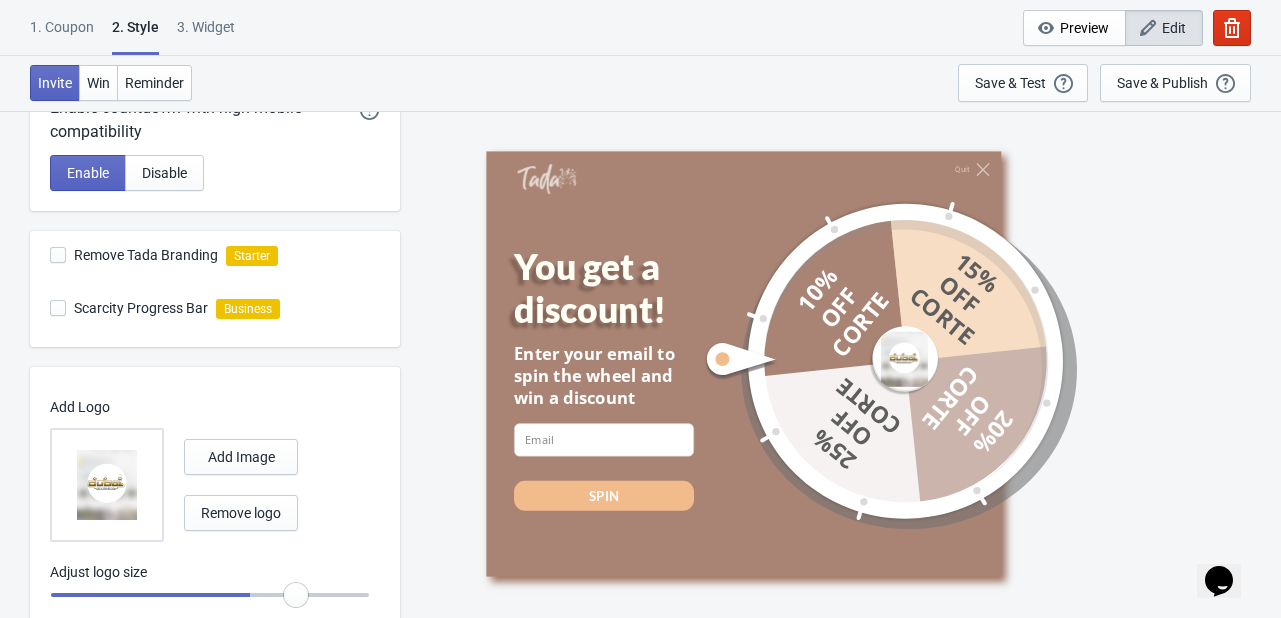 type on "1.1" 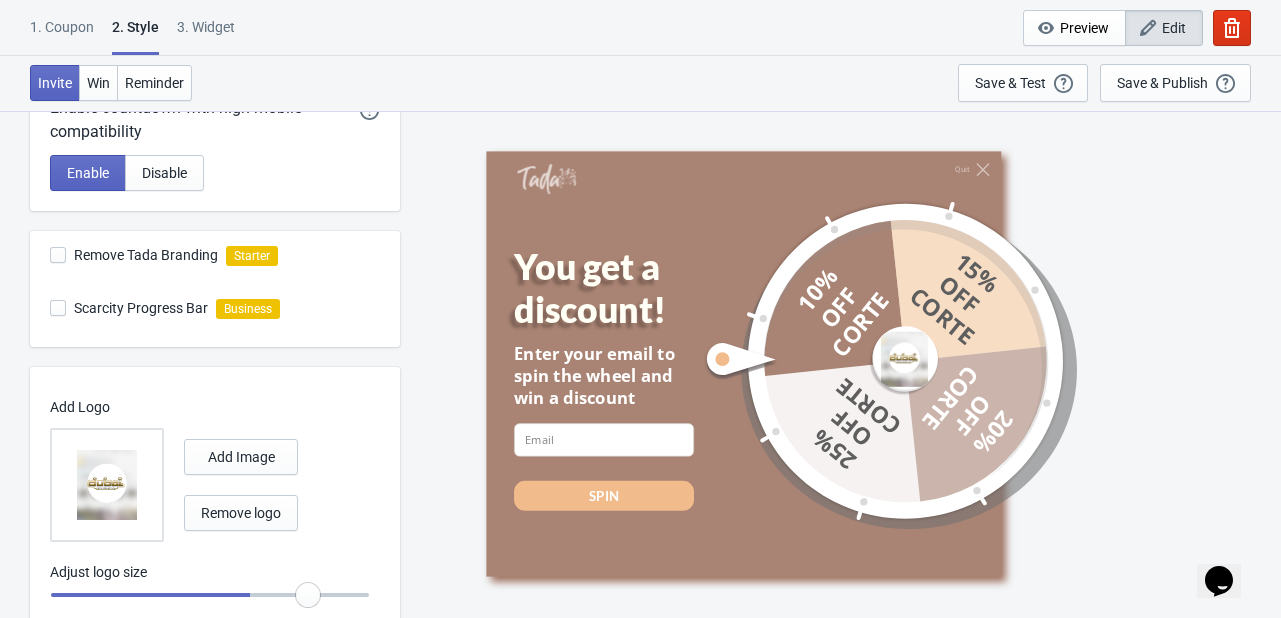 radio on "true" 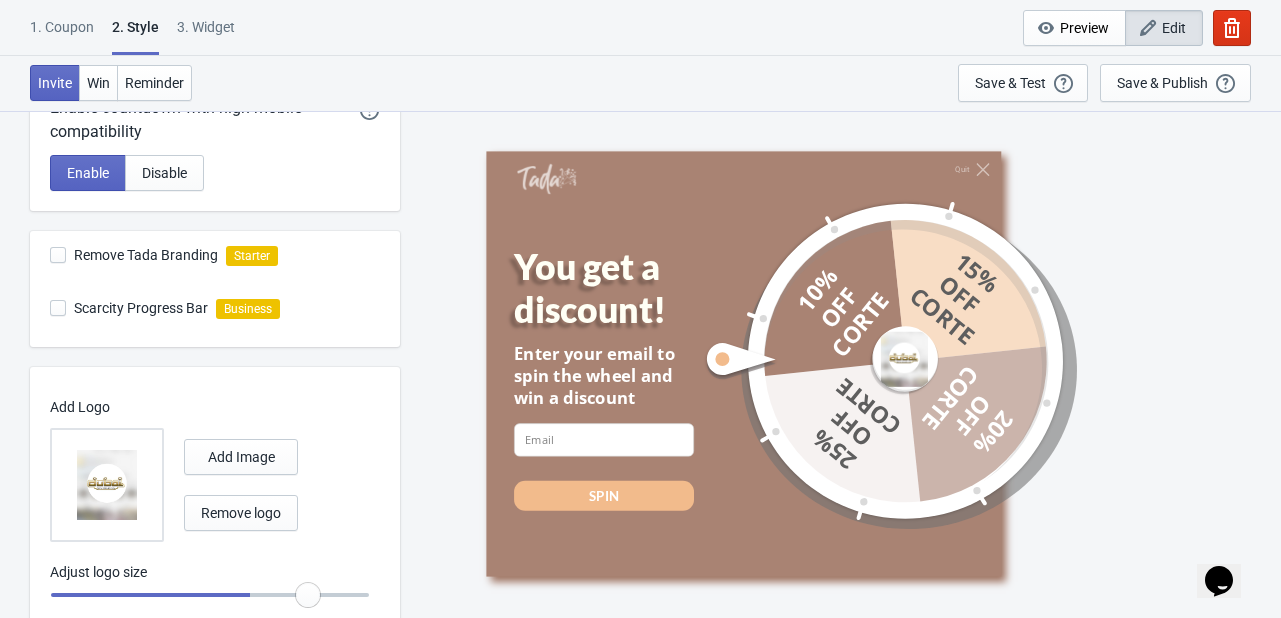 type on "1.15" 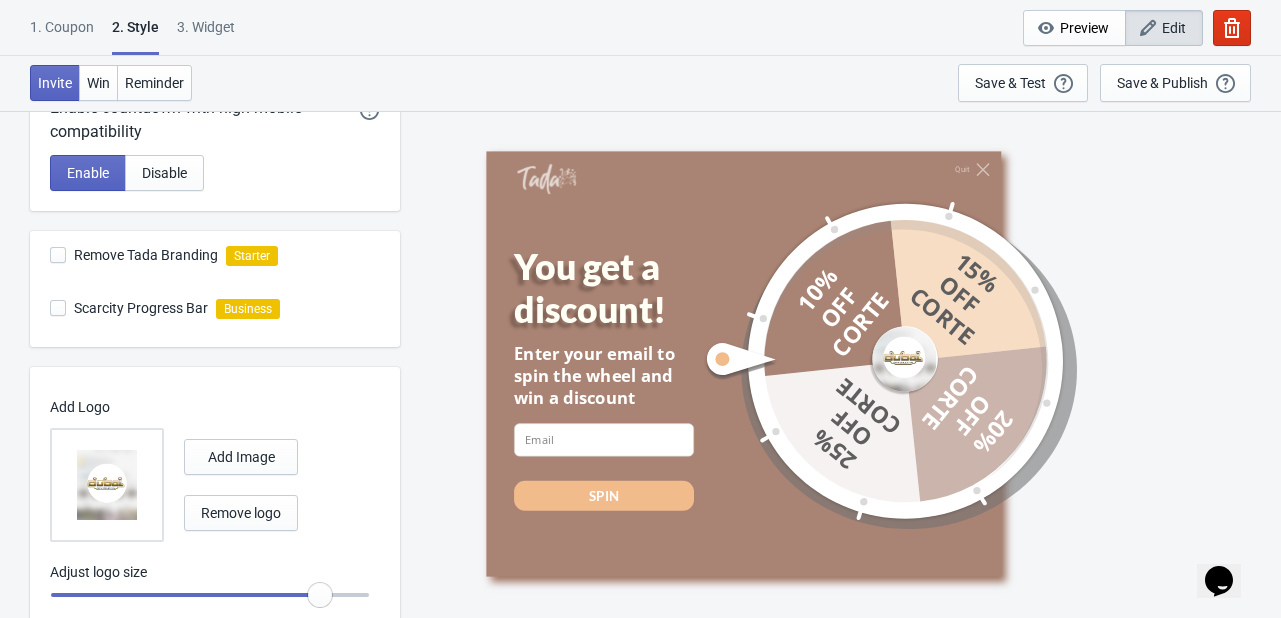 radio on "true" 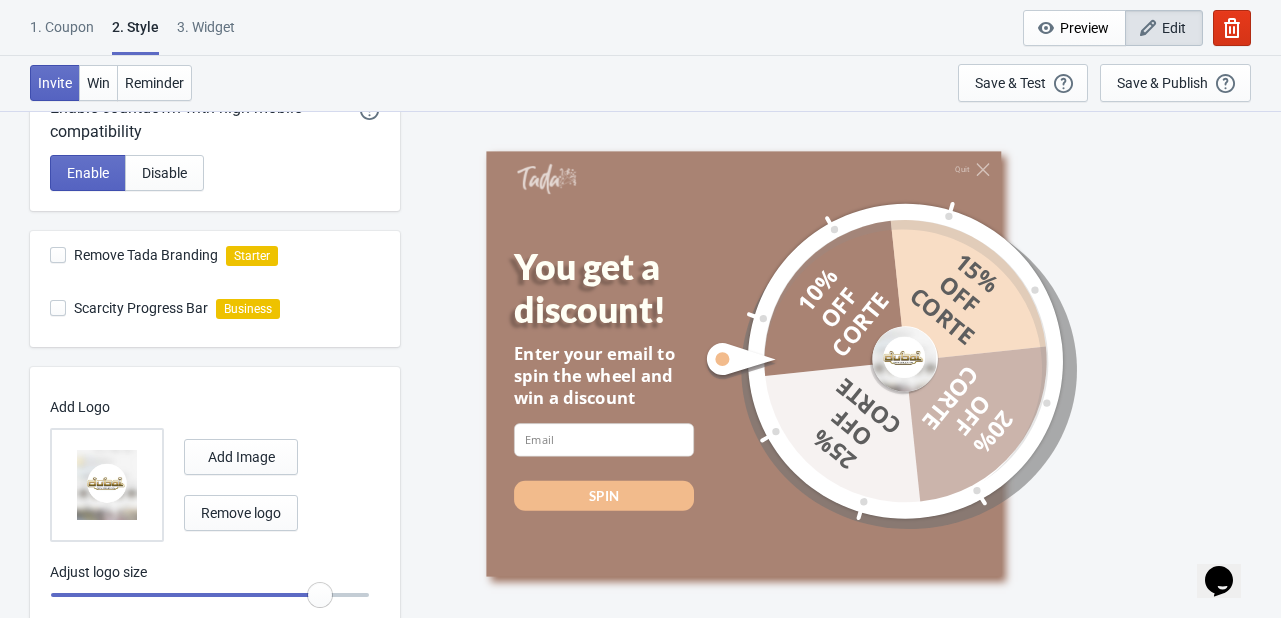 type on "1.2" 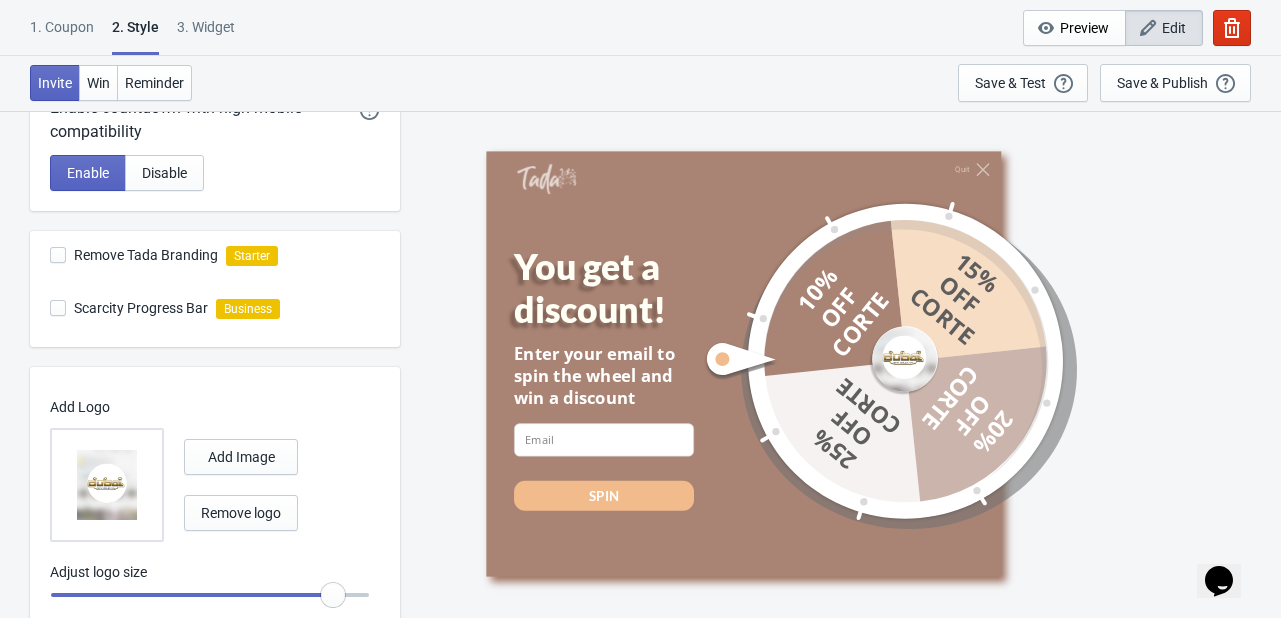 radio on "true" 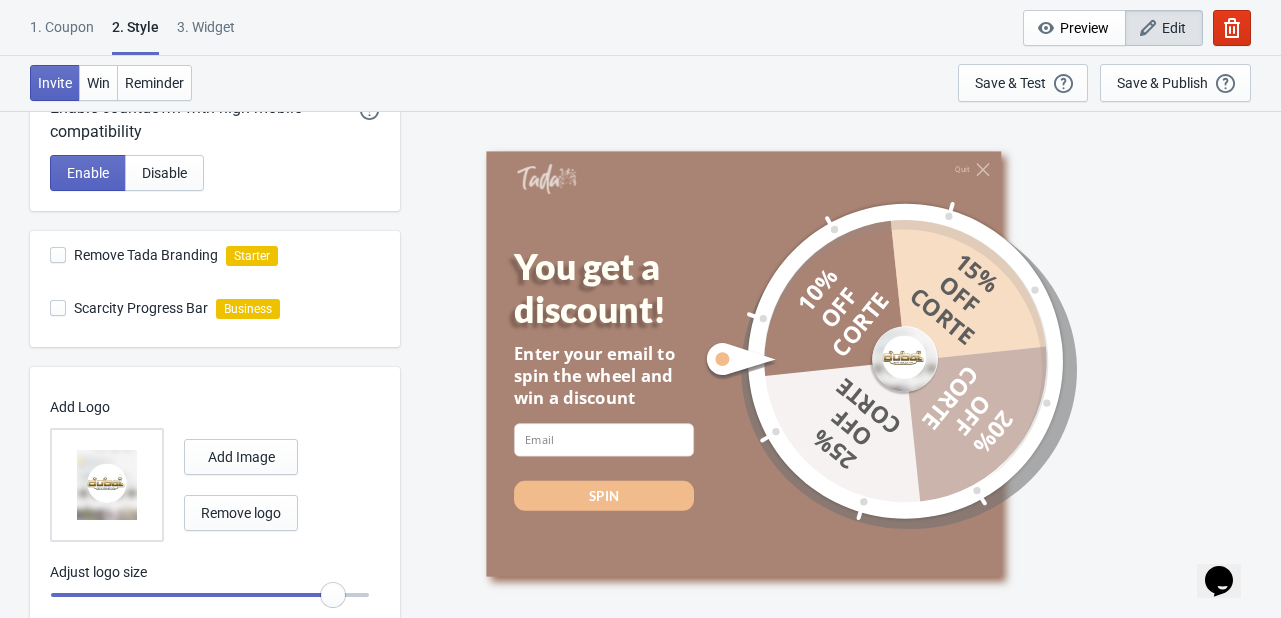 type on "1.25" 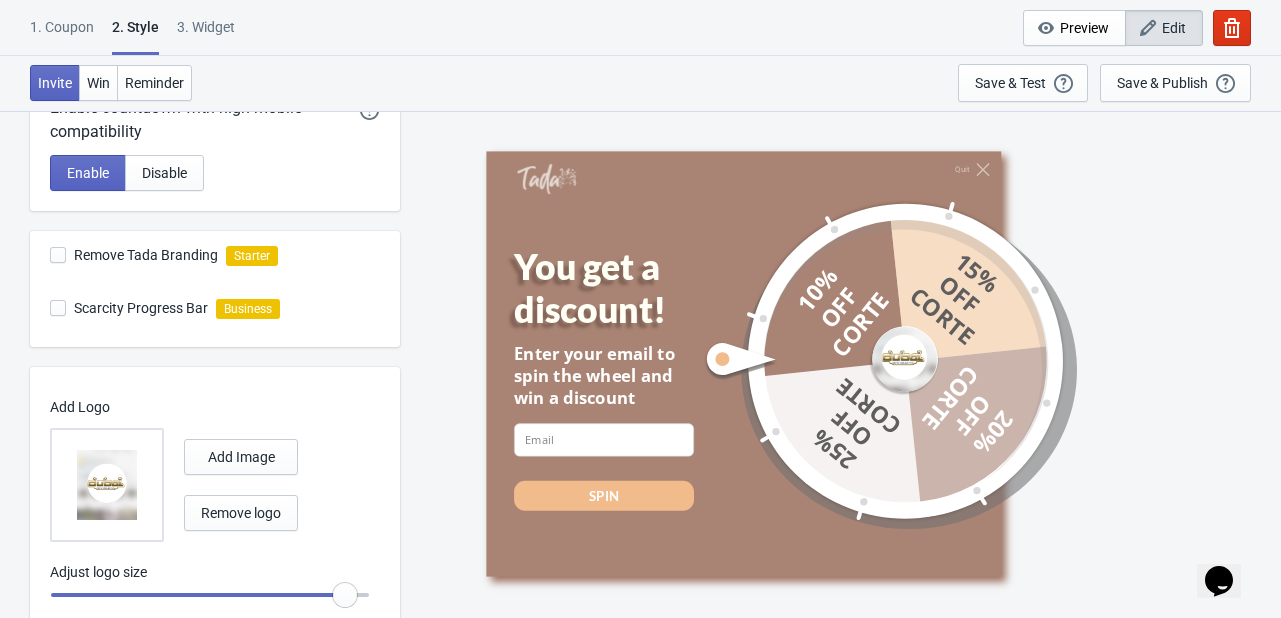 radio on "true" 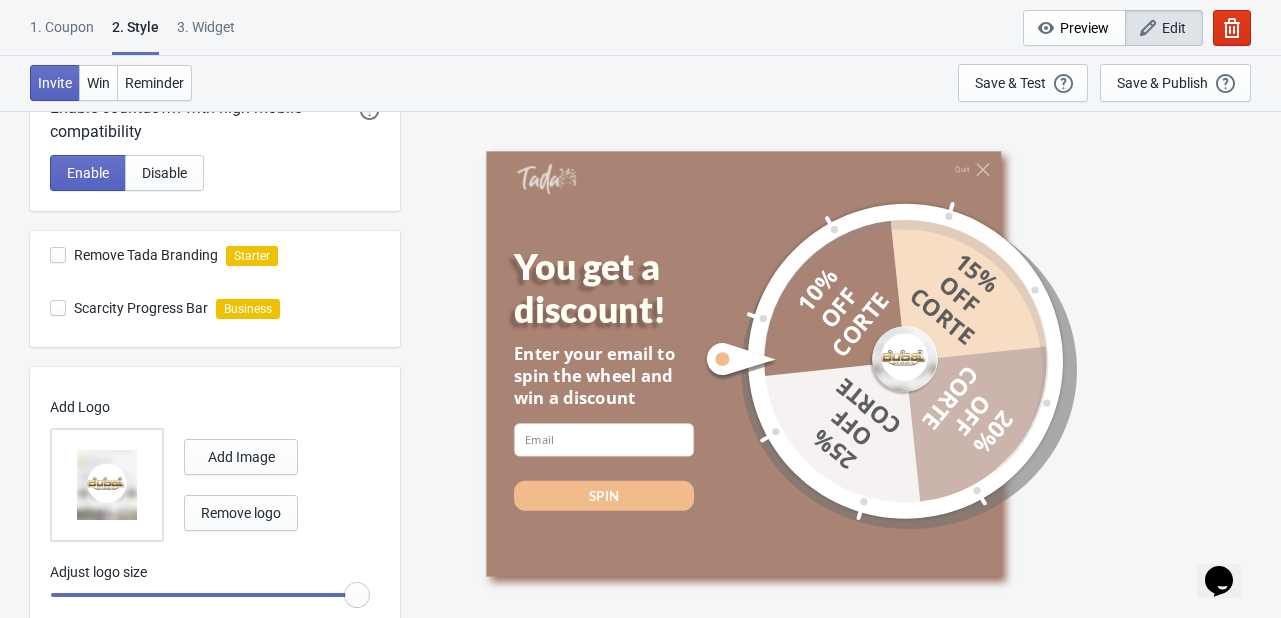 drag, startPoint x: 290, startPoint y: 590, endPoint x: 392, endPoint y: 595, distance: 102.122475 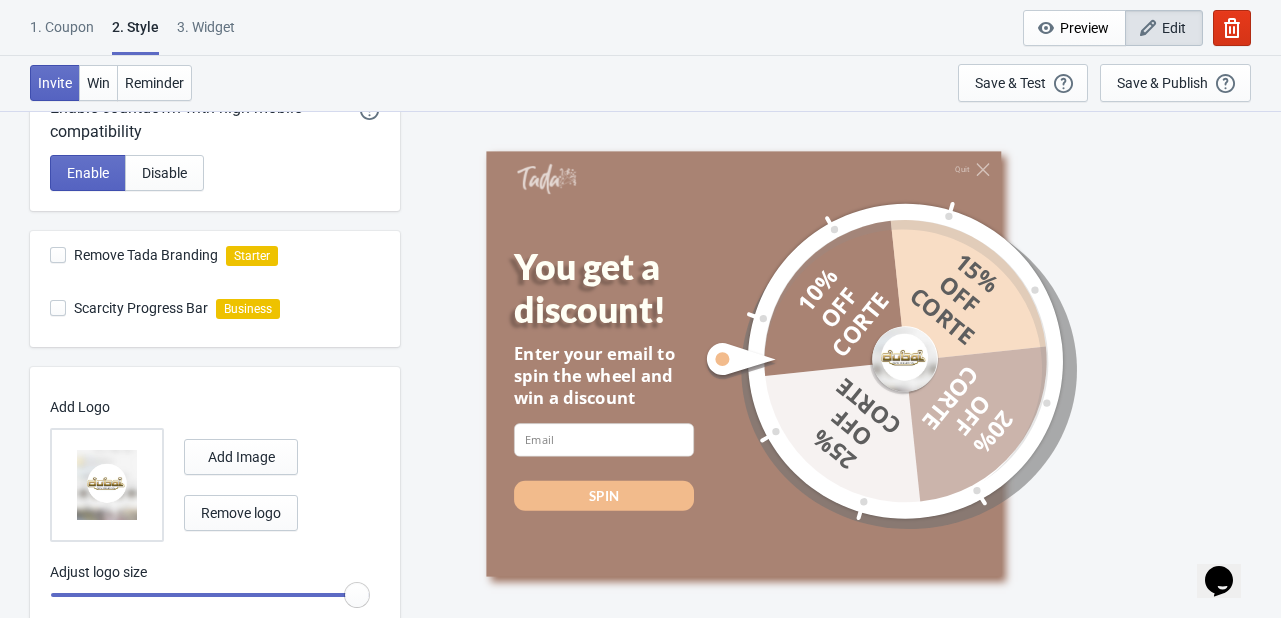 type on "1.3" 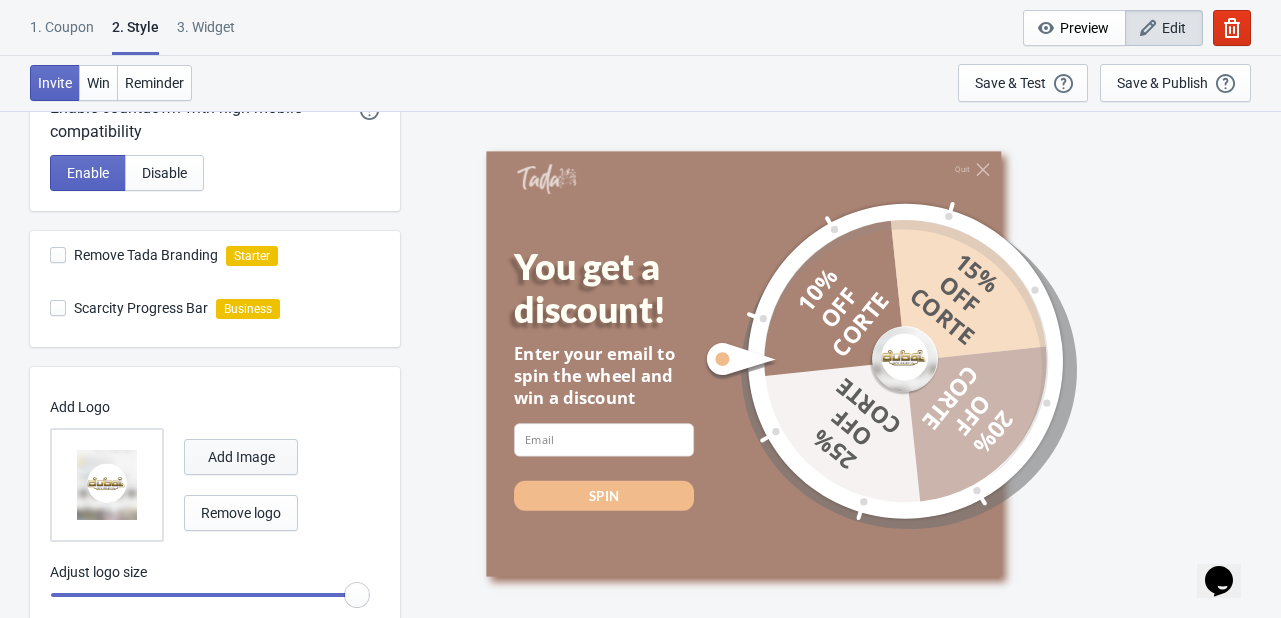 click on "Add Image" at bounding box center [241, 457] 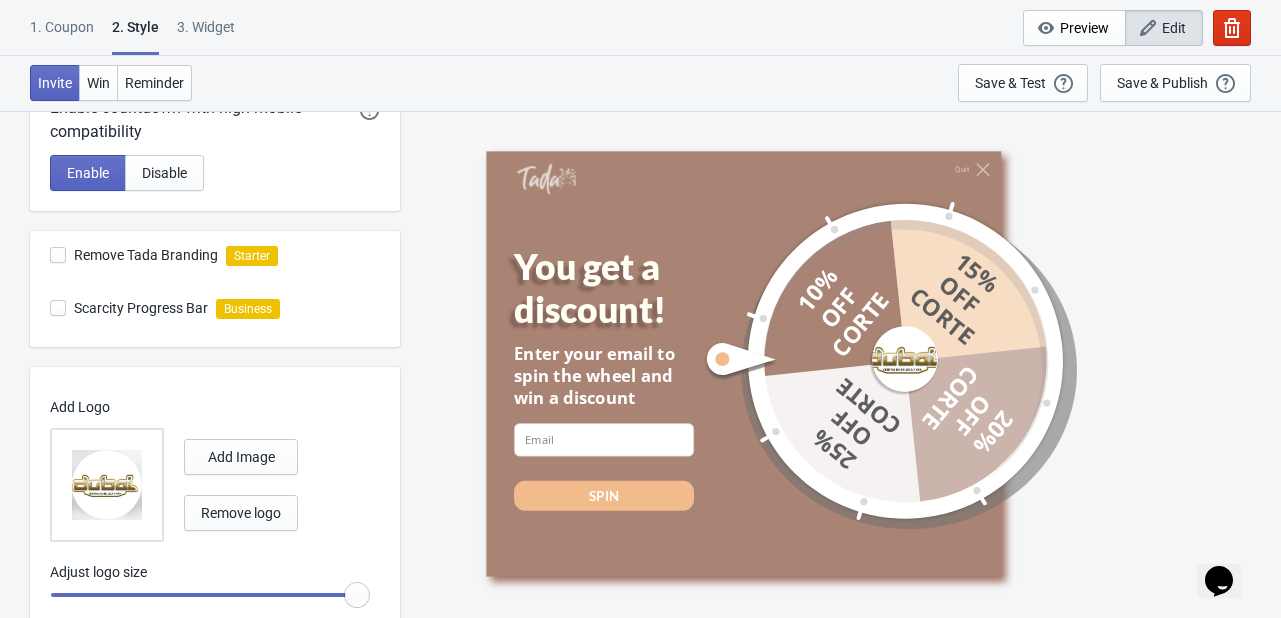 radio on "true" 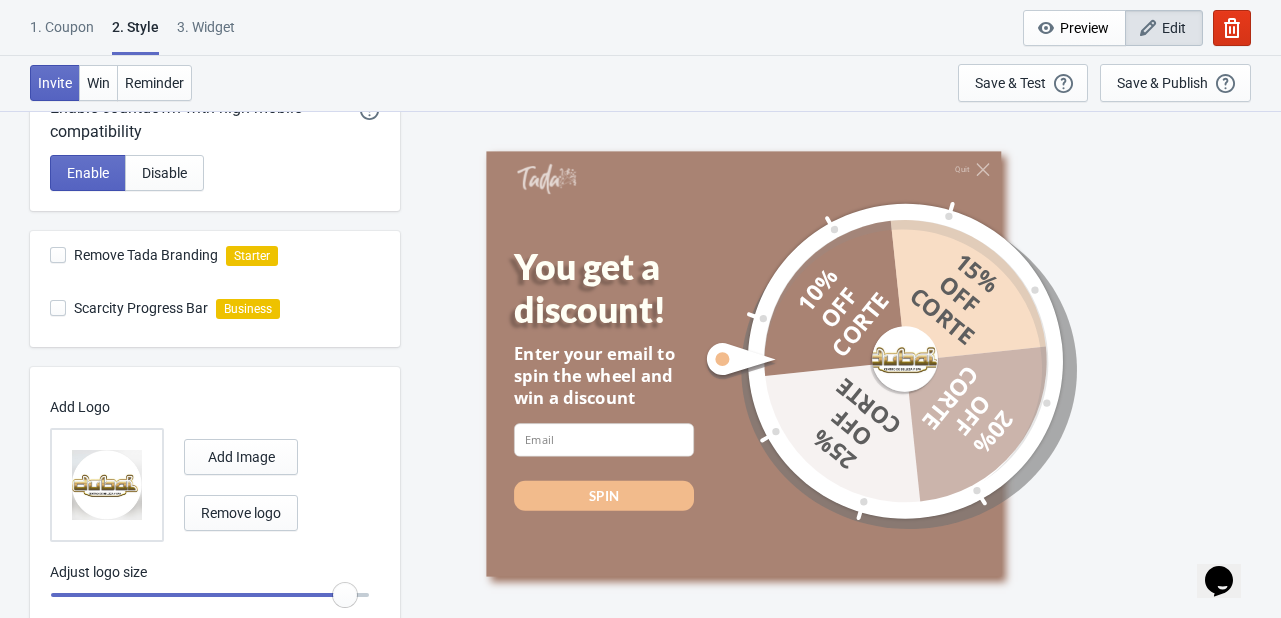 radio on "true" 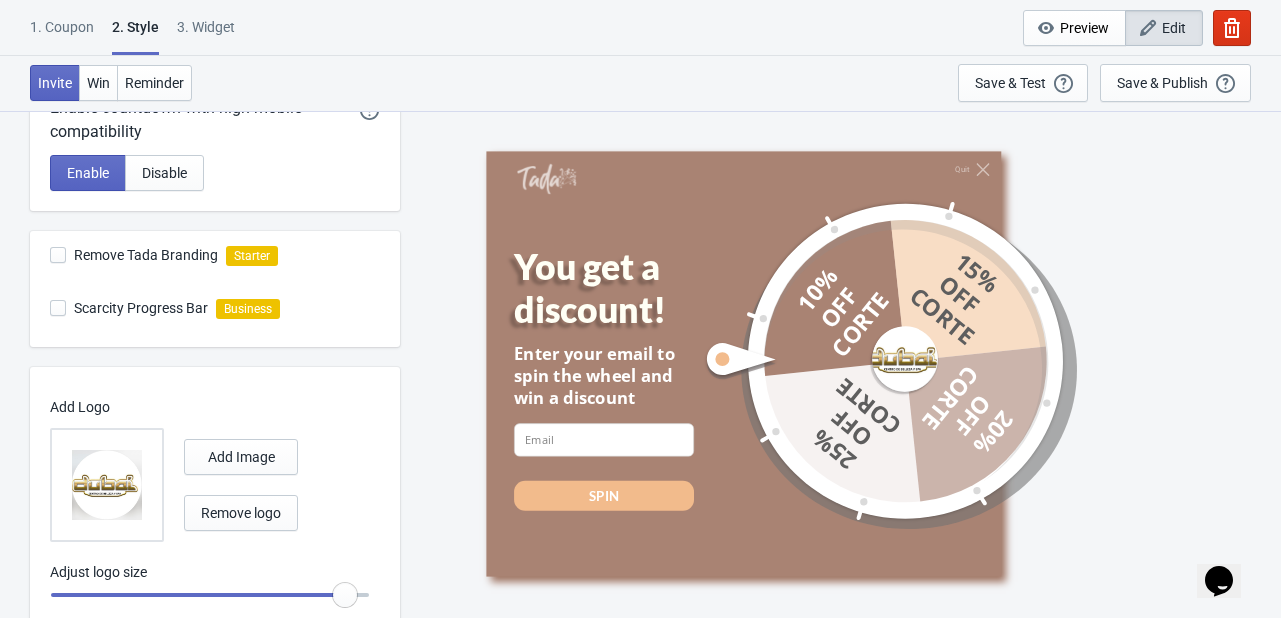 type on "1.2" 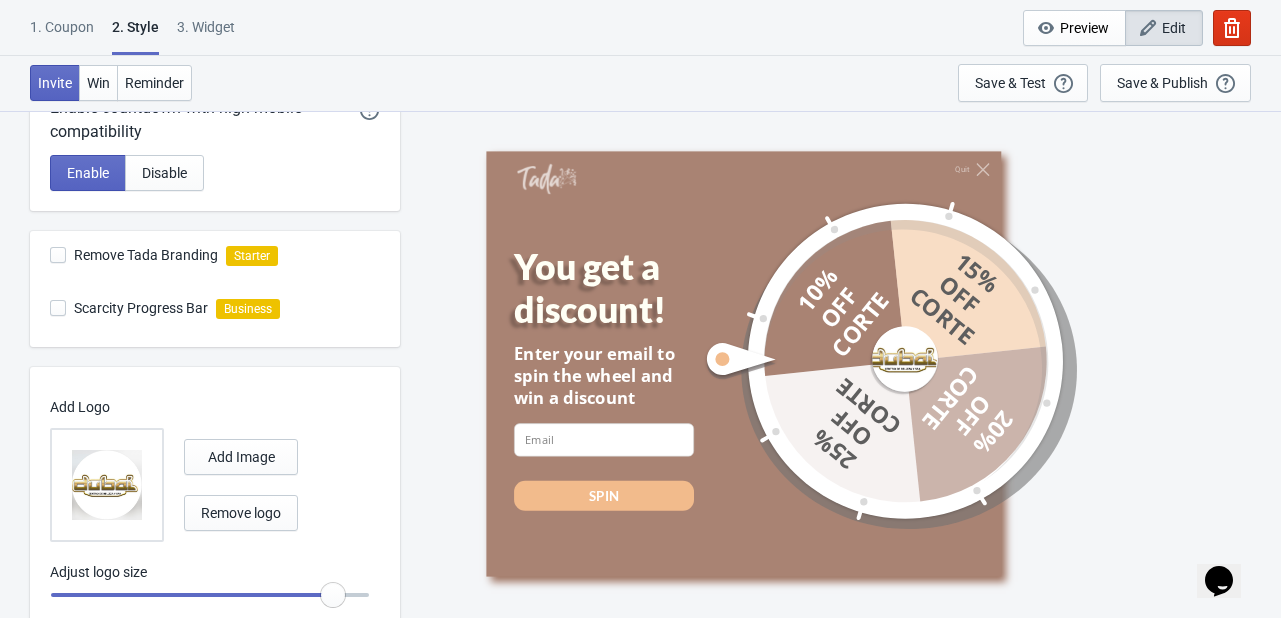 radio on "true" 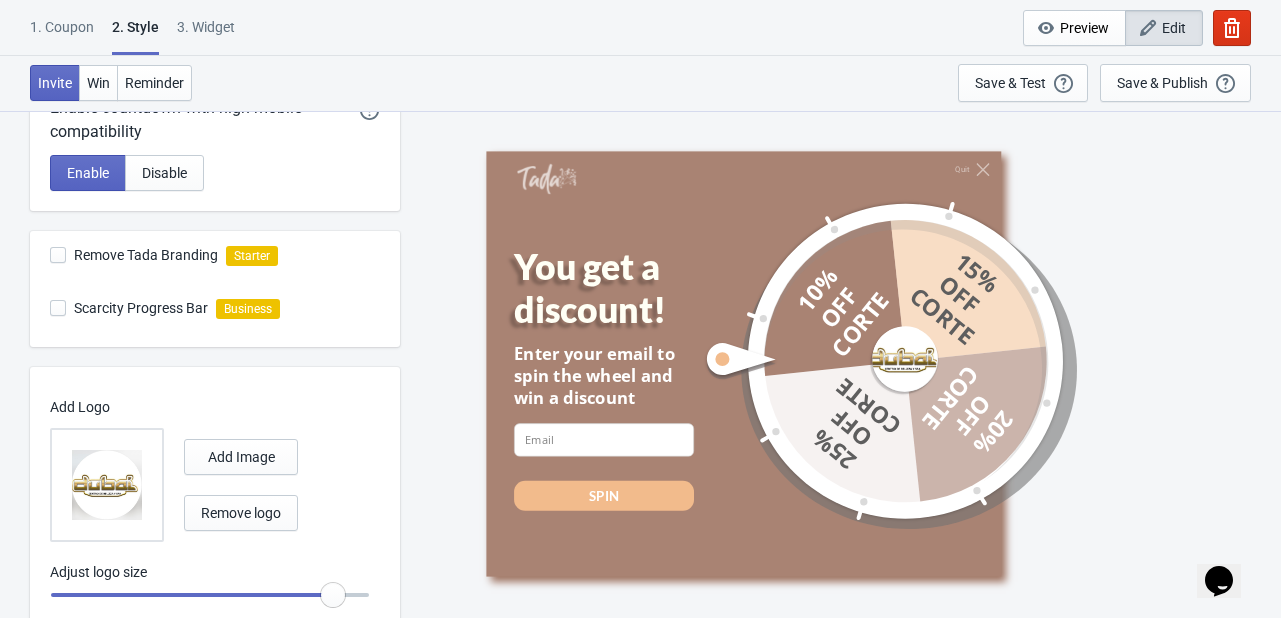 type on "1.15" 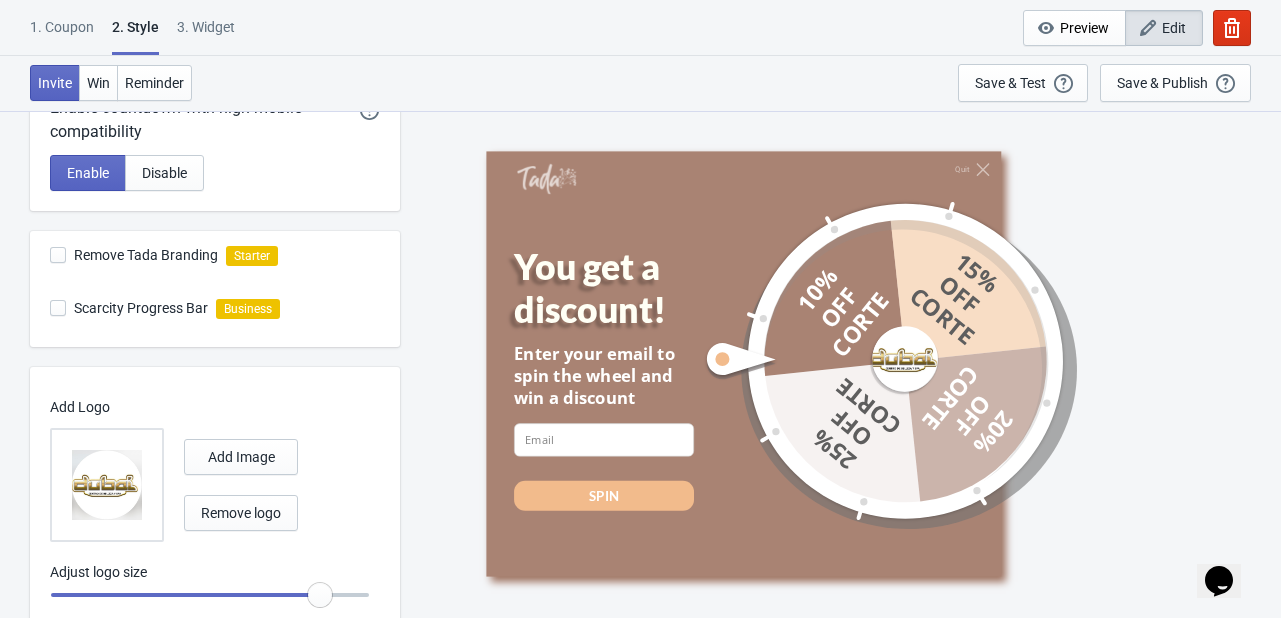 radio on "true" 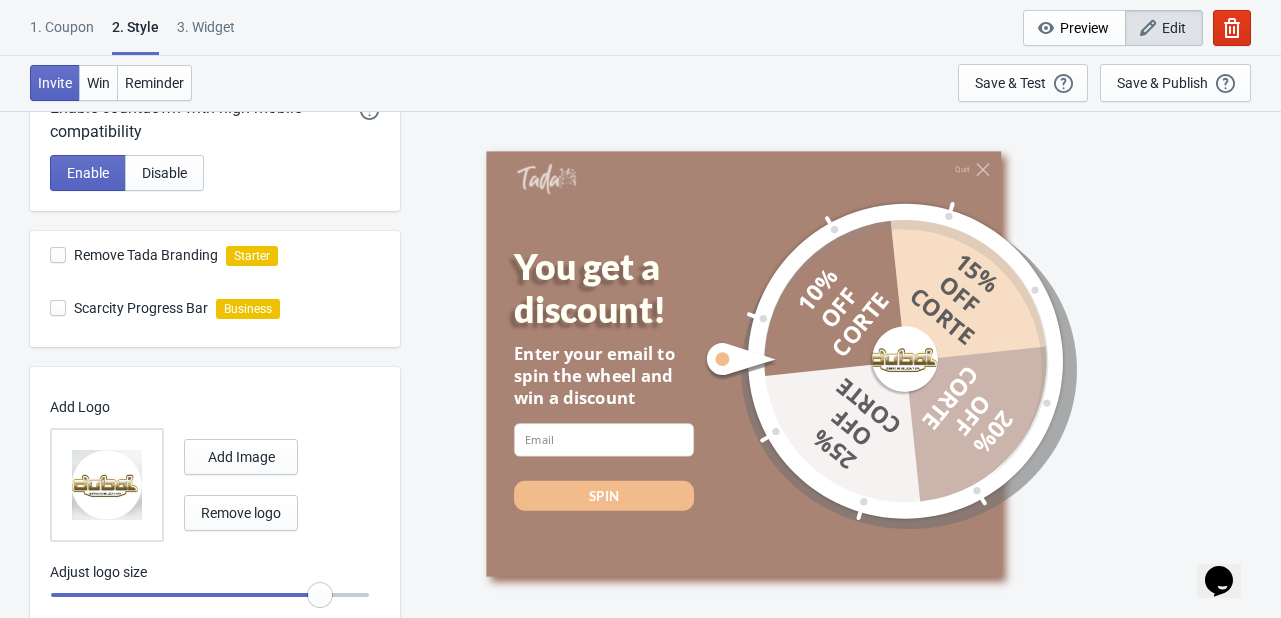 type on "1.1" 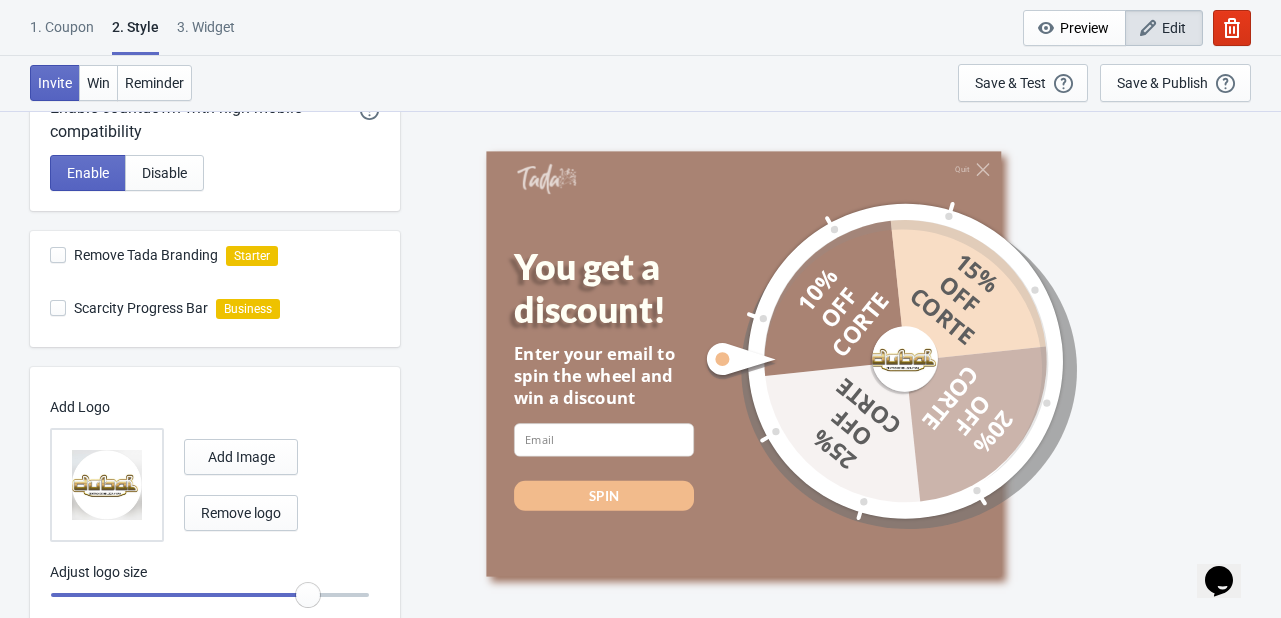radio on "true" 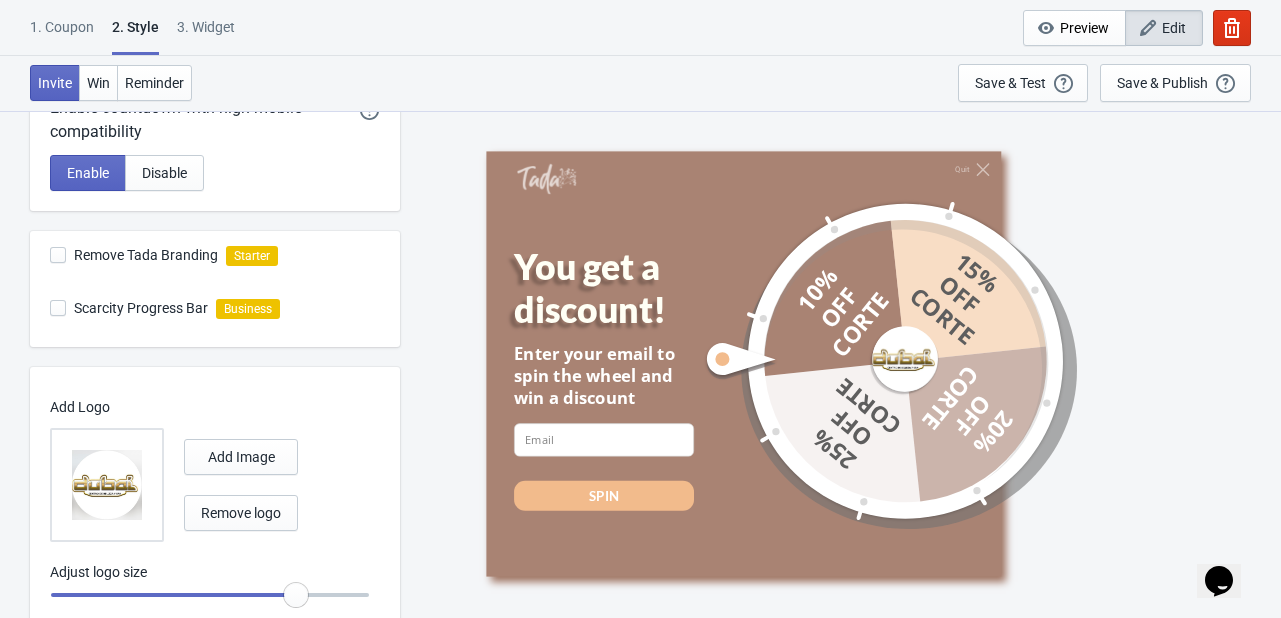 radio on "true" 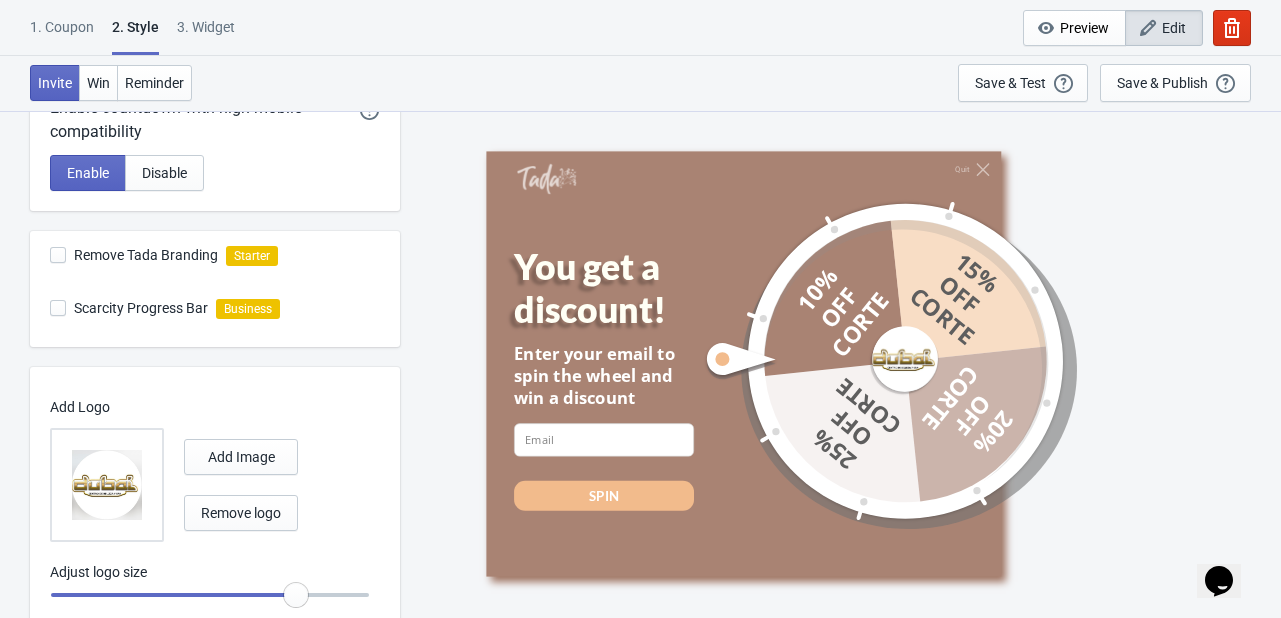 type on "1" 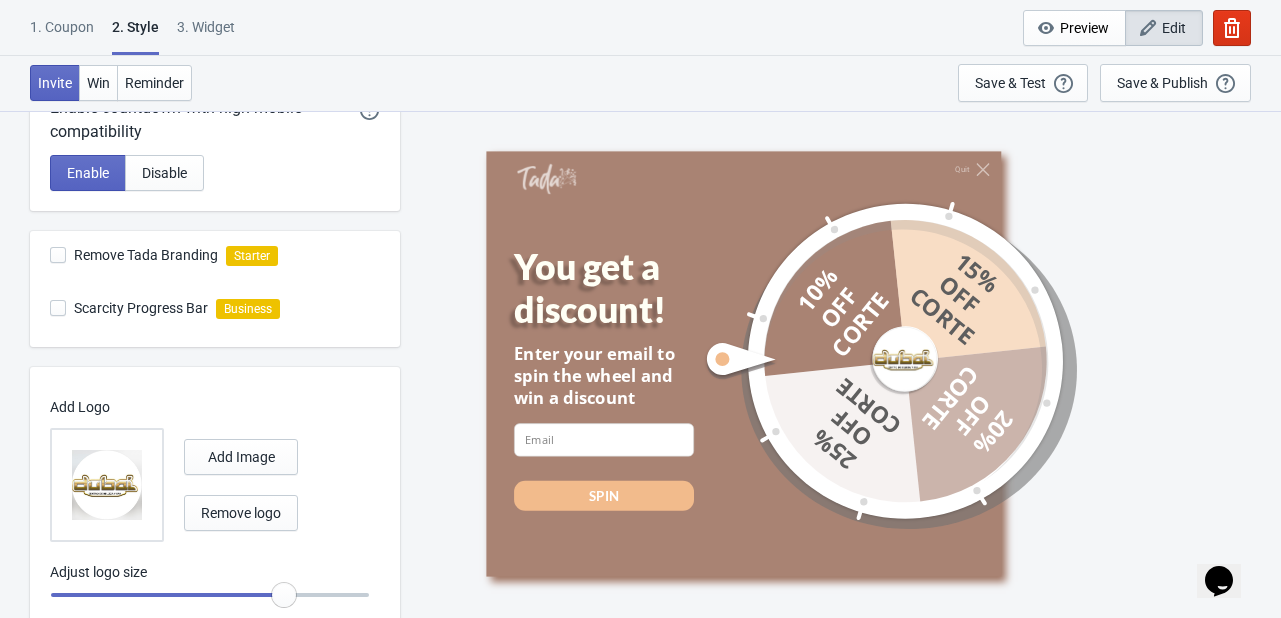 radio on "true" 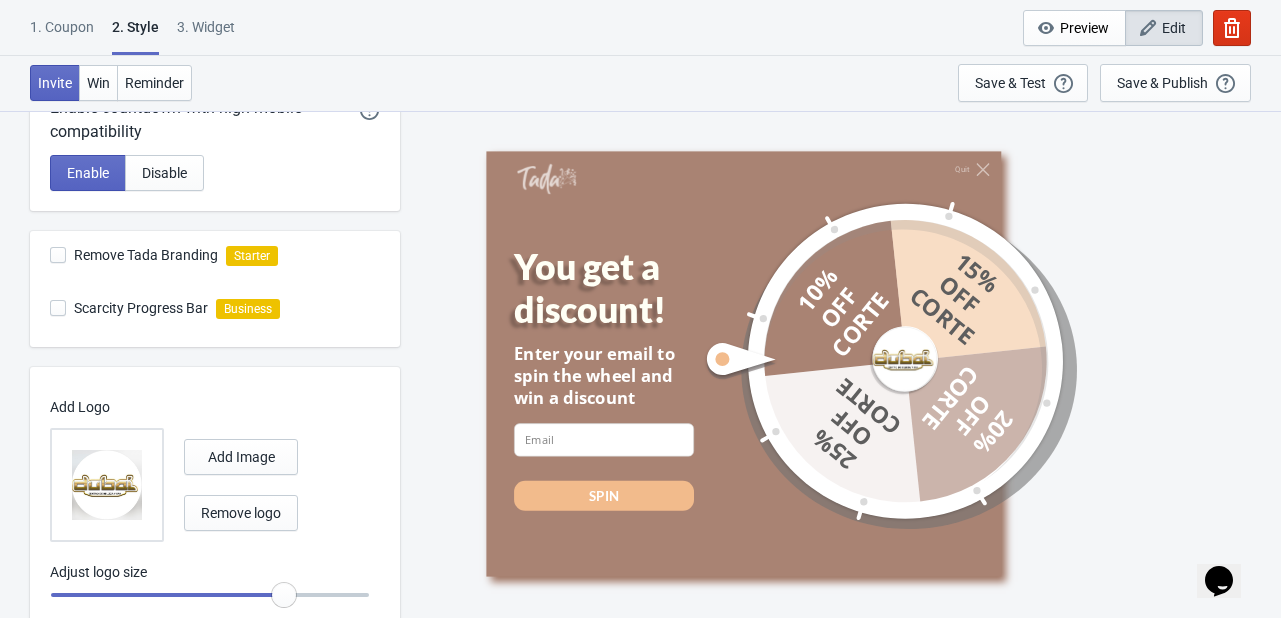 type on "0.95" 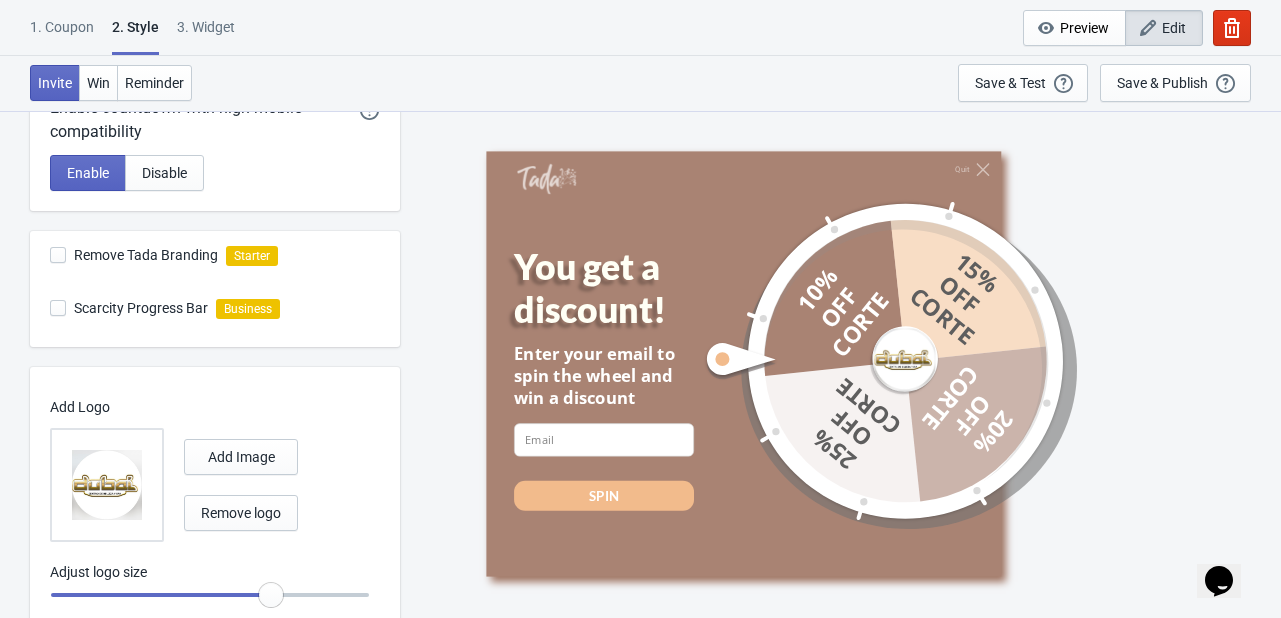 radio on "true" 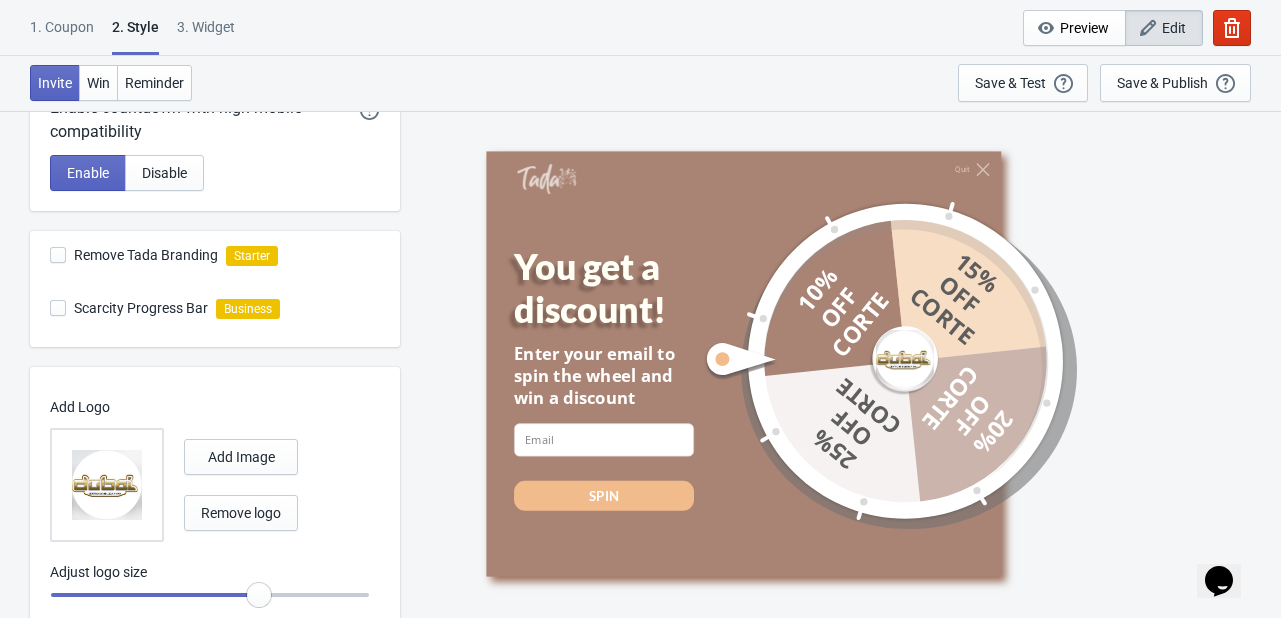 drag, startPoint x: 350, startPoint y: 601, endPoint x: 256, endPoint y: 609, distance: 94.33981 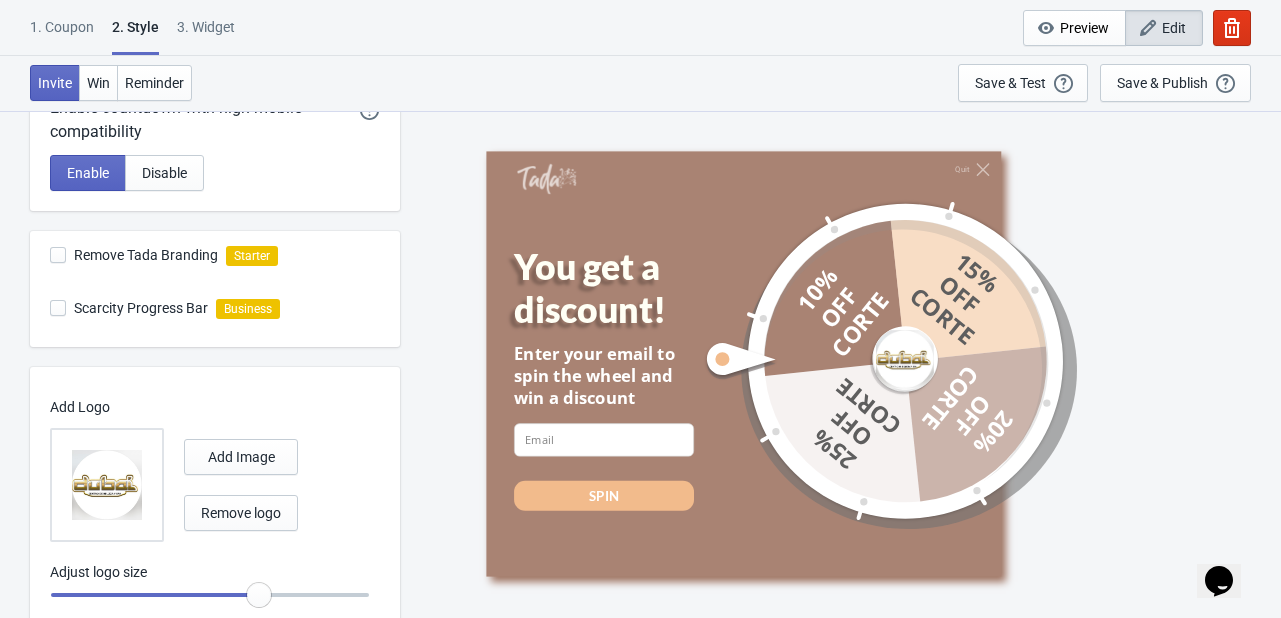 type on "0.9" 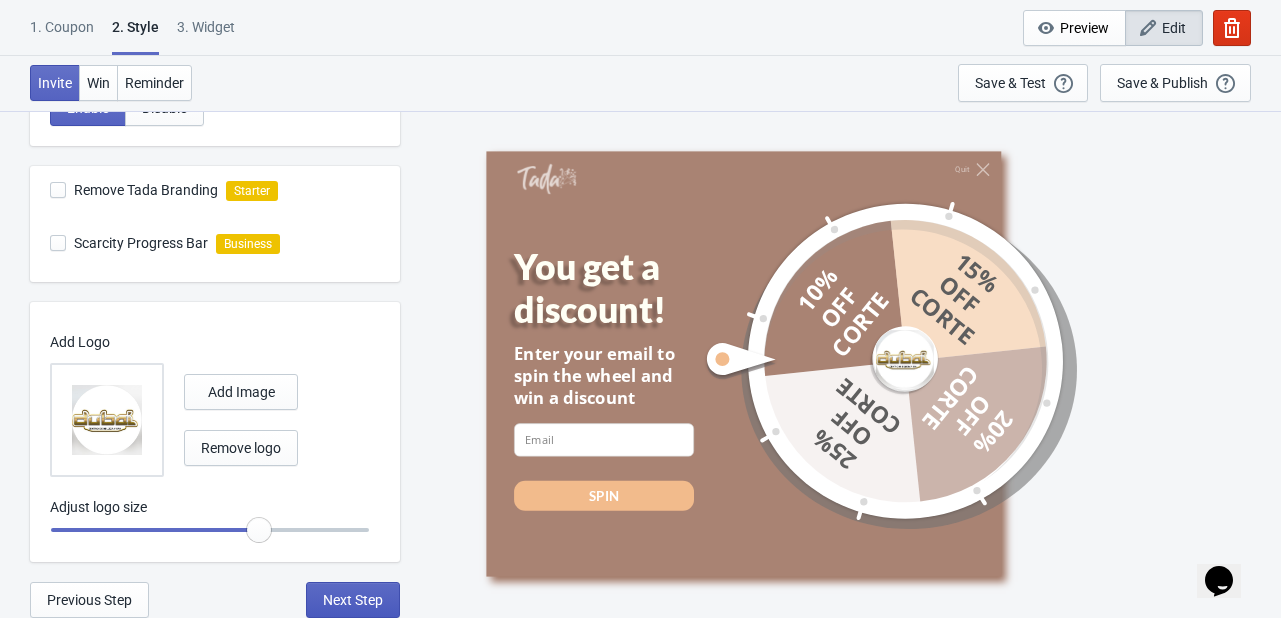click on "Next Step" at bounding box center [353, 600] 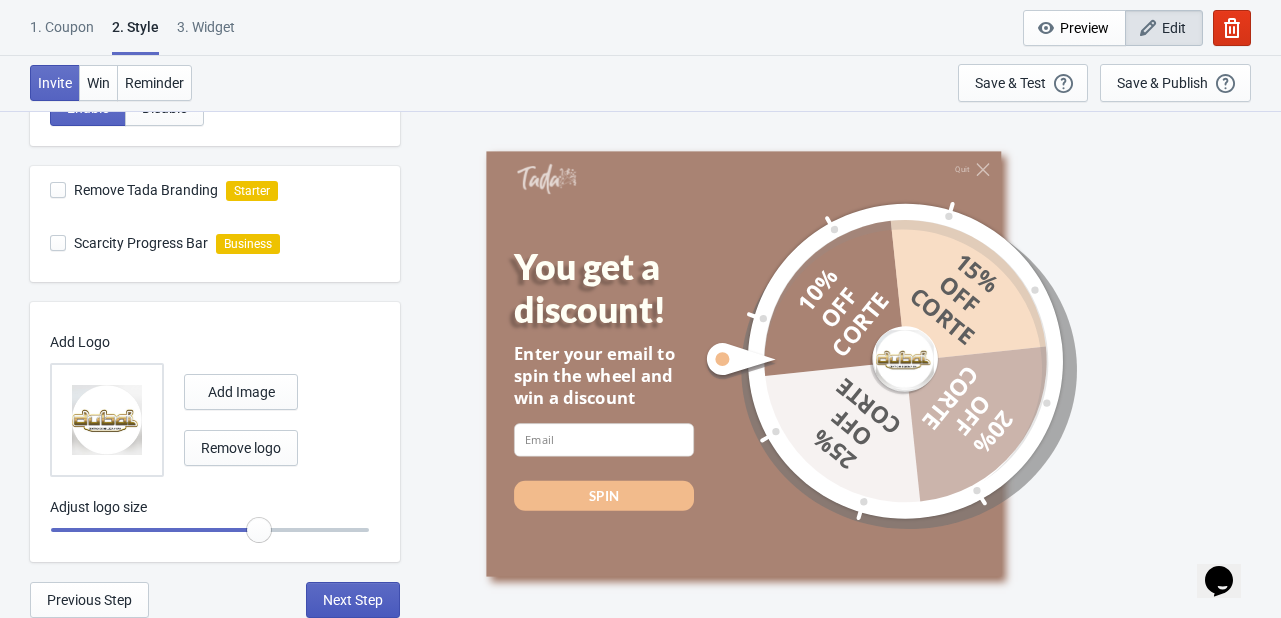 select on "once" 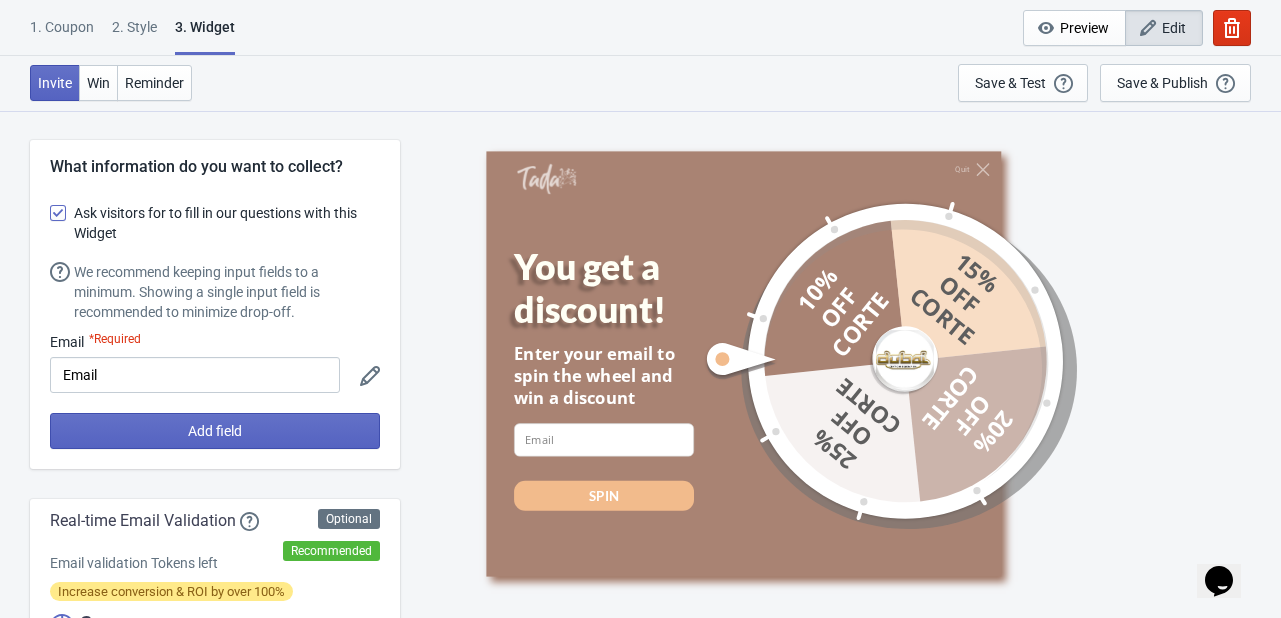 scroll, scrollTop: 0, scrollLeft: 0, axis: both 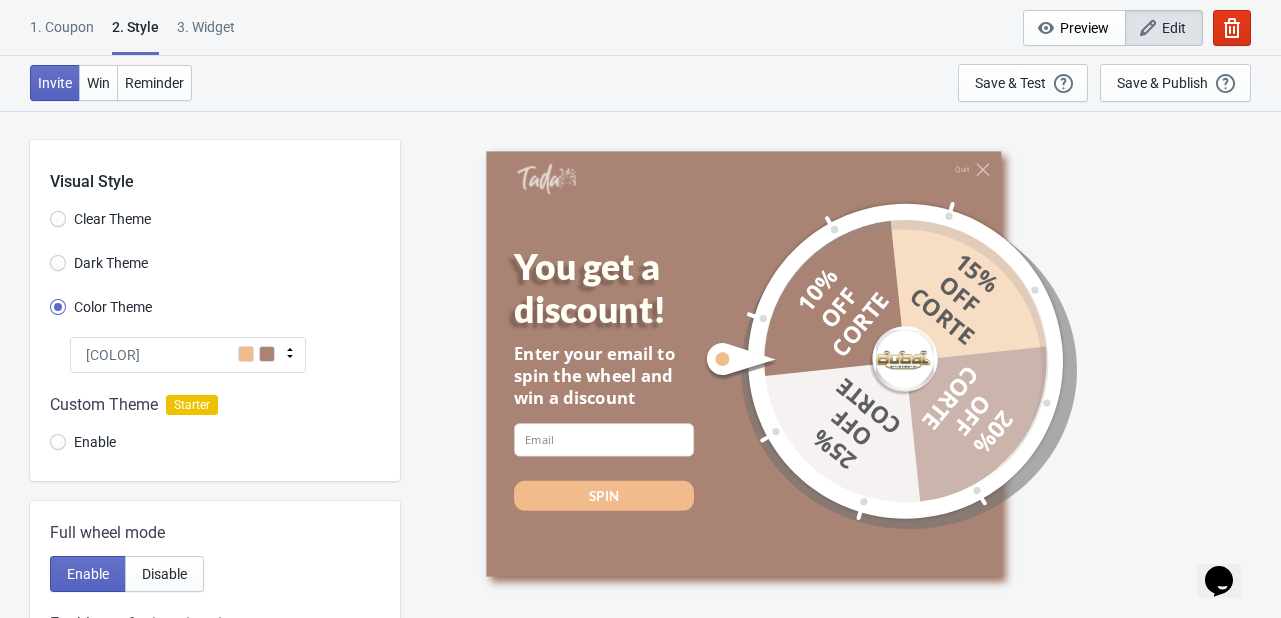 click on "You get a discount!" at bounding box center (622, 288) 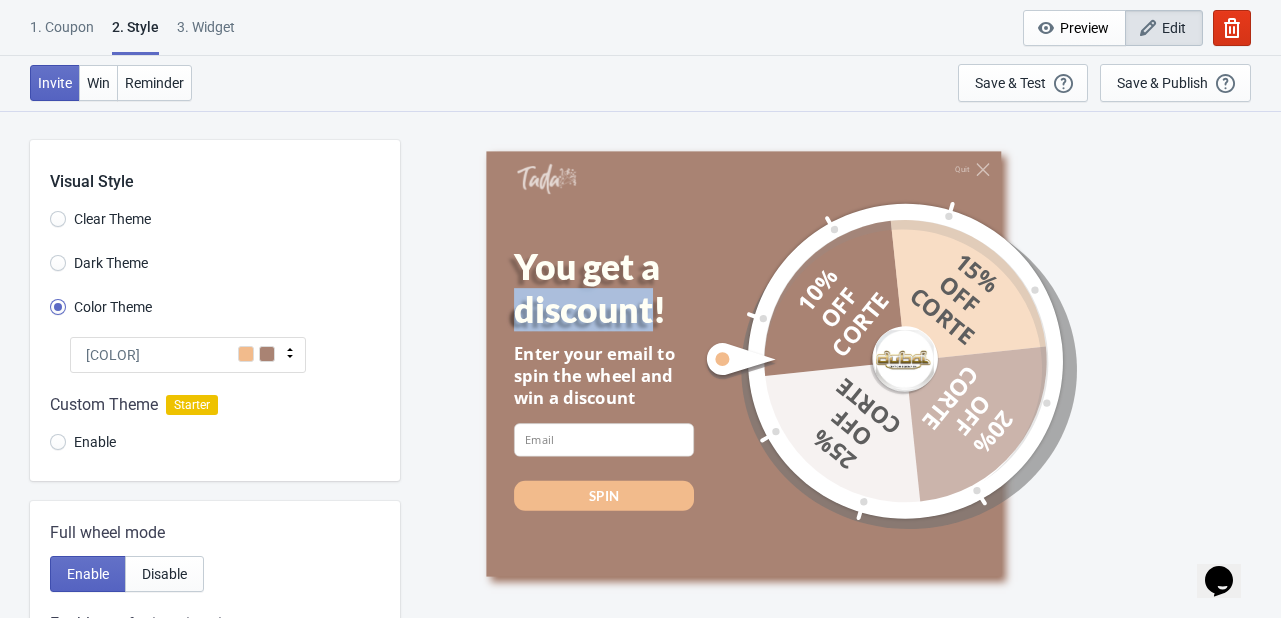 click on "You get a discount!" at bounding box center (622, 288) 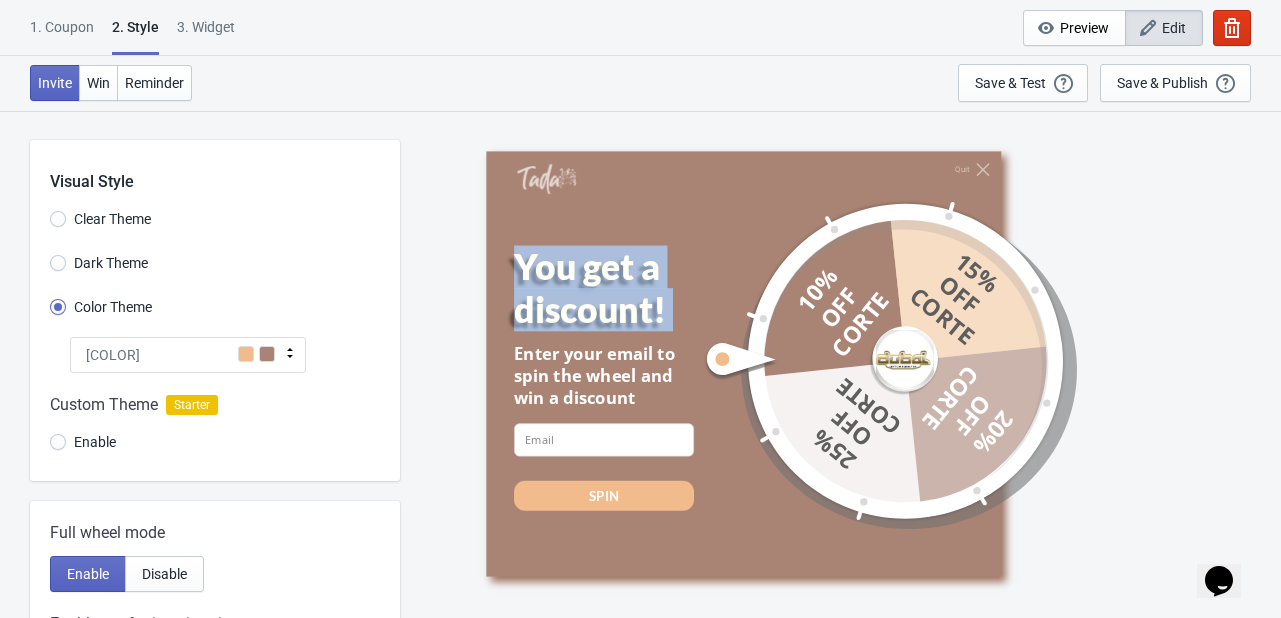click on "You get a discount!" at bounding box center [622, 288] 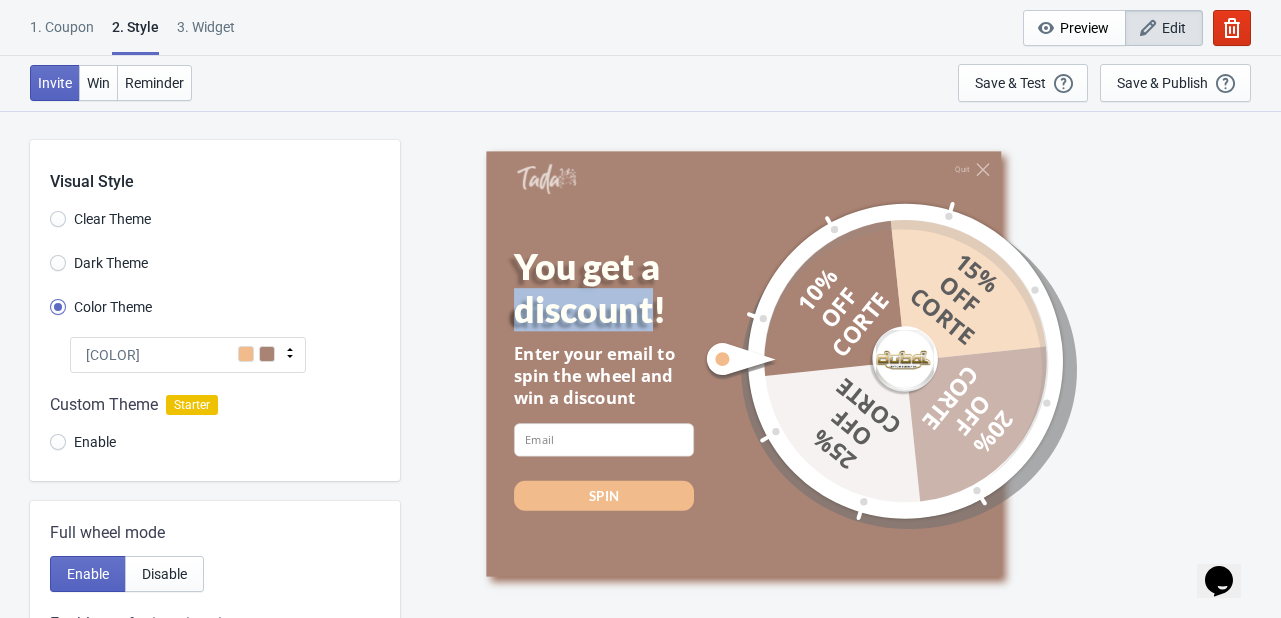 click on "You get a discount!" at bounding box center (622, 288) 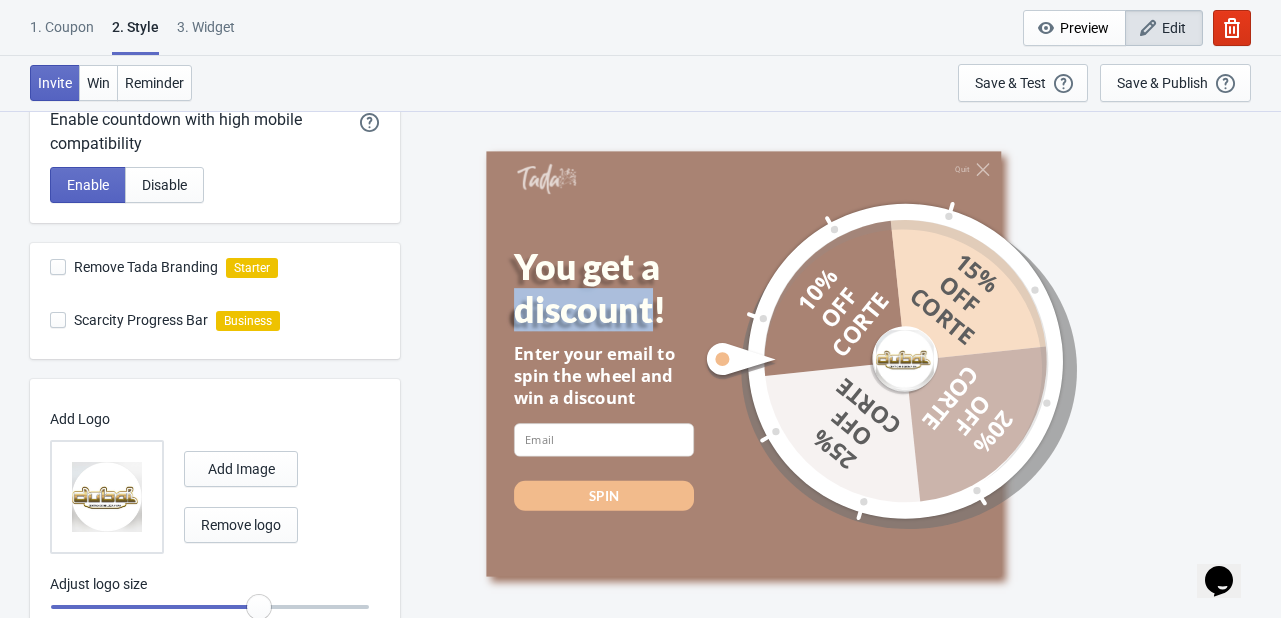 scroll, scrollTop: 672, scrollLeft: 0, axis: vertical 